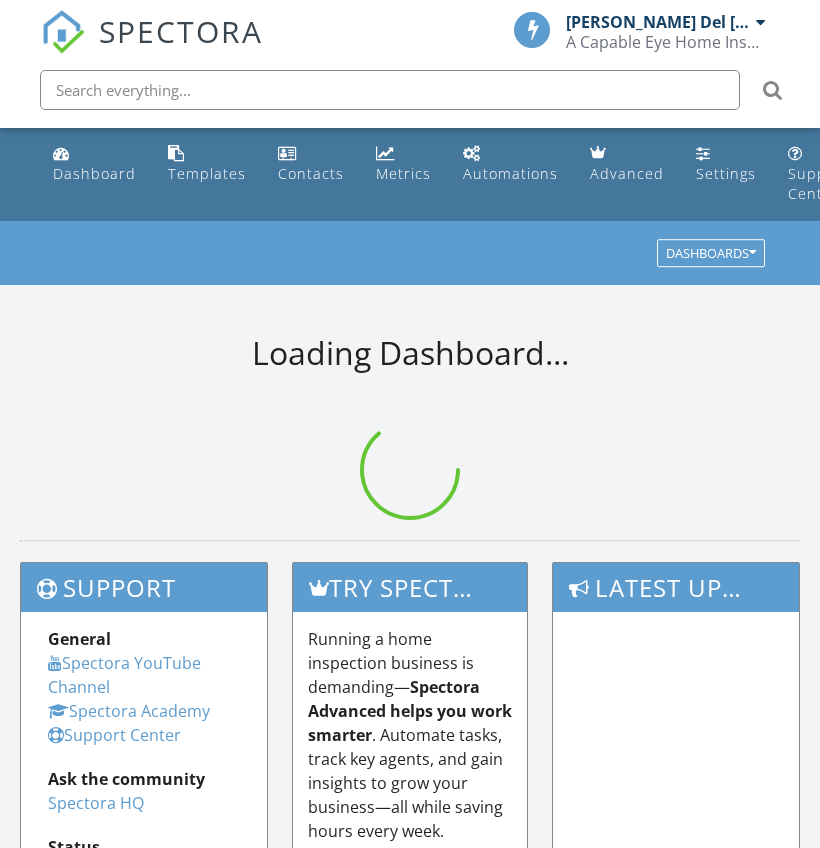 scroll, scrollTop: 0, scrollLeft: 0, axis: both 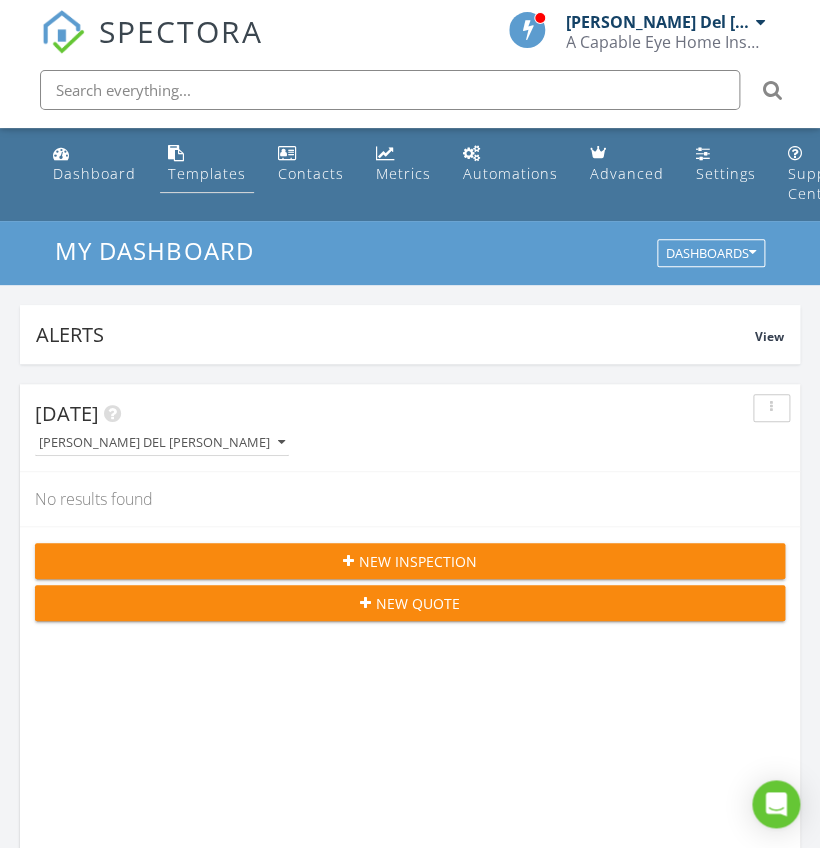 click at bounding box center [176, 153] 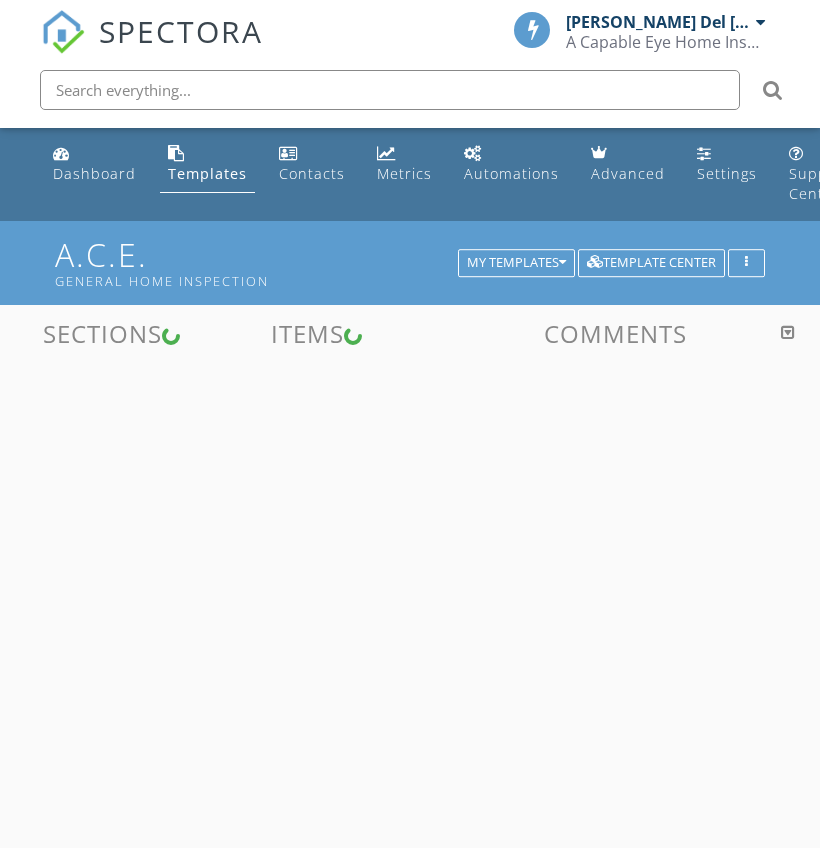 scroll, scrollTop: 0, scrollLeft: 0, axis: both 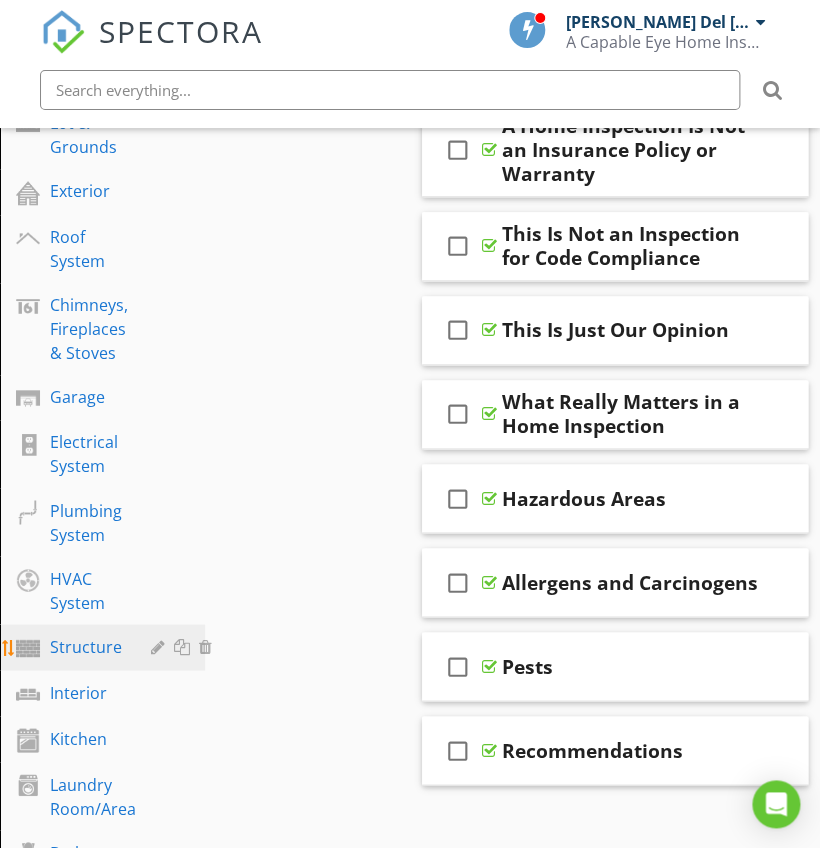 click on "Structure" at bounding box center [86, 646] 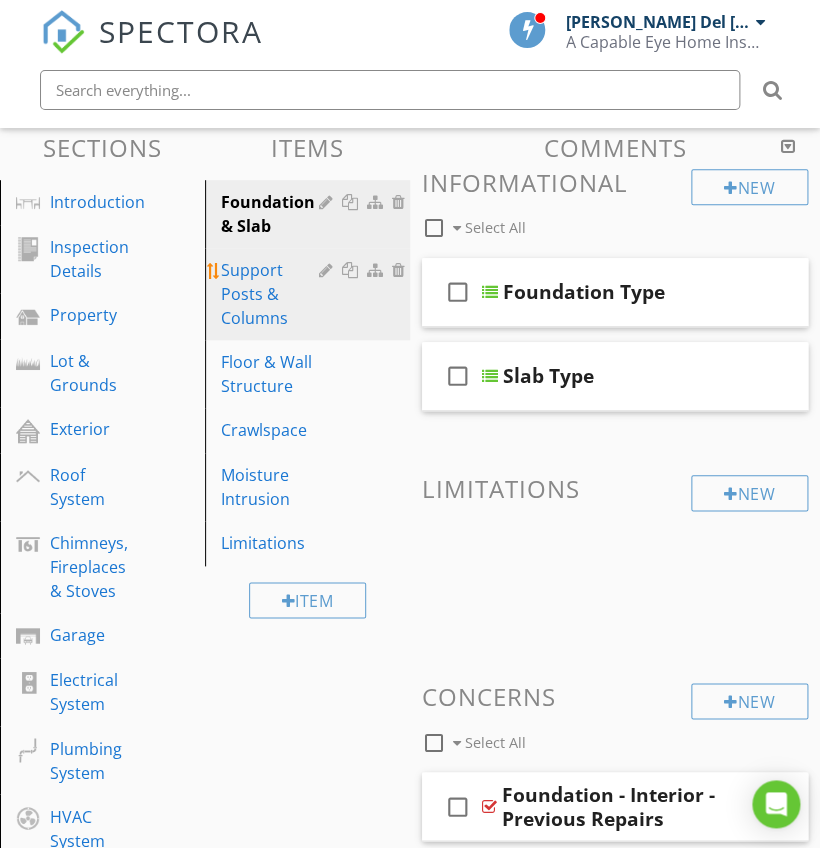 scroll, scrollTop: 188, scrollLeft: 0, axis: vertical 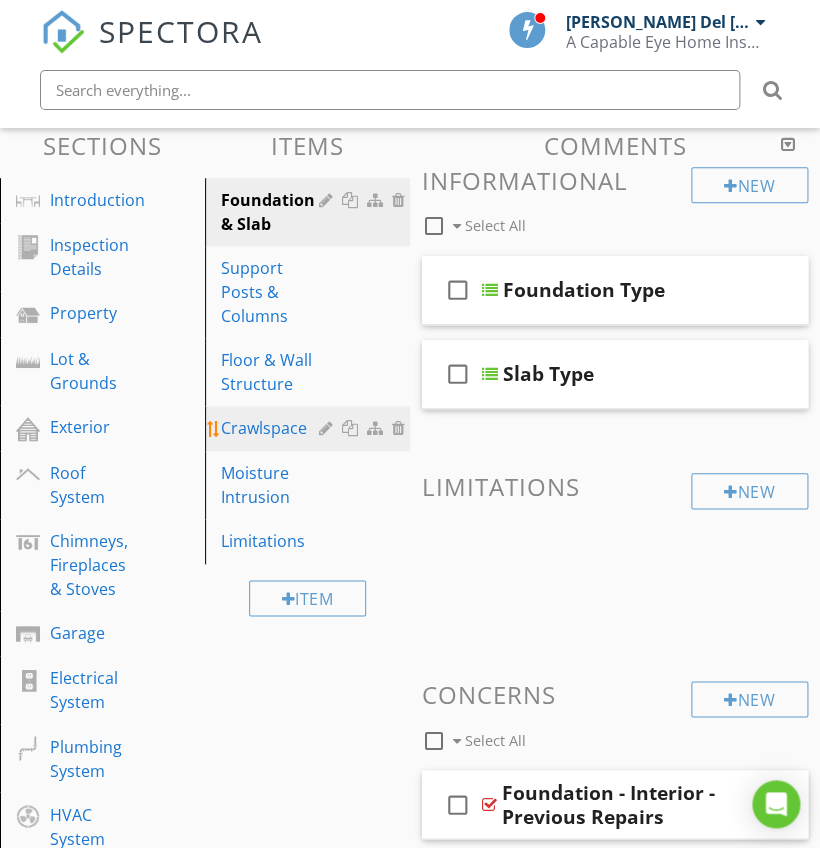 click on "Crawlspace" at bounding box center [273, 428] 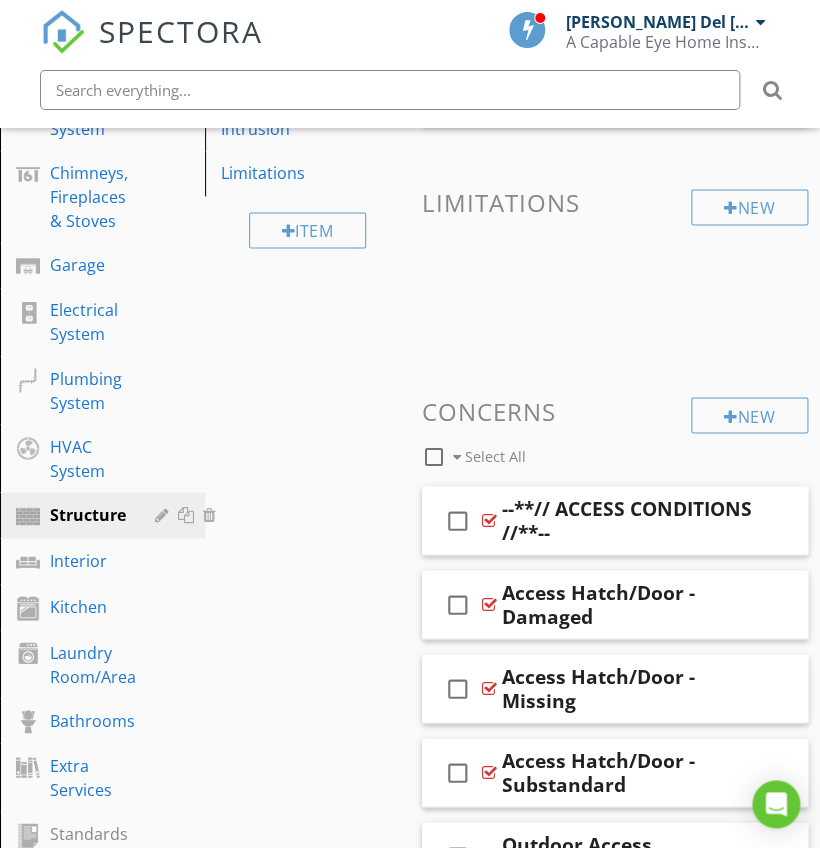 scroll, scrollTop: 95, scrollLeft: 0, axis: vertical 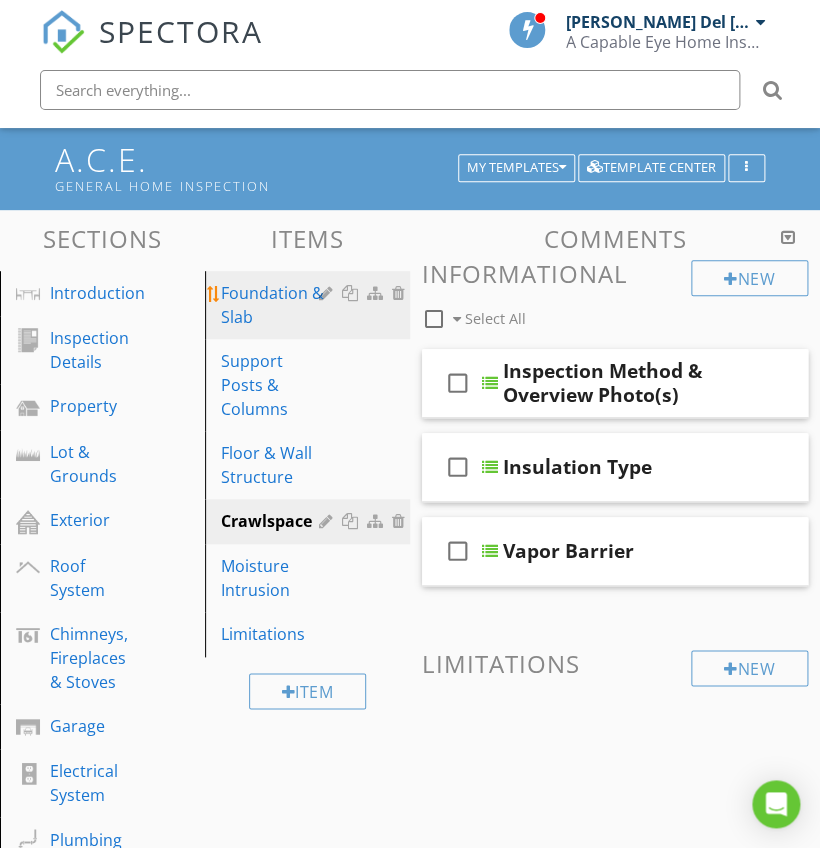 click on "Foundation & Slab" at bounding box center (273, 305) 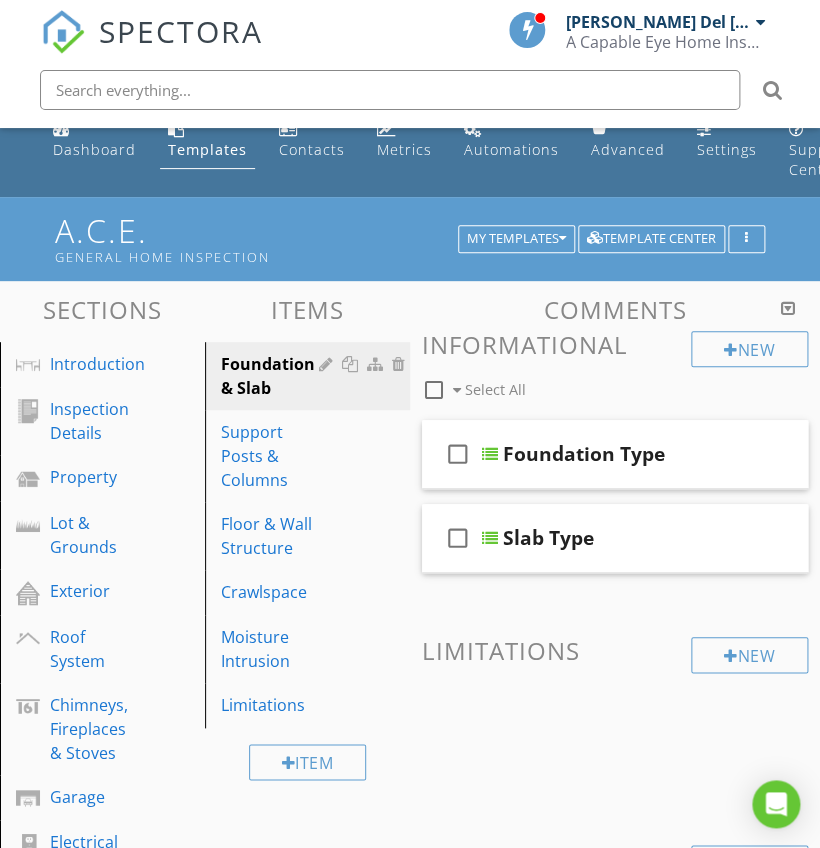 scroll, scrollTop: 23, scrollLeft: 0, axis: vertical 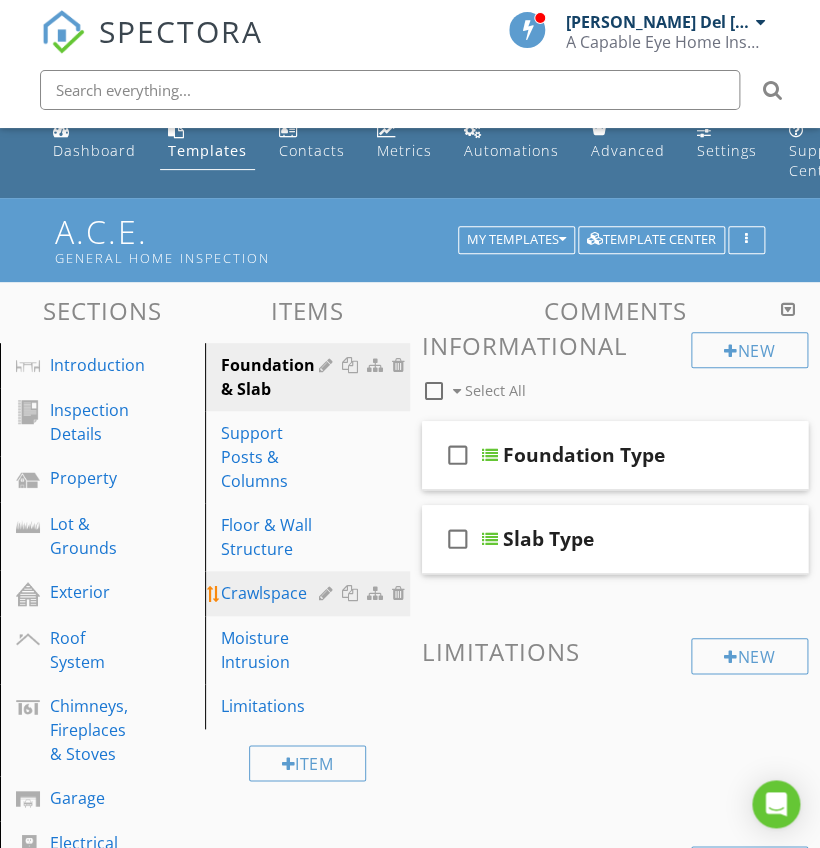 click on "Crawlspace" at bounding box center [273, 593] 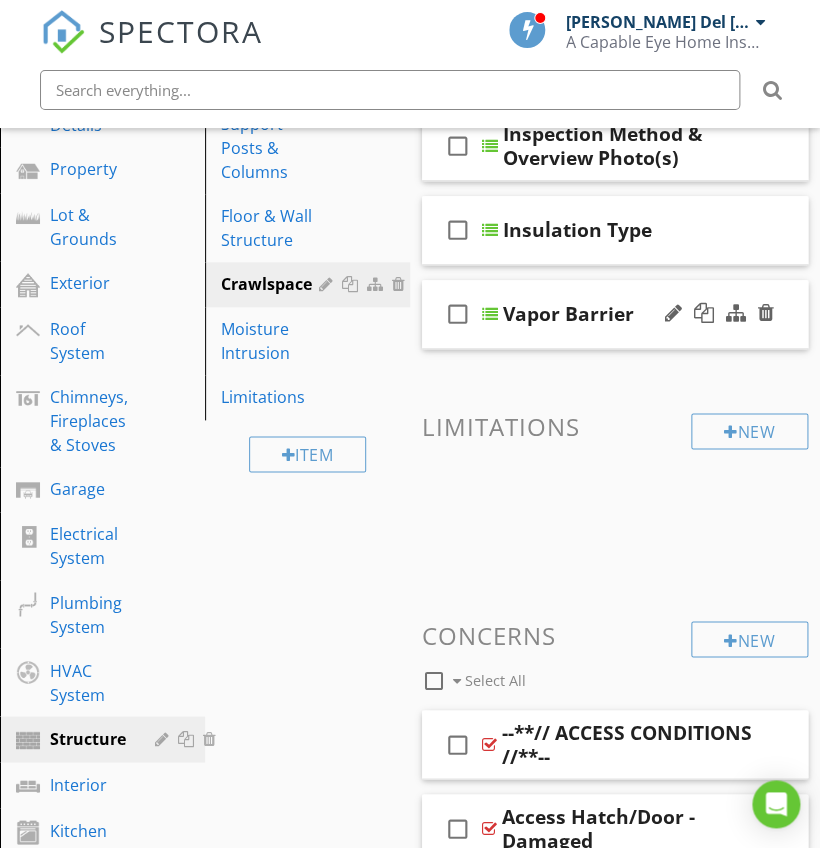 scroll, scrollTop: 424, scrollLeft: 0, axis: vertical 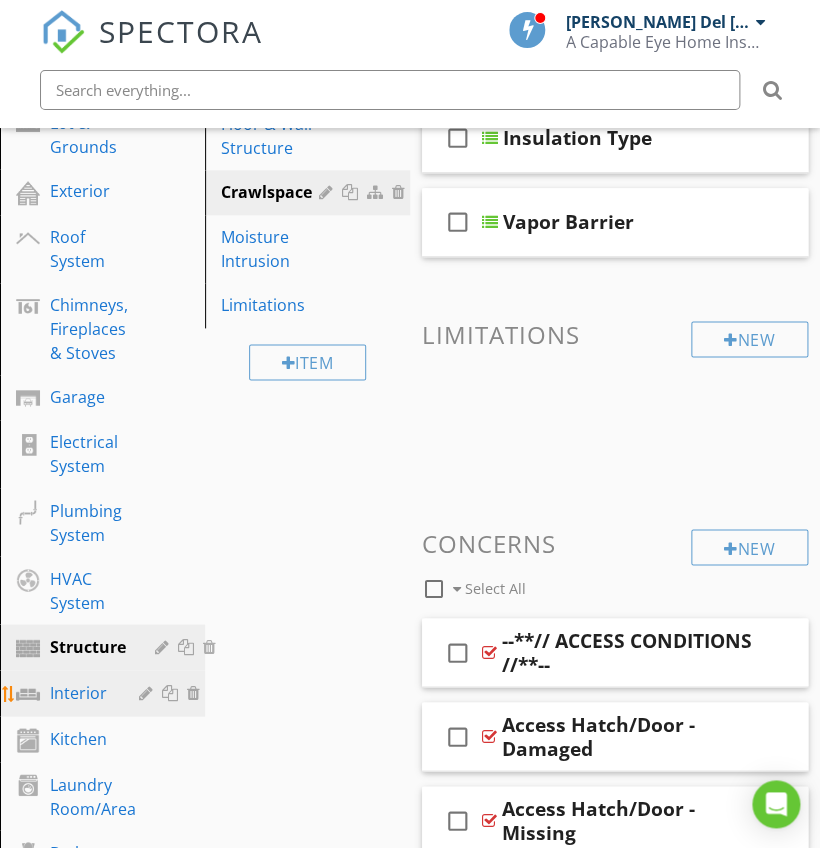 click on "Interior" at bounding box center [80, 692] 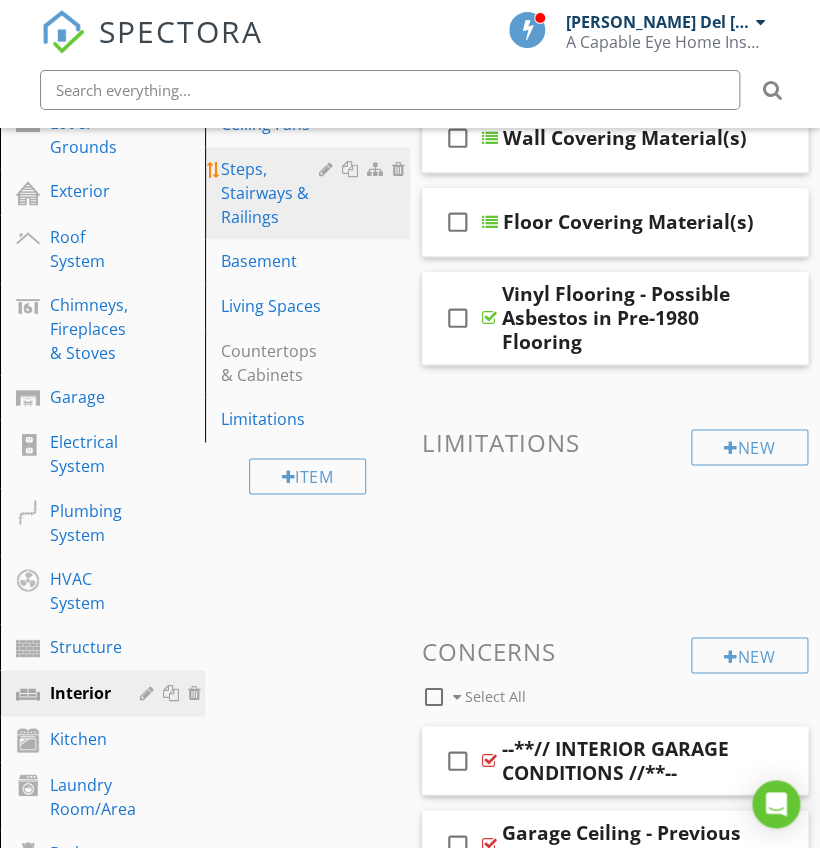 scroll, scrollTop: 183, scrollLeft: 0, axis: vertical 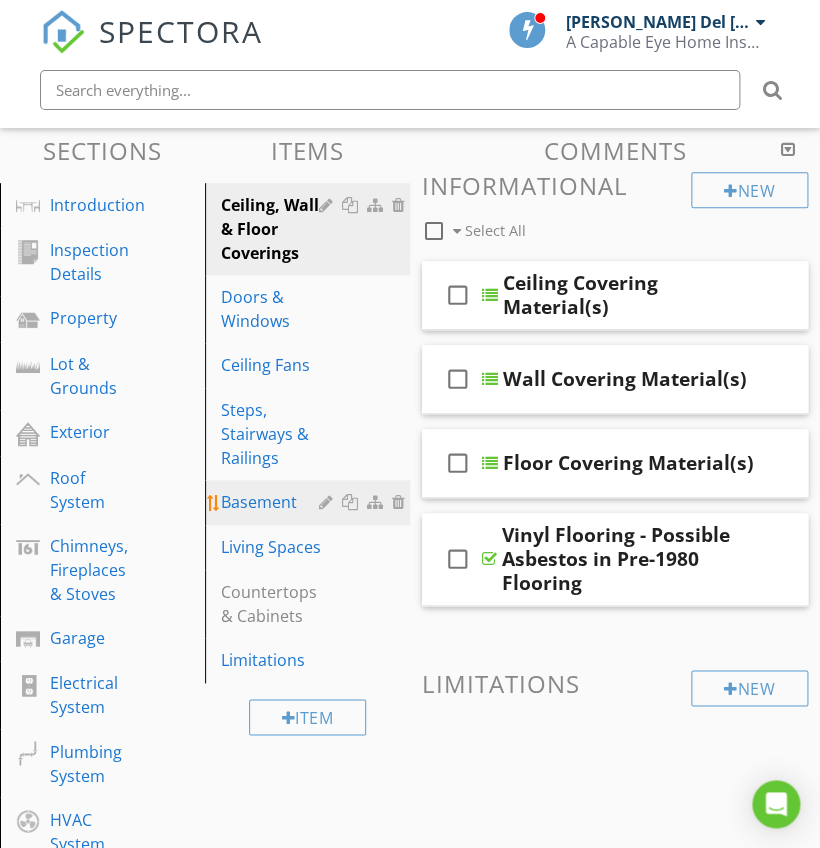 click on "Basement" at bounding box center [273, 502] 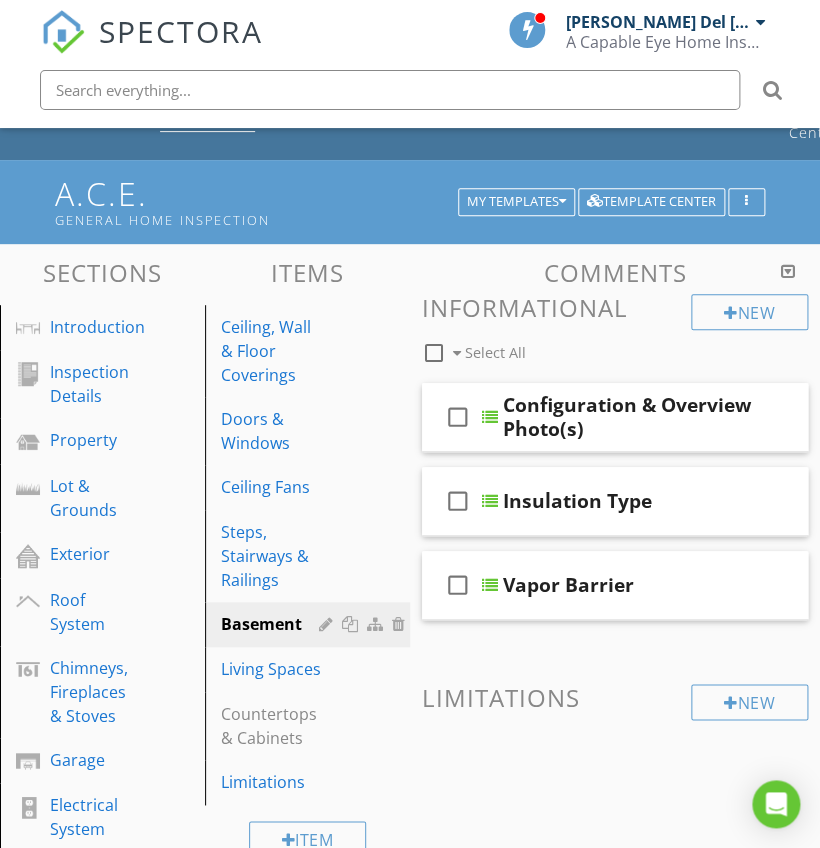 scroll, scrollTop: 64, scrollLeft: 0, axis: vertical 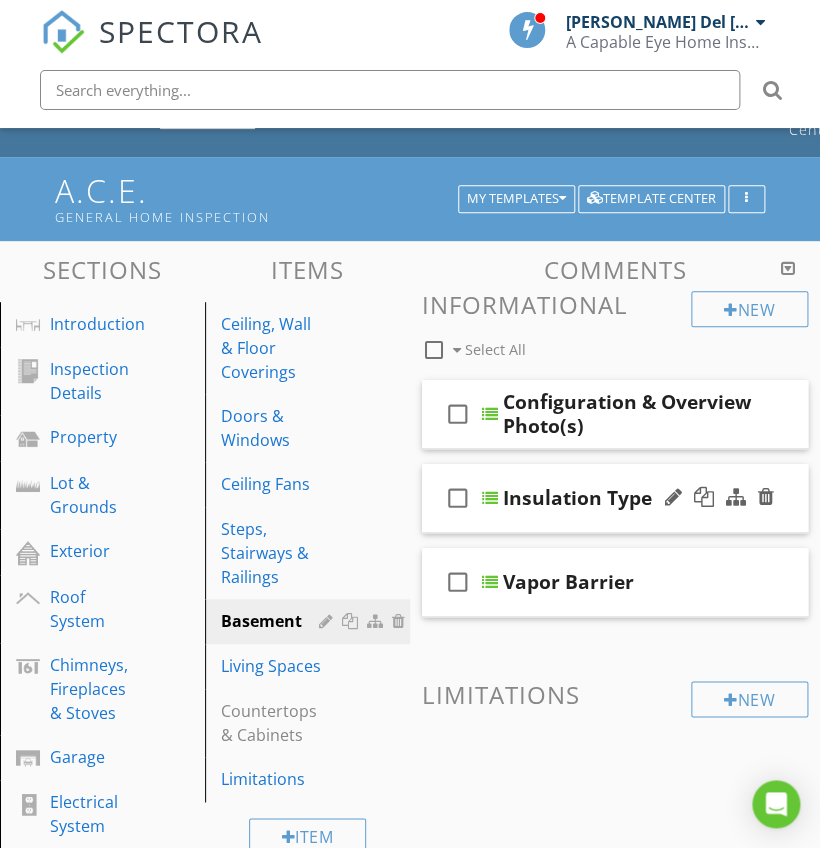 click on "check_box_outline_blank
Insulation Type" at bounding box center (615, 498) 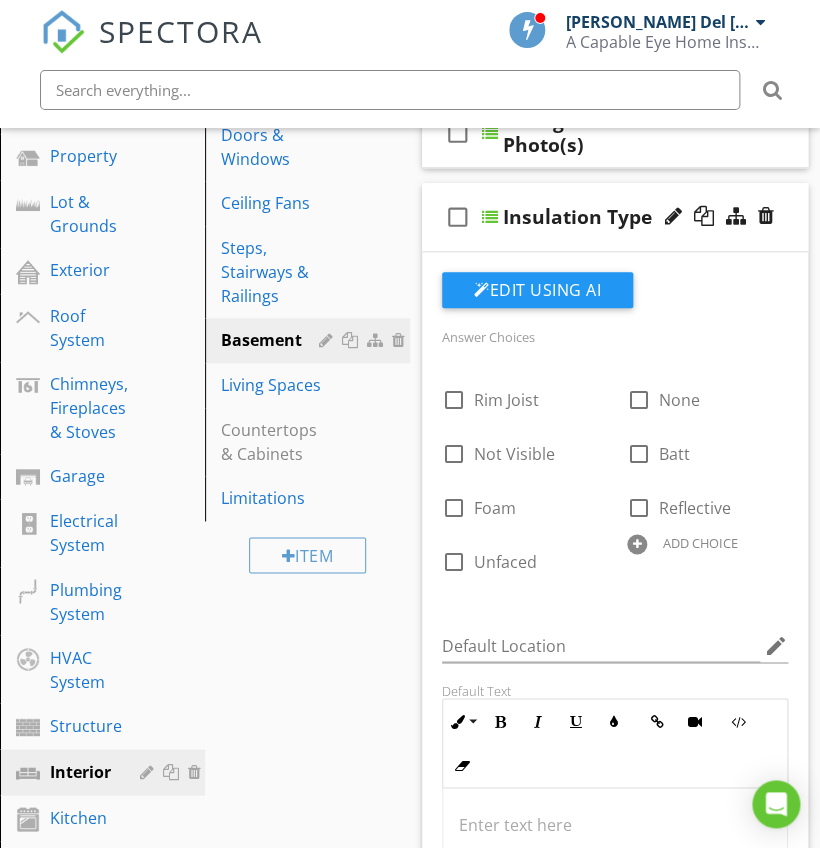 scroll, scrollTop: 344, scrollLeft: 0, axis: vertical 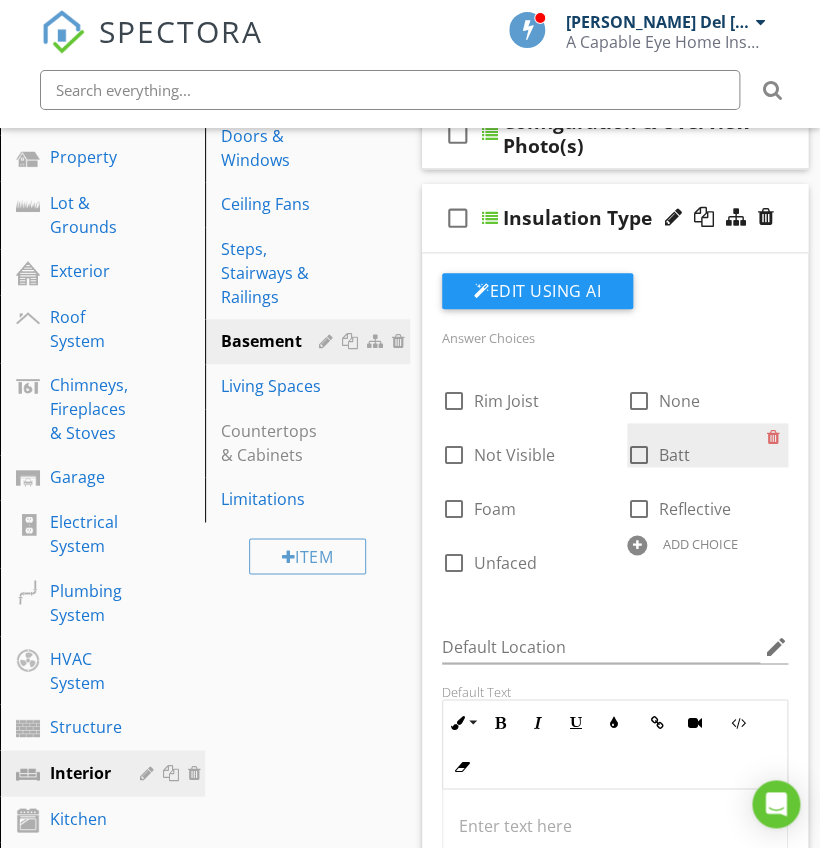 click on "check_box_outline_blank Batt" at bounding box center [707, 445] 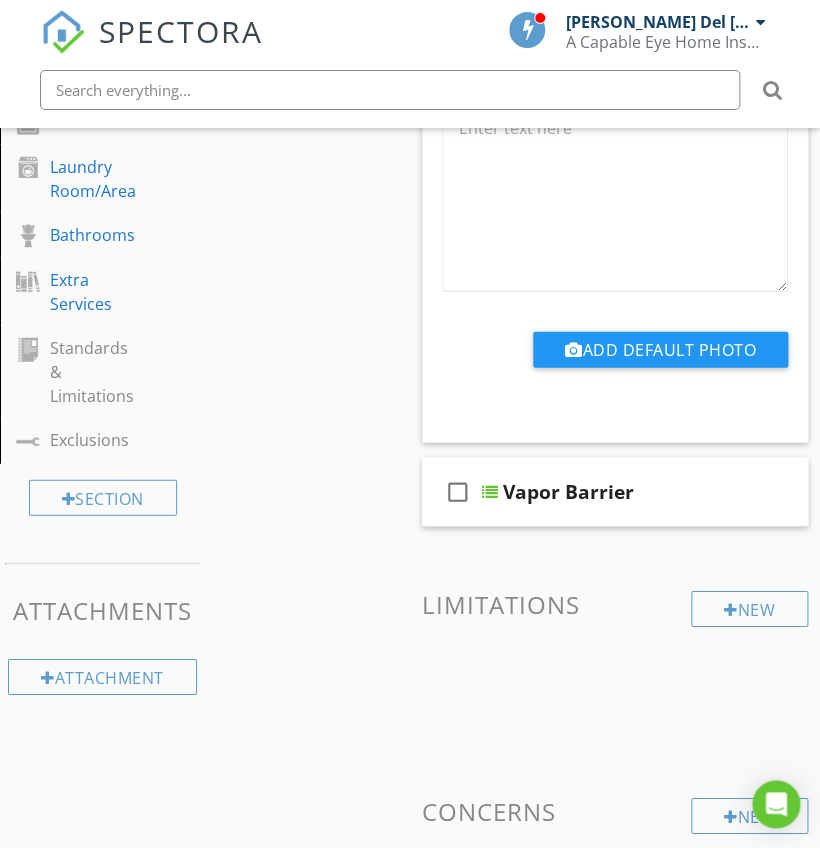 scroll, scrollTop: 1116, scrollLeft: 0, axis: vertical 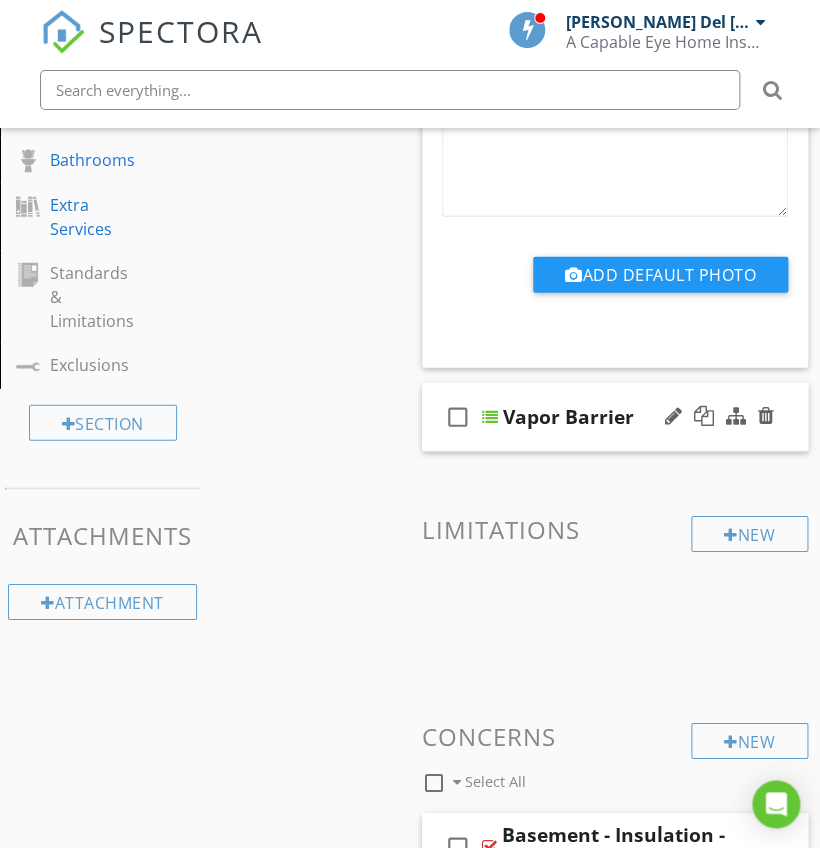 click on "check_box_outline_blank
Vapor Barrier" at bounding box center (615, 417) 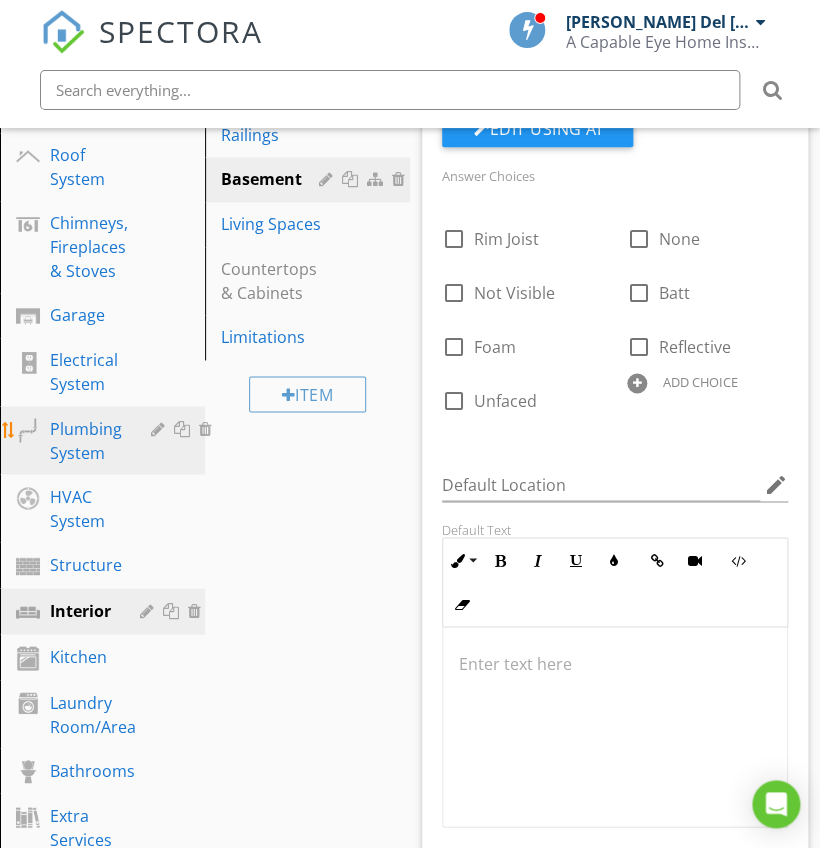 scroll, scrollTop: 511, scrollLeft: 0, axis: vertical 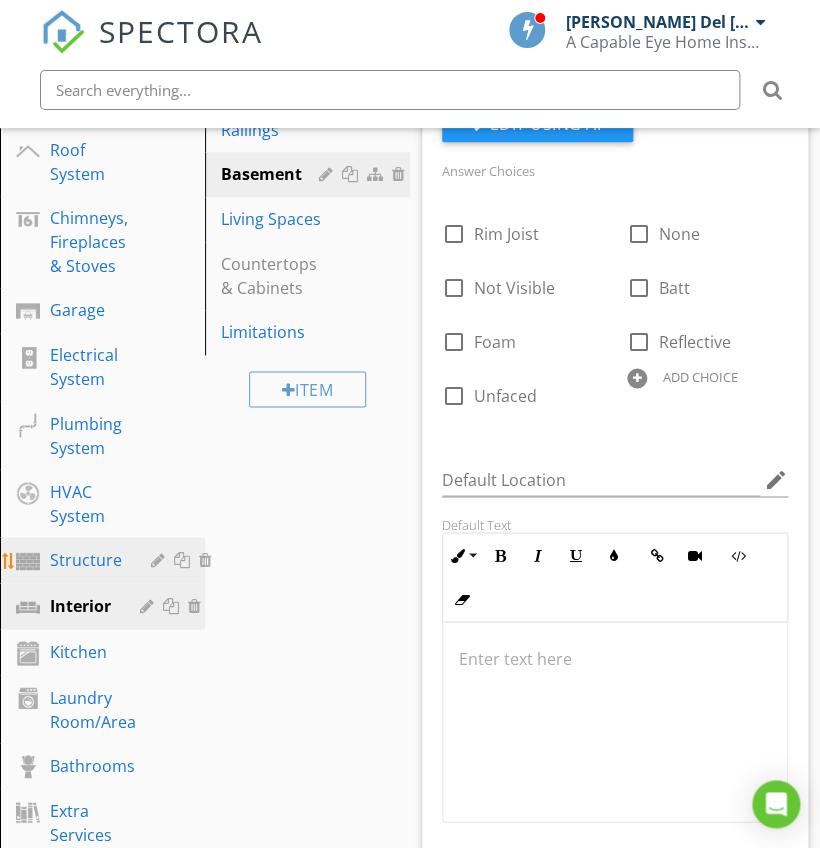 click on "Structure" at bounding box center (86, 559) 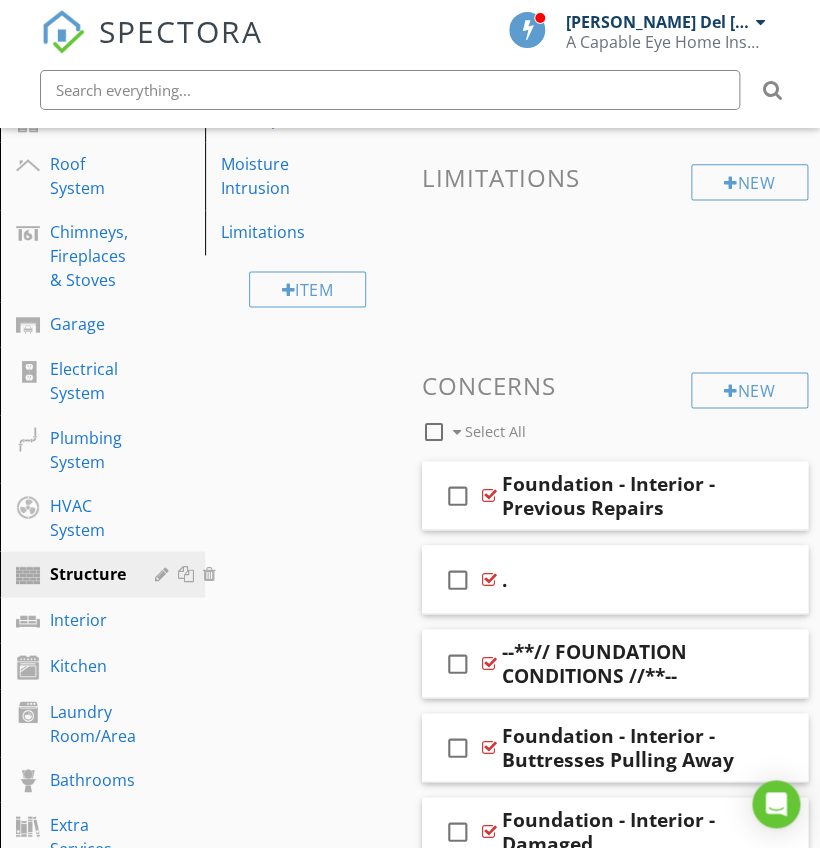 scroll, scrollTop: 490, scrollLeft: 0, axis: vertical 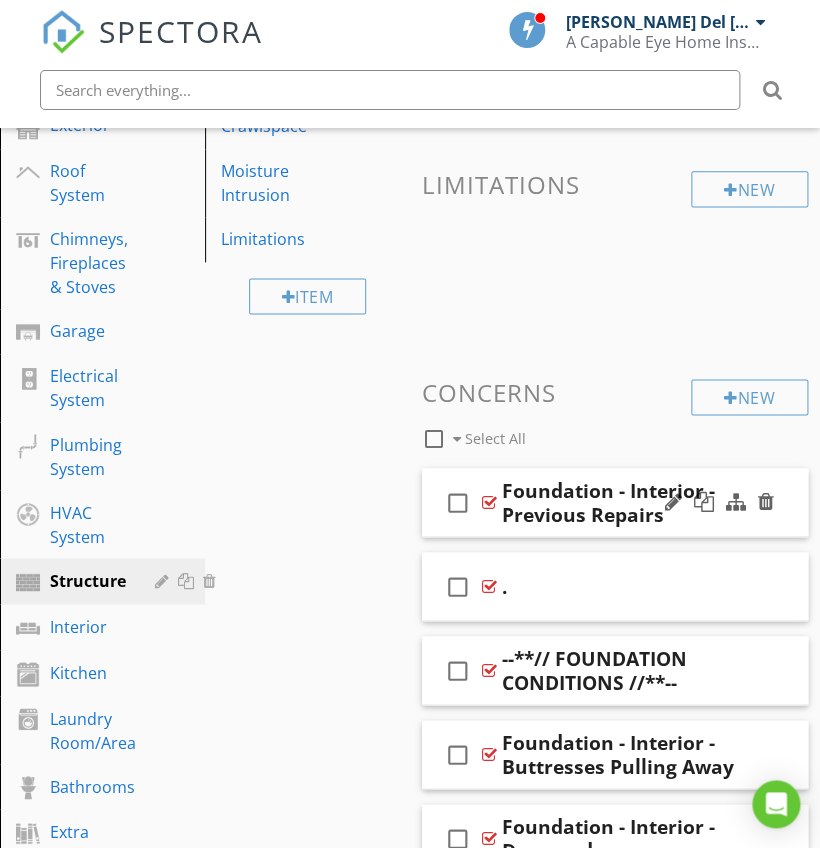 click on "check_box_outline_blank
Foundation - Interior - Previous Repairs" at bounding box center [615, 502] 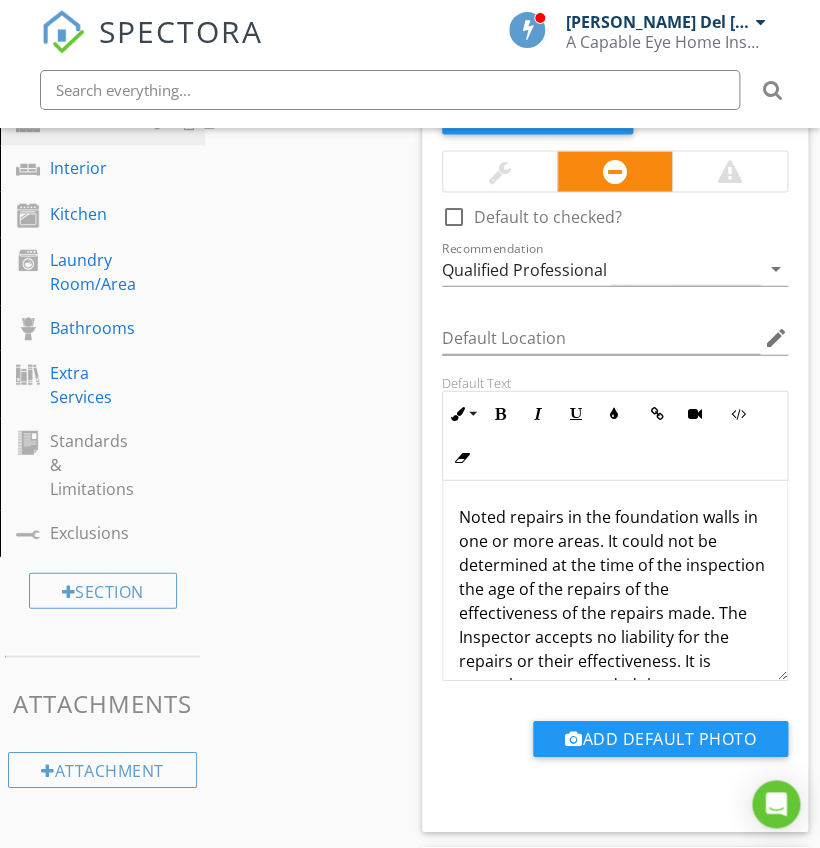 scroll, scrollTop: 949, scrollLeft: 0, axis: vertical 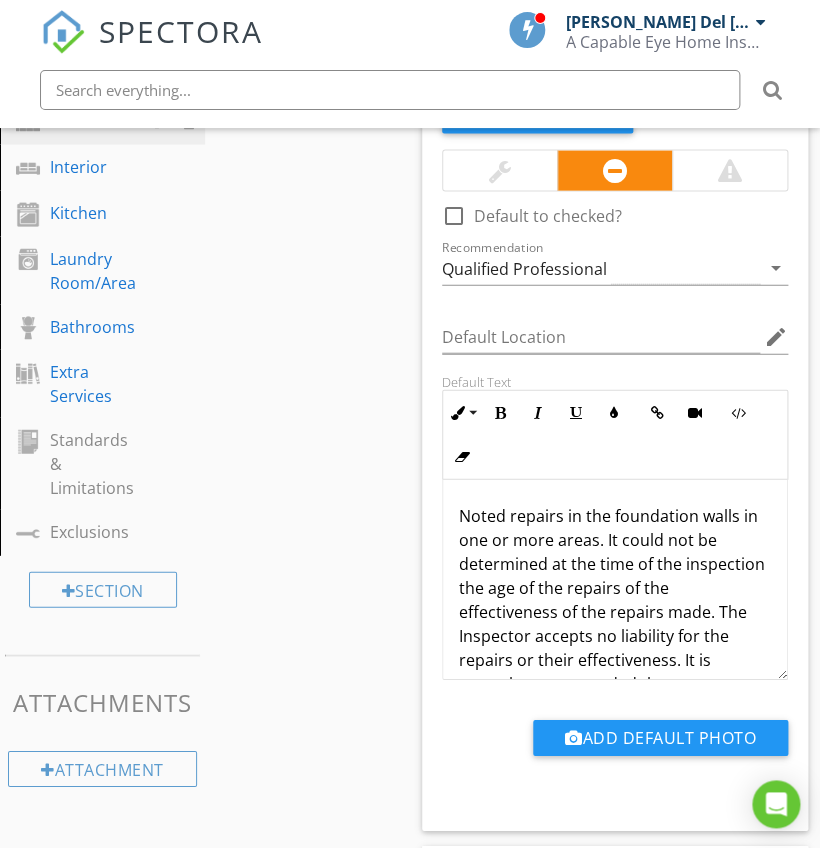 click on "Noted repairs in the foundation walls in one or more areas. It could not be determined at the time of the inspection the age of the repairs of the effectiveness of the repairs made. The Inspector accepts no liability for the repairs or their effectiveness. It is strongly recommended that you investigate the source of the repairs made with the current owner prior to closing. If possible, determine who made the repairs and what warranty if any remains." at bounding box center [615, 660] 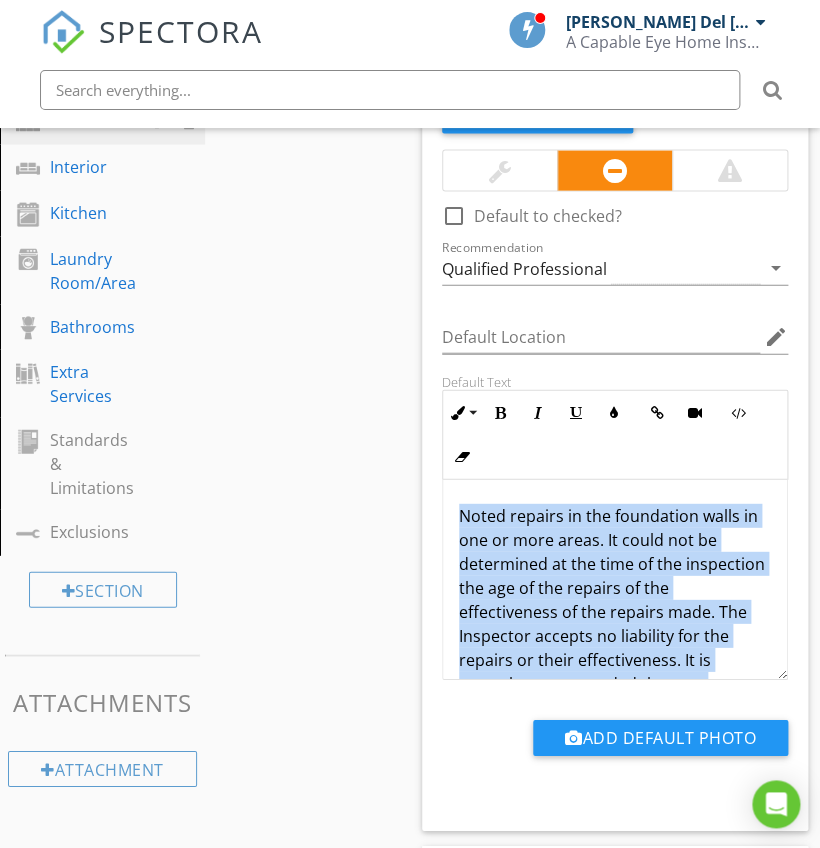 copy on "Noted repairs in the foundation walls in one or more areas. It could not be determined at the time of the inspection the age of the repairs of the effectiveness of the repairs made. The Inspector accepts no liability for the repairs or their effectiveness. It is strongly recommended that you investigate the source of the repairs made with the current owner prior to closing. If possible, determine who made the repairs and what warranty if any remains." 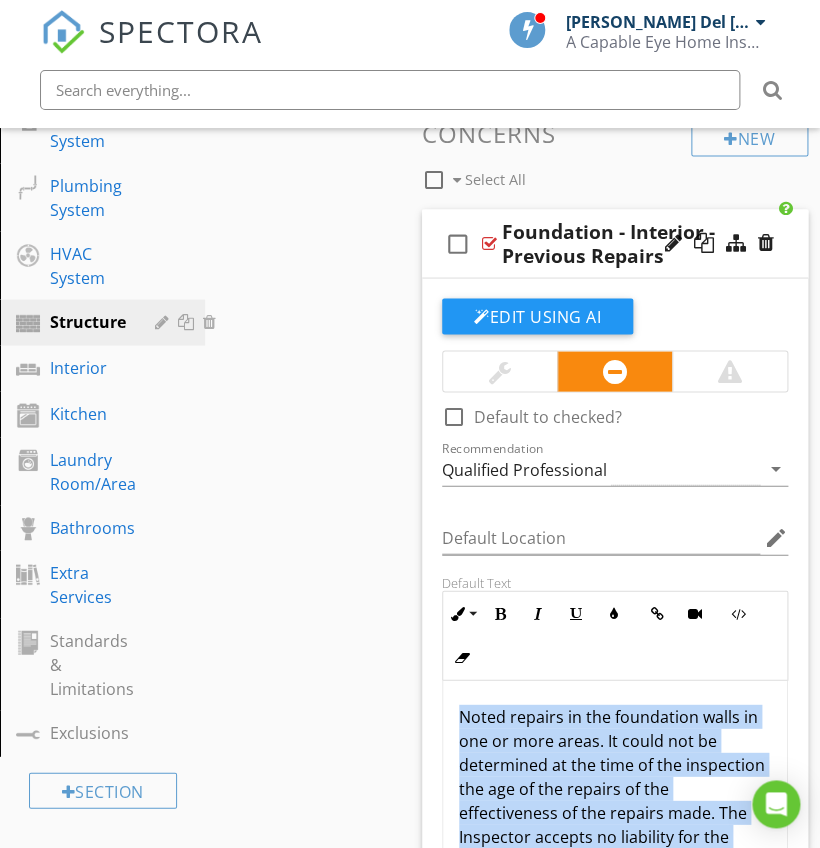 scroll, scrollTop: 740, scrollLeft: 0, axis: vertical 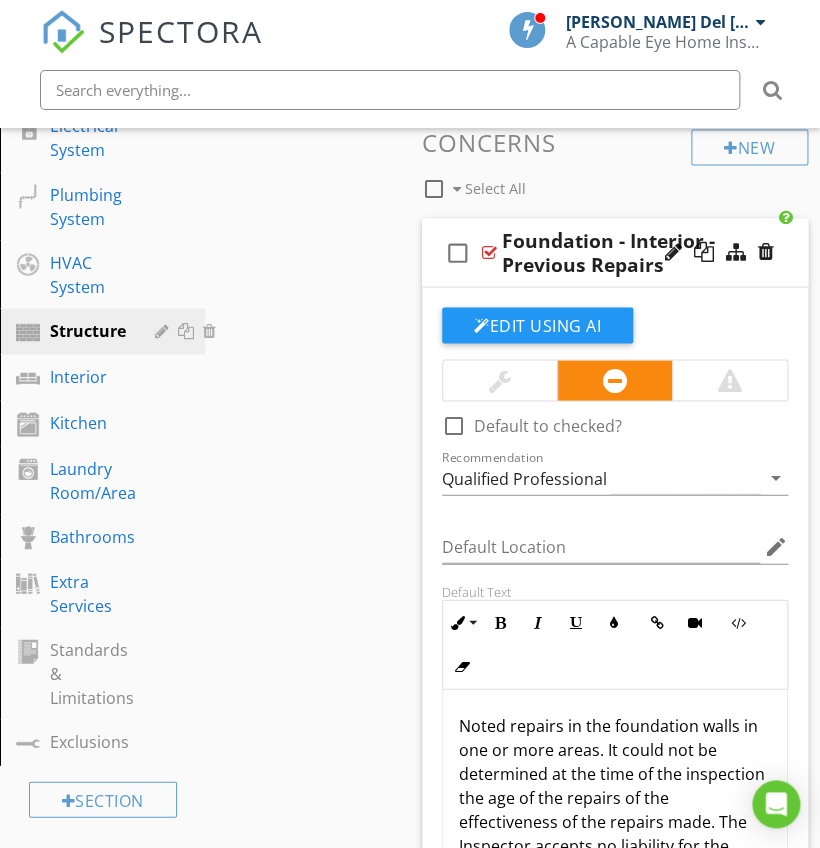 click on "check_box_outline_blank
Foundation - Interior - Previous Repairs" at bounding box center [615, 252] 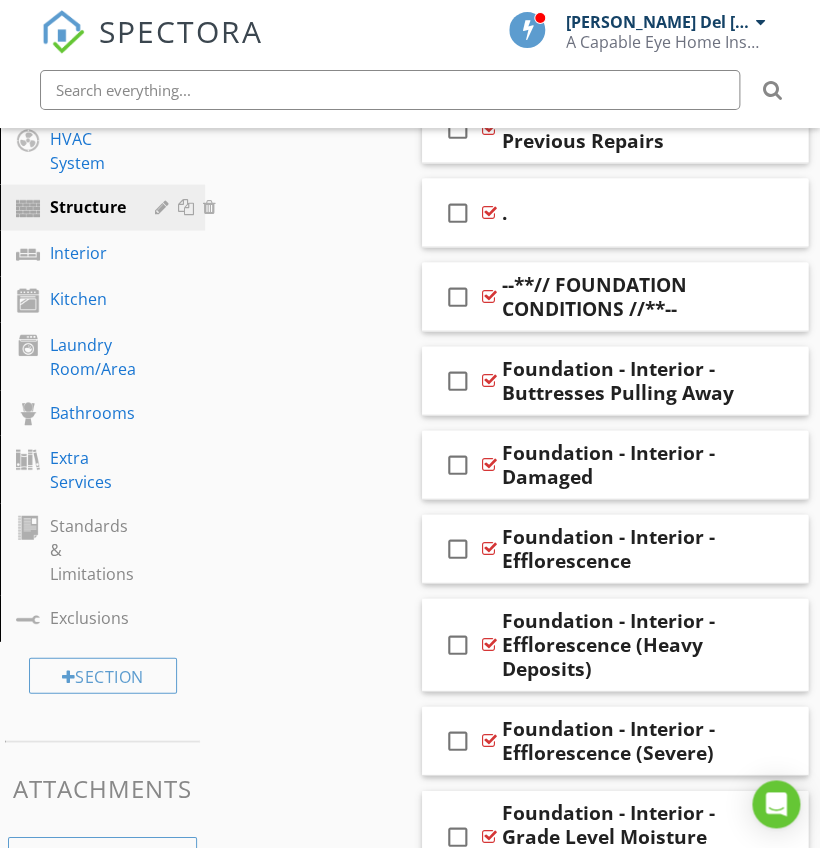 scroll, scrollTop: 869, scrollLeft: 0, axis: vertical 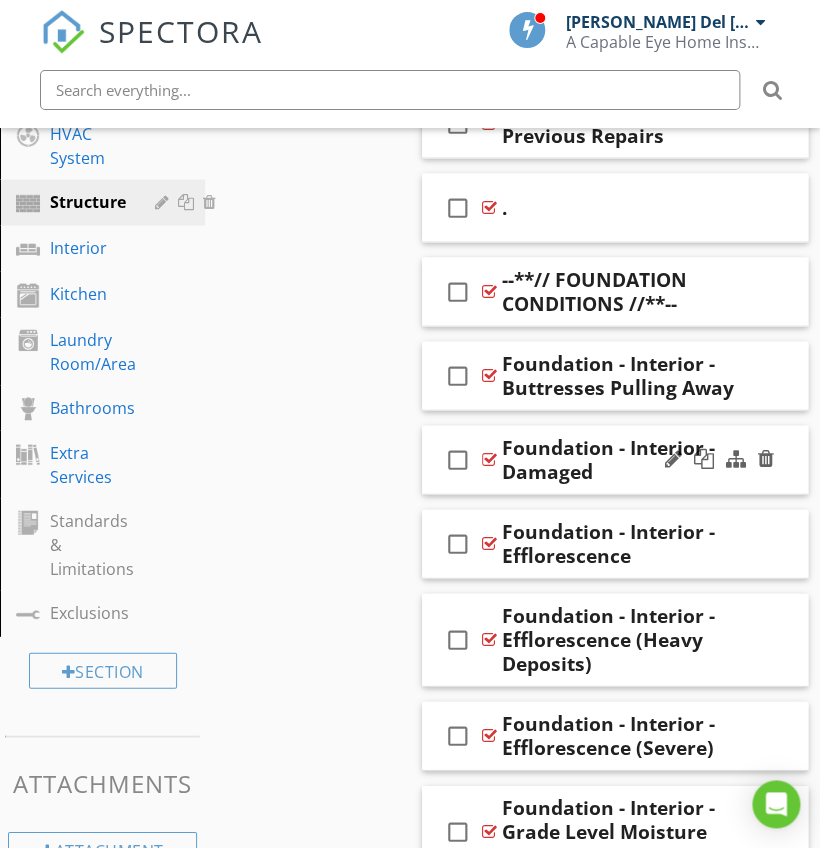 click on "check_box_outline_blank
Foundation - Interior - Damaged" at bounding box center (615, 459) 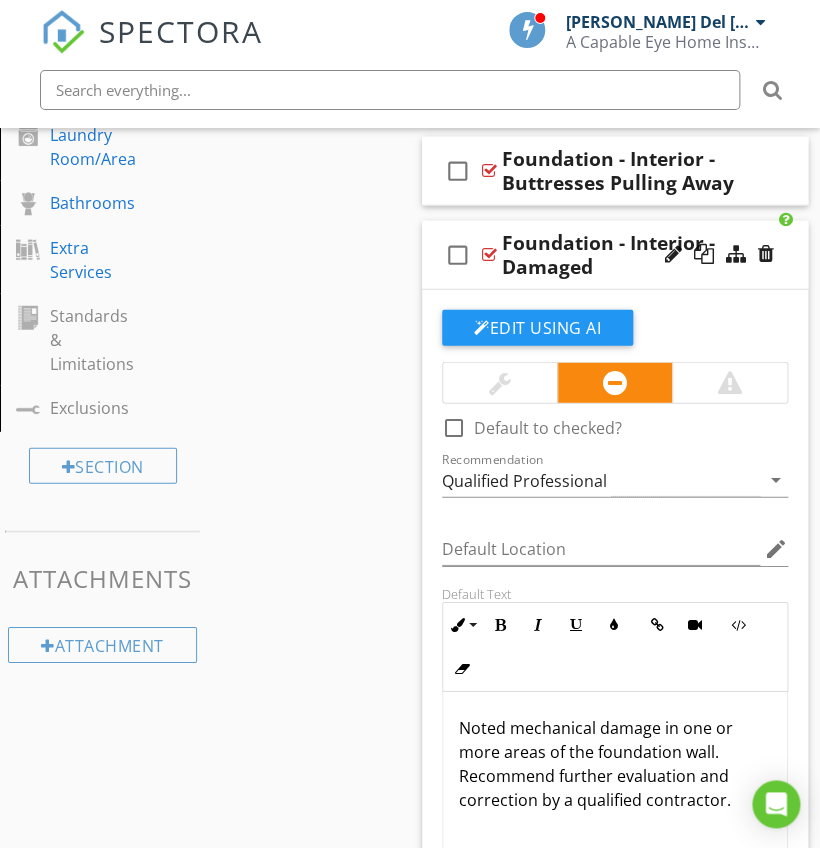 scroll, scrollTop: 1120, scrollLeft: 0, axis: vertical 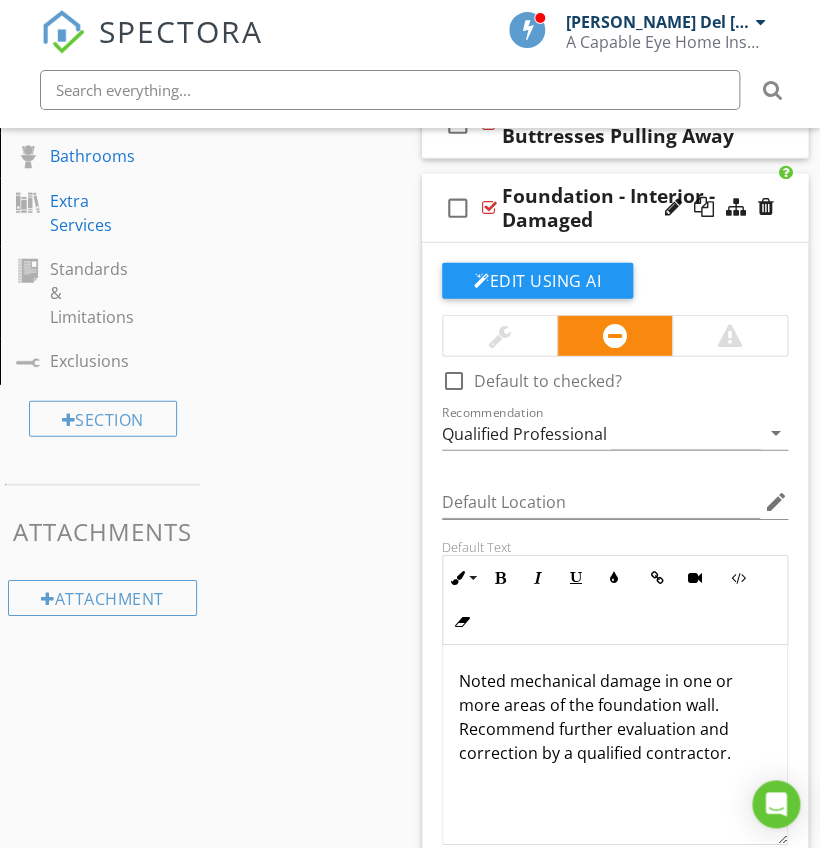 click on "Noted mechanical damage in one or more areas of the foundation wall. Recommend further evaluation and correction by a qualified contractor." at bounding box center (615, 717) 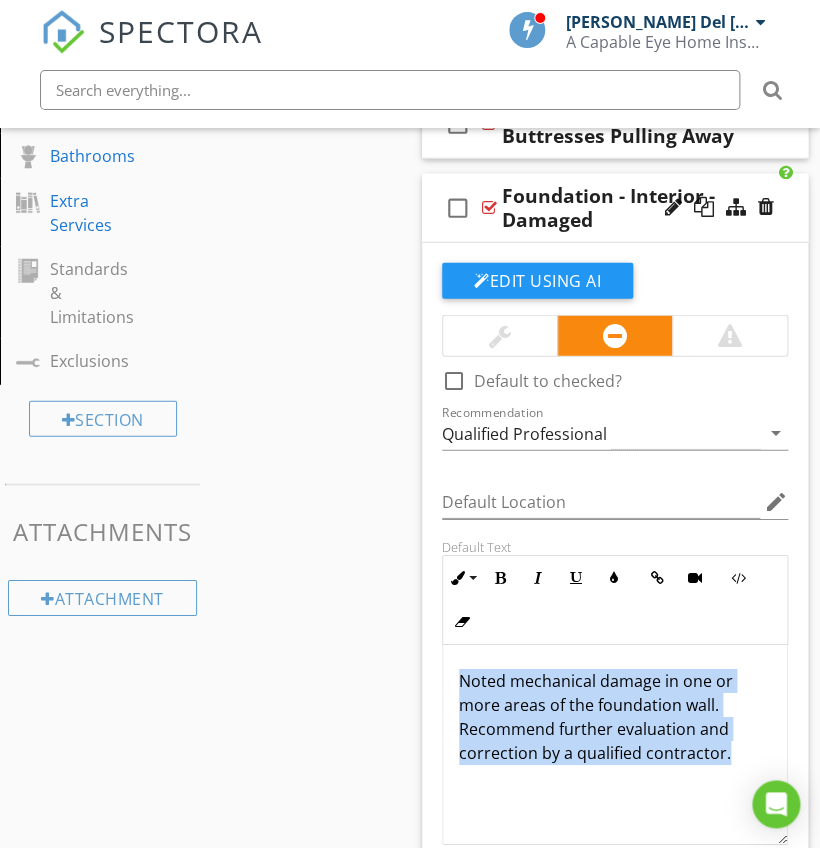 copy on "Noted mechanical damage in one or more areas of the foundation wall. Recommend further evaluation and correction by a qualified contractor." 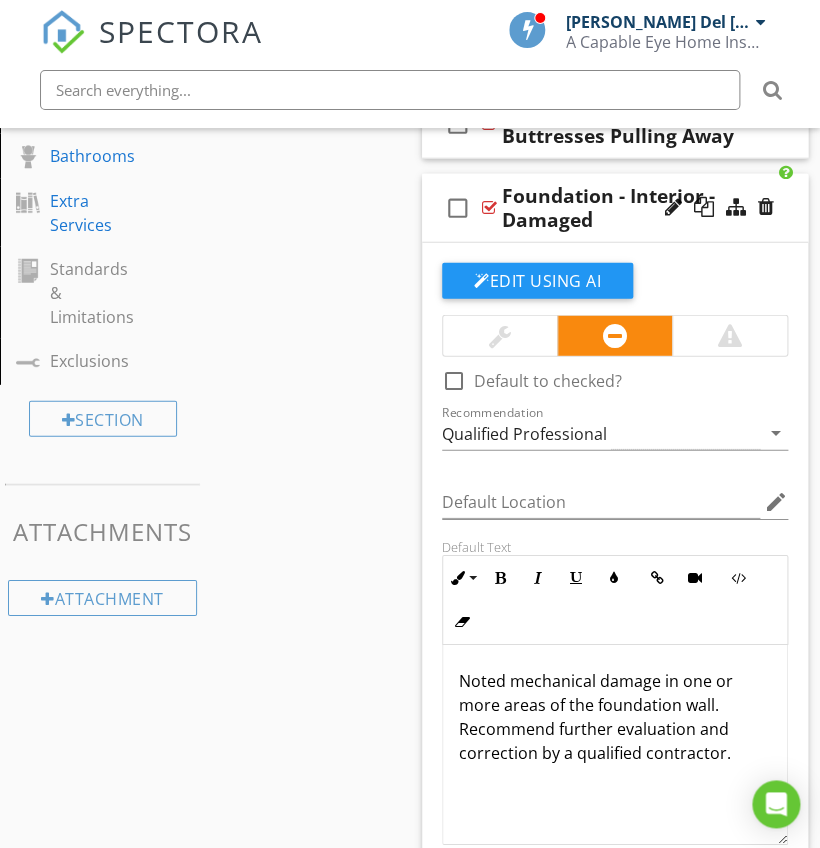 click on "Sections
Introduction           Inspection Details           Property           Lot & Grounds           Exterior           Roof System           Chimneys, Fireplaces & Stoves           Garage           Electrical System           Plumbing System           HVAC System           Structure           Interior           Kitchen           Laundry Room/Area           Bathrooms           Extra Services           Standards & Limitations            Exclusions
Section
Attachments
Attachment
Items
Foundation & Slab           Support Posts & Columns           Floor & Wall Structure           Crawlspace           Moisture Intrusion           Limitations
Item
Comments
New
Informational   check_box_outline_blank     Select All       check_box_outline_blank
Foundation Type" at bounding box center [410, 4365] 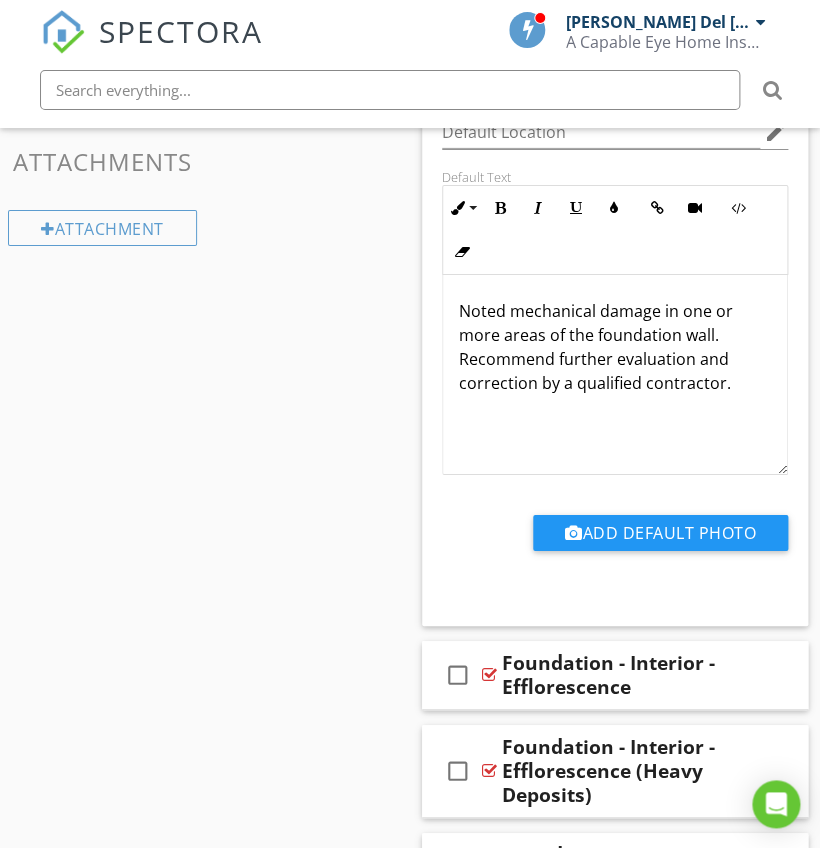 scroll, scrollTop: 1529, scrollLeft: 0, axis: vertical 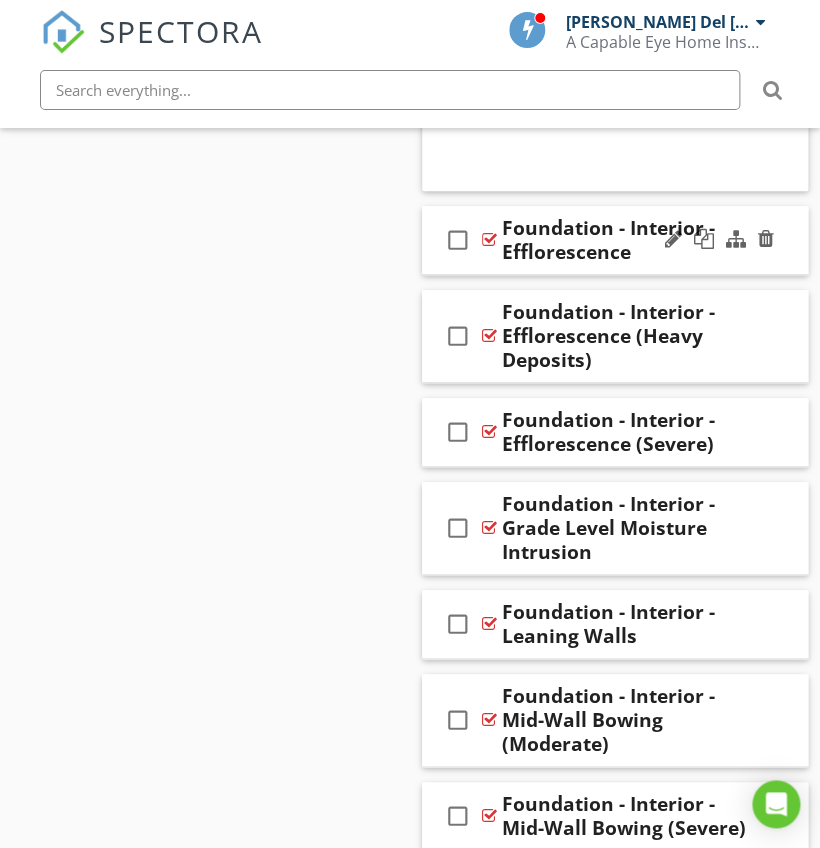 click on "check_box_outline_blank
Foundation - Interior - Efflorescence" at bounding box center (615, 240) 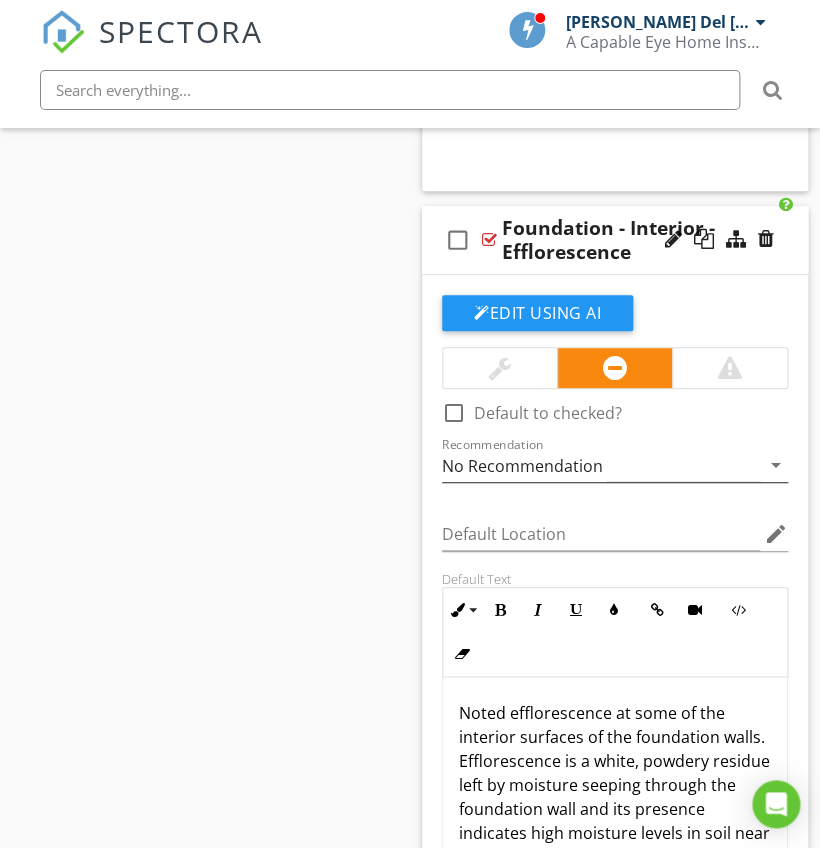scroll, scrollTop: 2188, scrollLeft: 0, axis: vertical 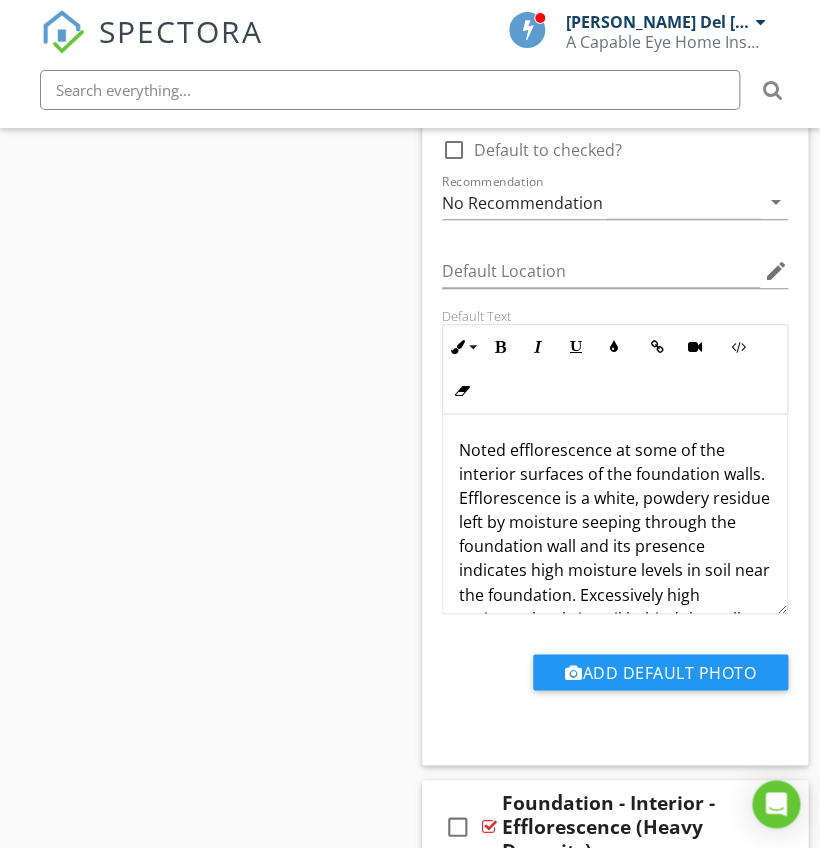 click on "Noted efflorescence at some of the interior surfaces of the foundation walls. Efflorescence is a white, powdery residue left by moisture seeping through the foundation wall and its presence indicates high moisture levels in soil near the foundation. Excessively high moisture levels in soil behind the walls can cause various structural problems. Efforts should be made to identify the source of the moisture and correct it." at bounding box center (615, 570) 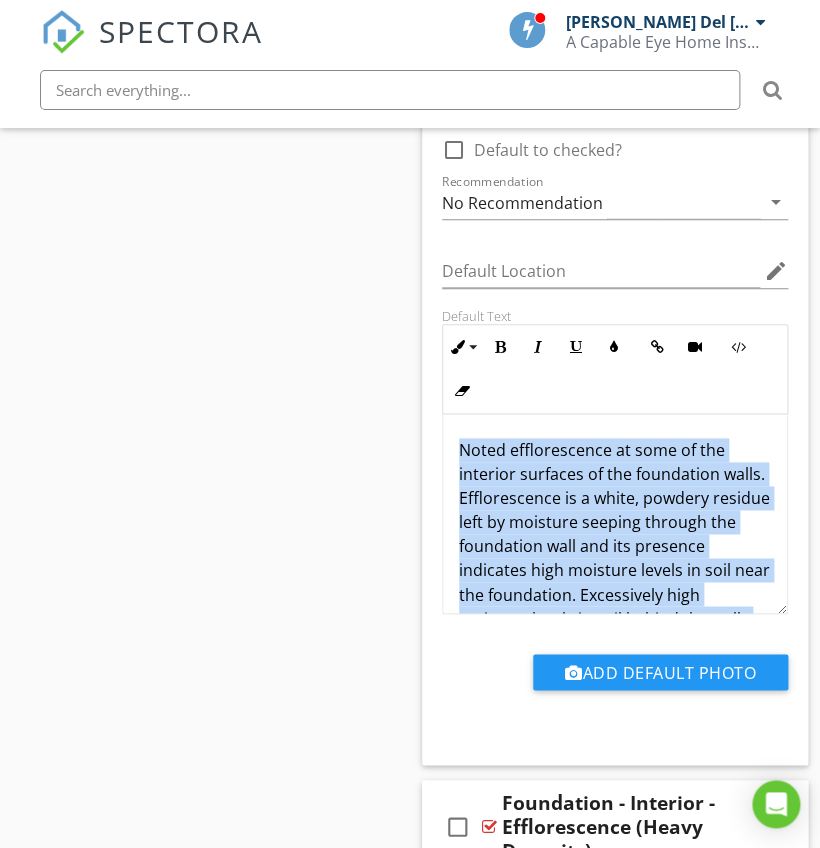 copy on "Noted efflorescence at some of the interior surfaces of the foundation walls. Efflorescence is a white, powdery residue left by moisture seeping through the foundation wall and its presence indicates high moisture levels in soil near the foundation. Excessively high moisture levels in soil behind the walls can cause various structural problems. Efforts should be made to identify the source of the moisture and correct it." 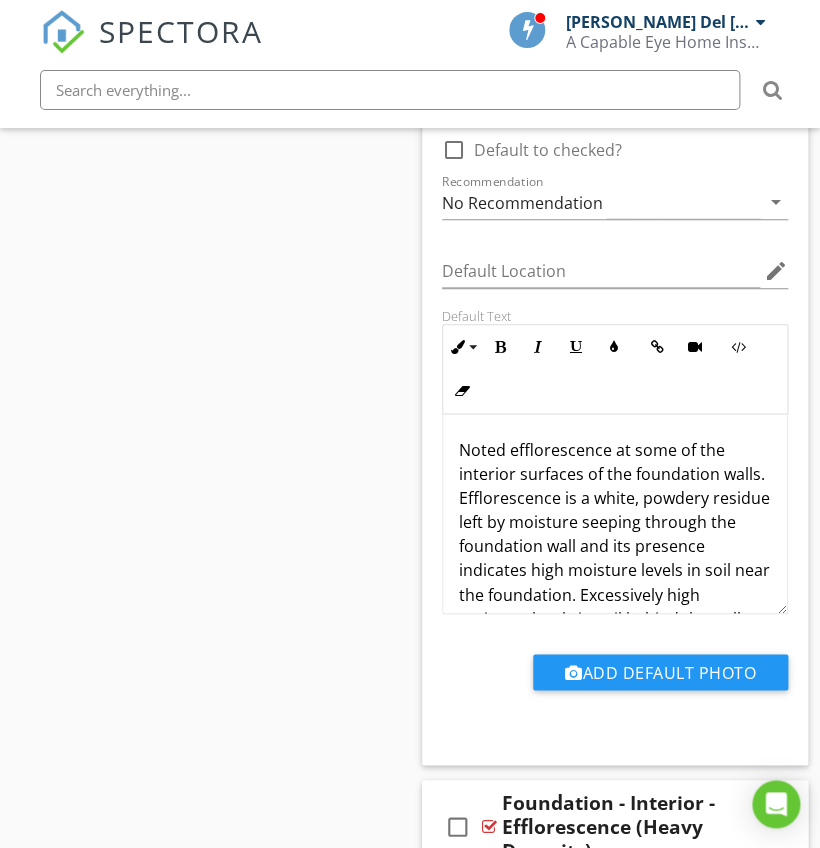 click on "Sections
Introduction           Inspection Details           Property           Lot & Grounds           Exterior           Roof System           Chimneys, Fireplaces & Stoves           Garage           Electrical System           Plumbing System           HVAC System           Structure           Interior           Kitchen           Laundry Room/Area           Bathrooms           Extra Services           Standards & Limitations            Exclusions
Section
Attachments
Attachment
Items
Foundation & Slab           Support Posts & Columns           Floor & Wall Structure           Crawlspace           Moisture Intrusion           Limitations
Item
Comments
New
Informational   check_box_outline_blank     Select All       check_box_outline_blank
Foundation Type" at bounding box center [410, 3673] 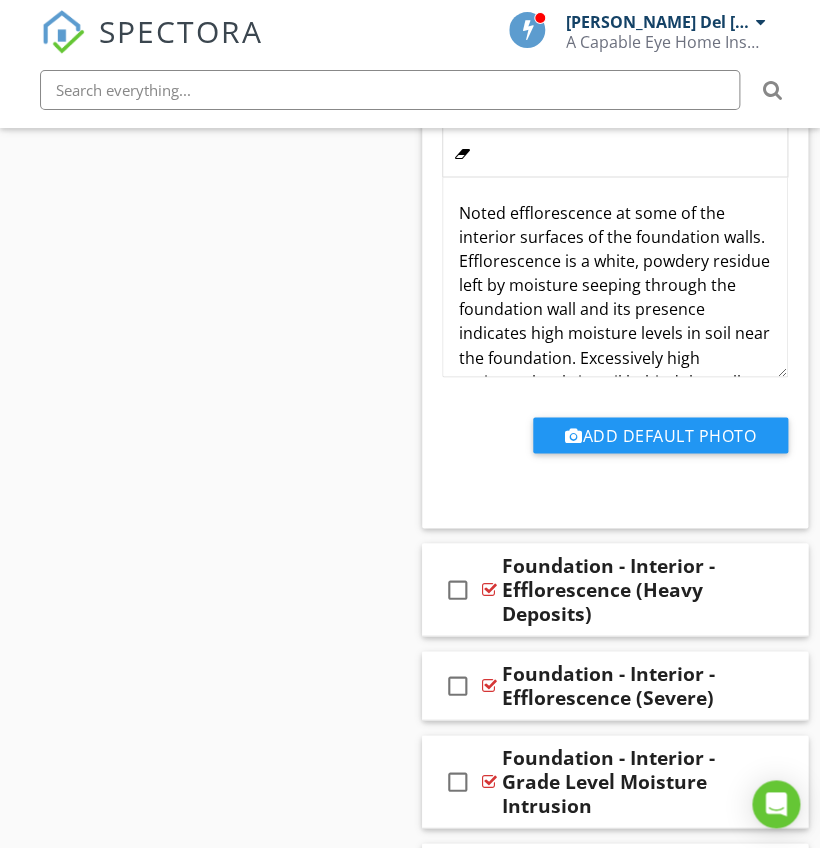 scroll, scrollTop: 2426, scrollLeft: 0, axis: vertical 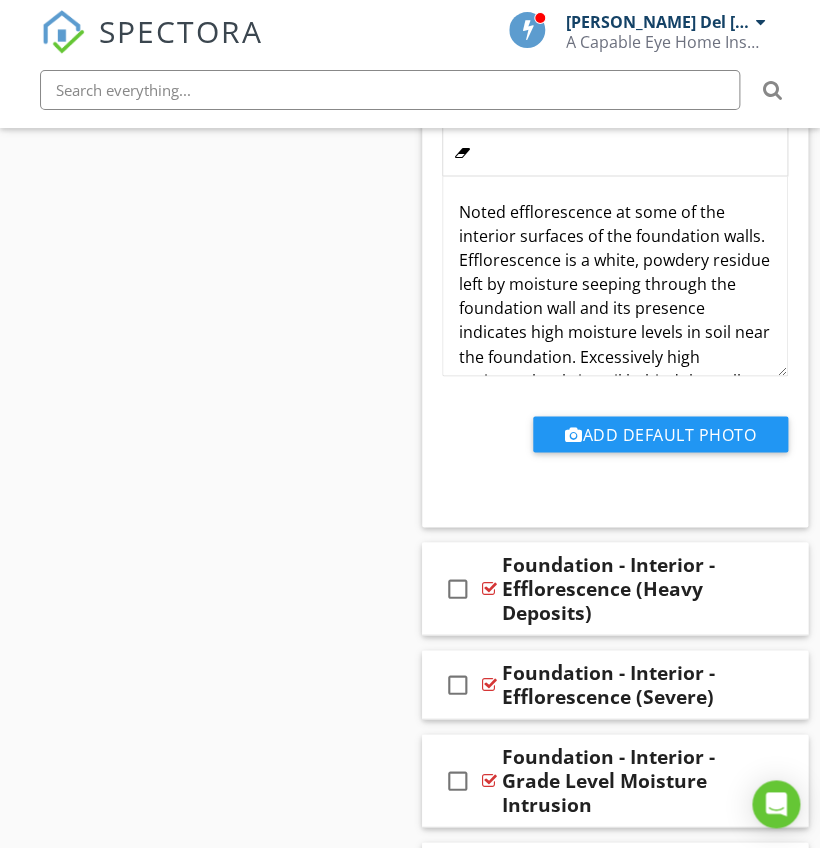 click on "Sections
Introduction           Inspection Details           Property           Lot & Grounds           Exterior           Roof System           Chimneys, Fireplaces & Stoves           Garage           Electrical System           Plumbing System           HVAC System           Structure           Interior           Kitchen           Laundry Room/Area           Bathrooms           Extra Services           Standards & Limitations            Exclusions
Section
Attachments
Attachment
Items
Foundation & Slab           Support Posts & Columns           Floor & Wall Structure           Crawlspace           Moisture Intrusion           Limitations
Item
Comments
New
Informational   check_box_outline_blank     Select All       check_box_outline_blank
Foundation Type" at bounding box center (410, 3435) 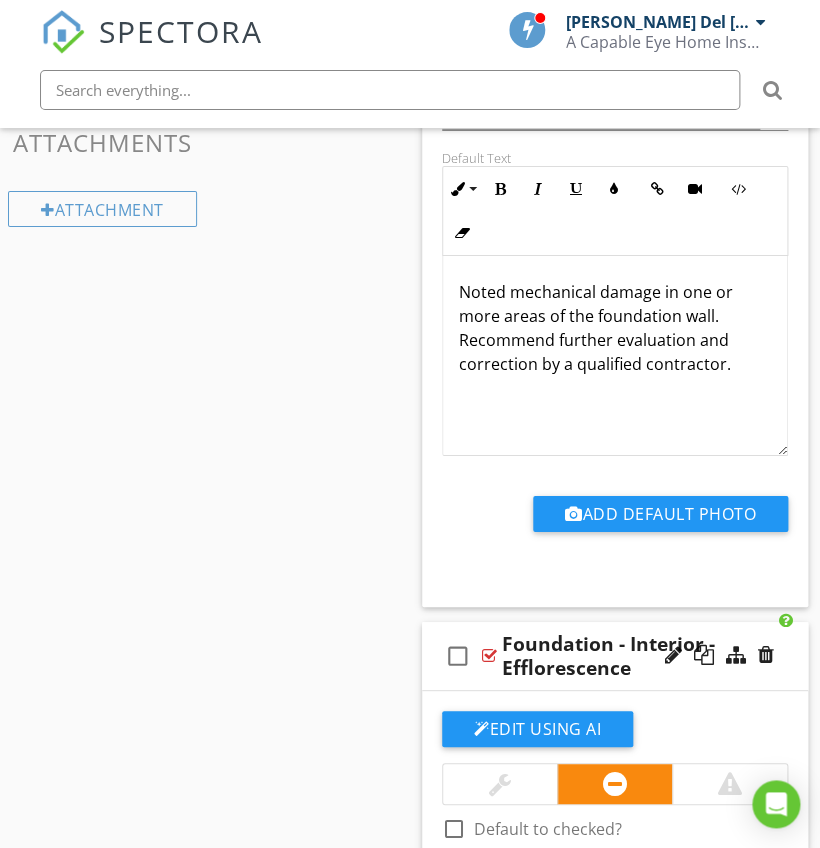 scroll, scrollTop: 1176, scrollLeft: 0, axis: vertical 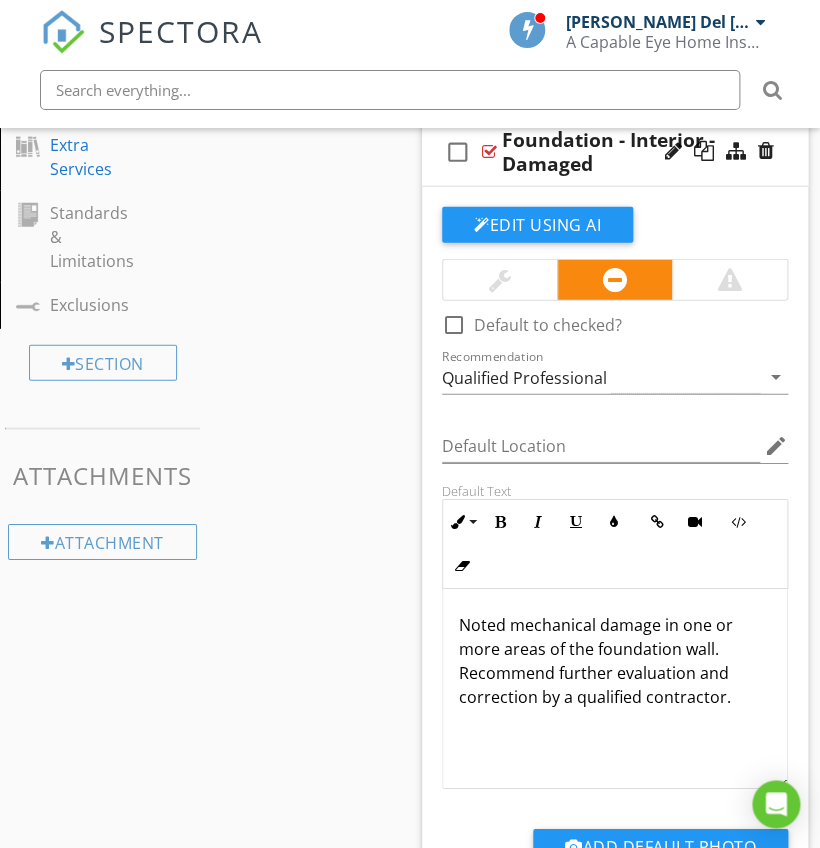 click on "Noted mechanical damage in one or more areas of the foundation wall. Recommend further evaluation and correction by a qualified contractor." at bounding box center (615, 661) 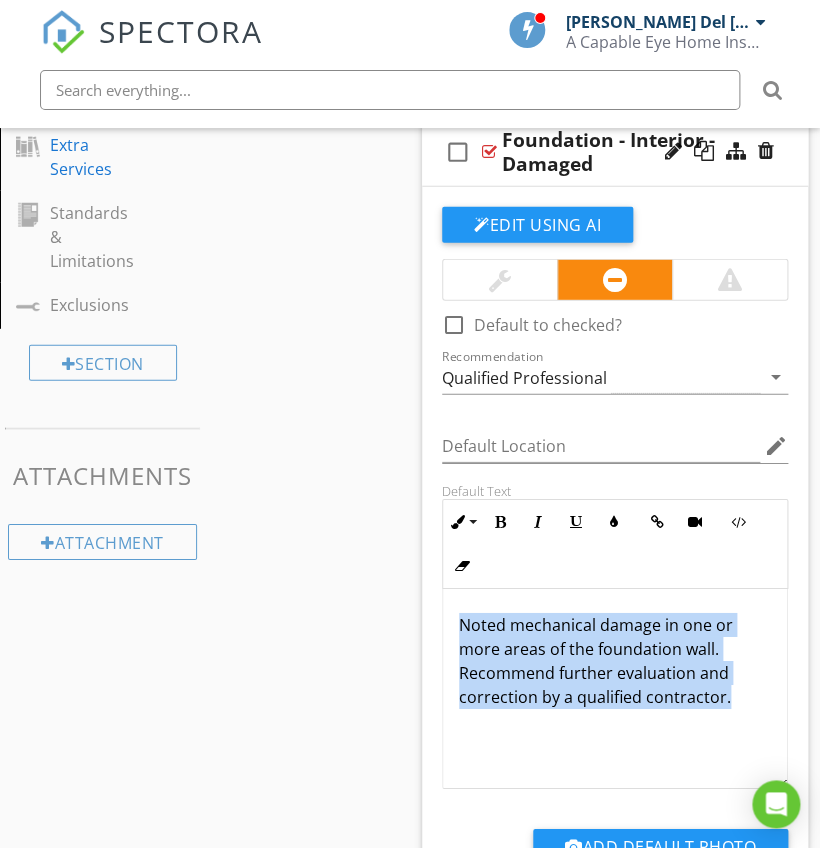 copy on "Noted mechanical damage in one or more areas of the foundation wall. Recommend further evaluation and correction by a qualified contractor." 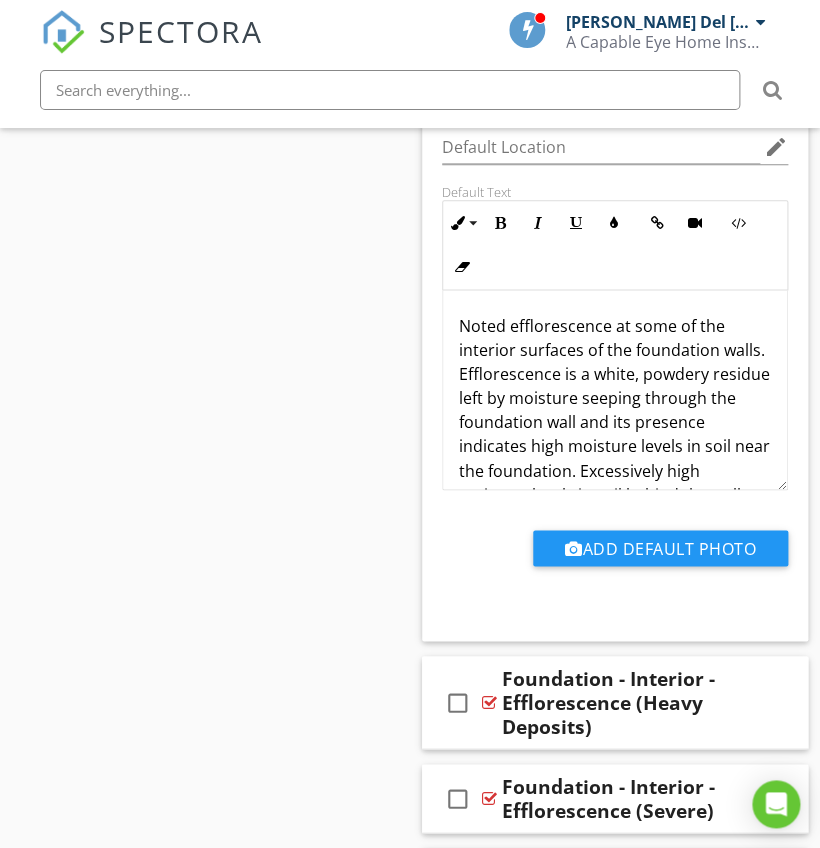 scroll, scrollTop: 2313, scrollLeft: 0, axis: vertical 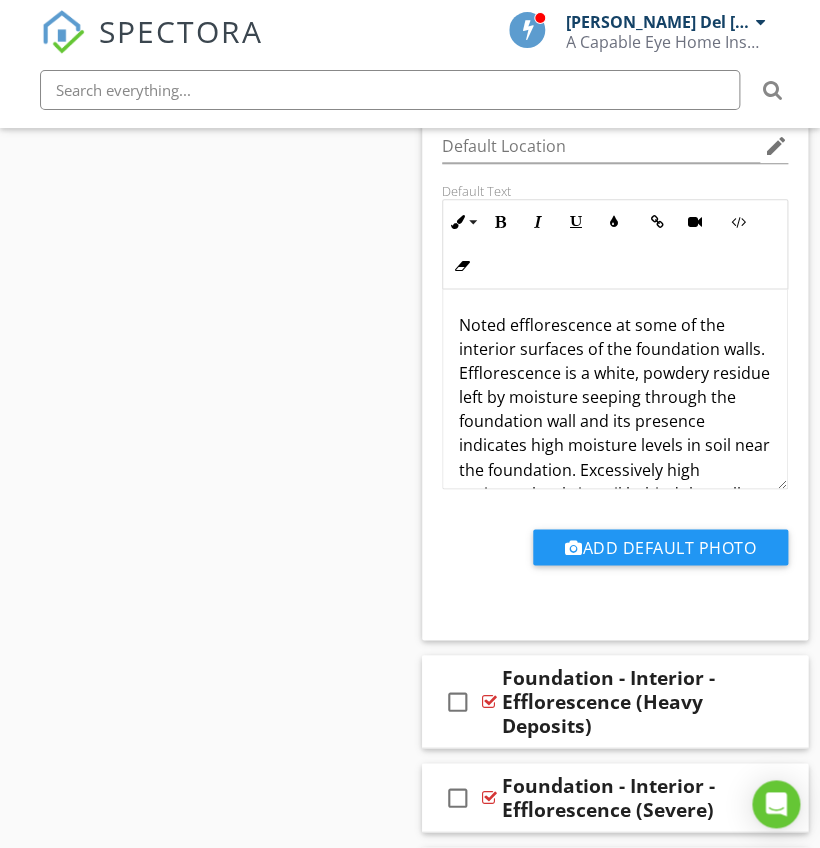drag, startPoint x: 573, startPoint y: 450, endPoint x: 528, endPoint y: 479, distance: 53.535034 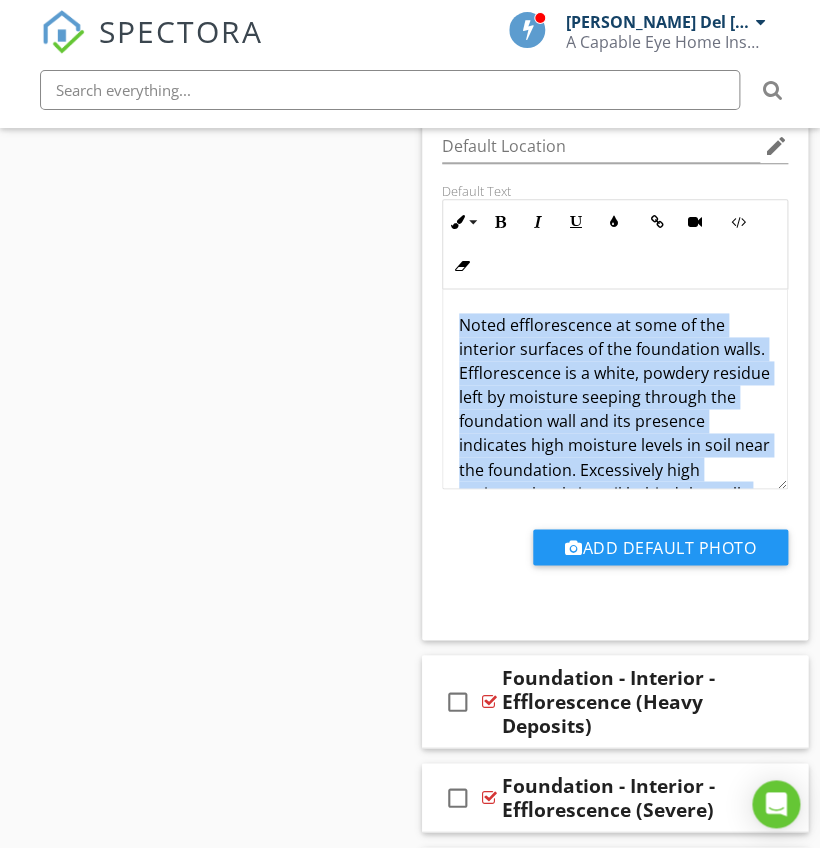 copy on "Noted efflorescence at some of the interior surfaces of the foundation walls. Efflorescence is a white, powdery residue left by moisture seeping through the foundation wall and its presence indicates high moisture levels in soil near the foundation. Excessively high moisture levels in soil behind the walls can cause various structural problems. Efforts should be made to identify the source of the moisture and correct it." 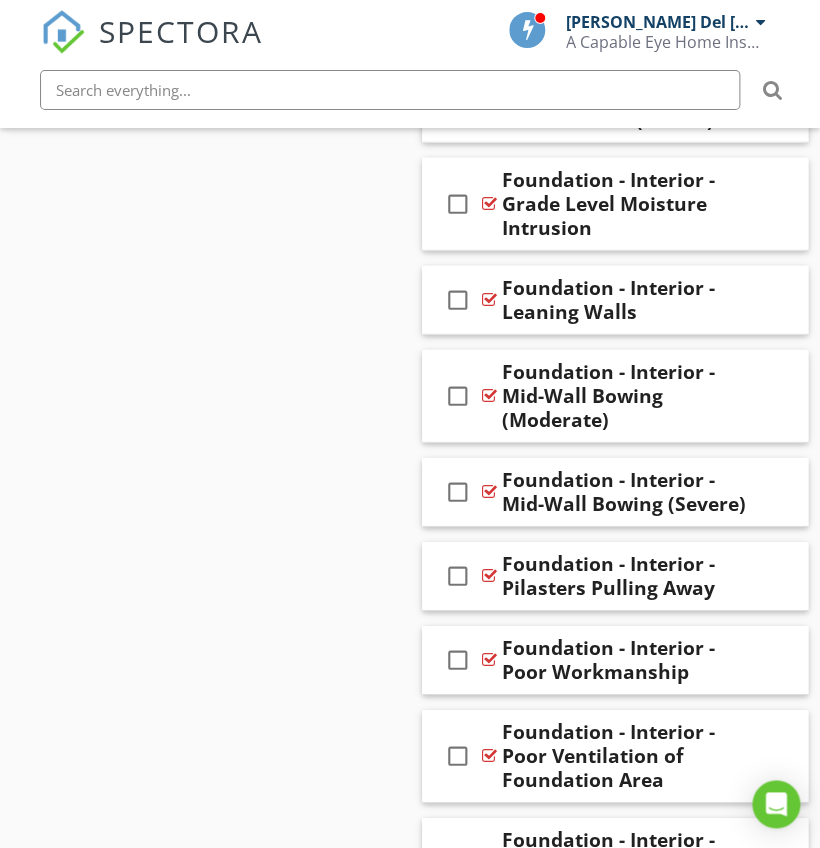 scroll, scrollTop: 3004, scrollLeft: 0, axis: vertical 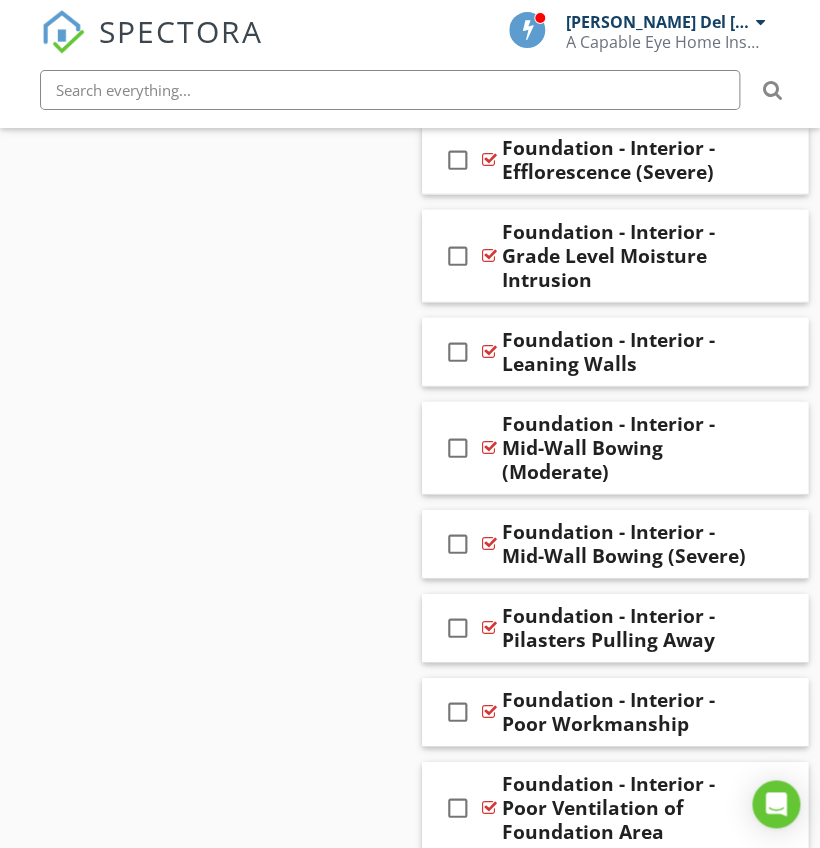 drag, startPoint x: 425, startPoint y: 289, endPoint x: 374, endPoint y: 268, distance: 55.154327 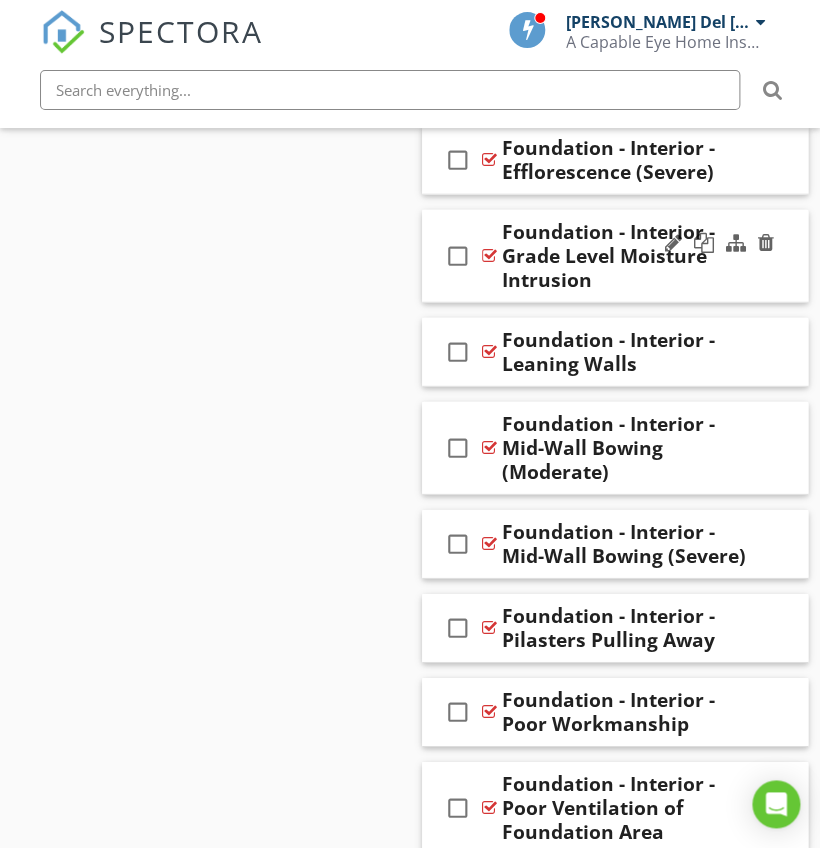 click on "check_box_outline_blank
Foundation - Interior - Grade Level Moisture Intrusion" at bounding box center [615, 256] 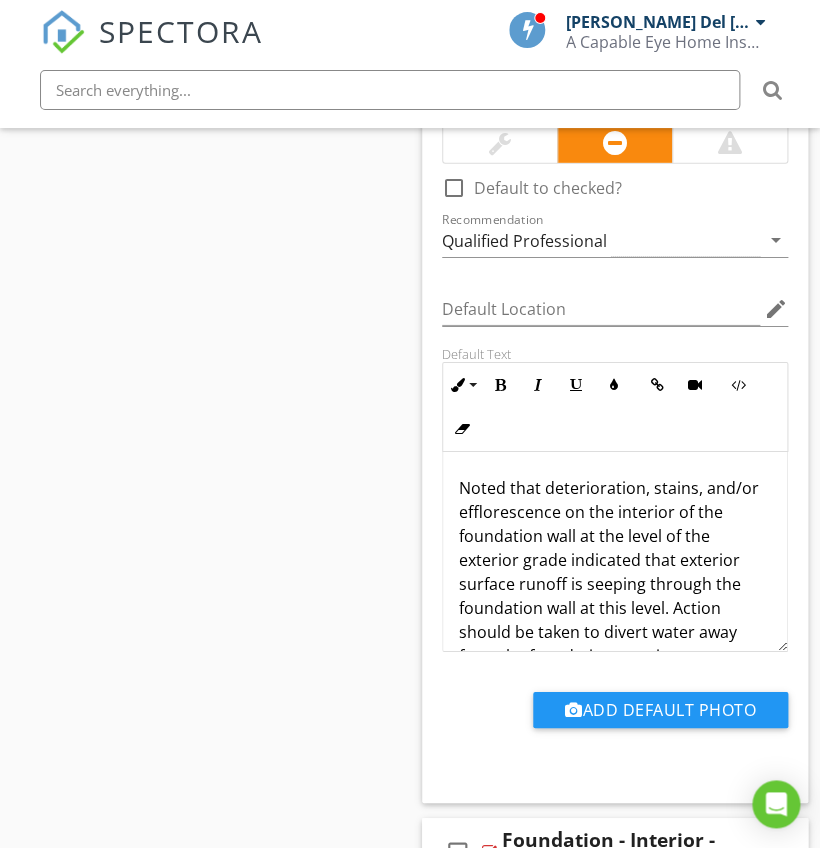 scroll, scrollTop: 3208, scrollLeft: 0, axis: vertical 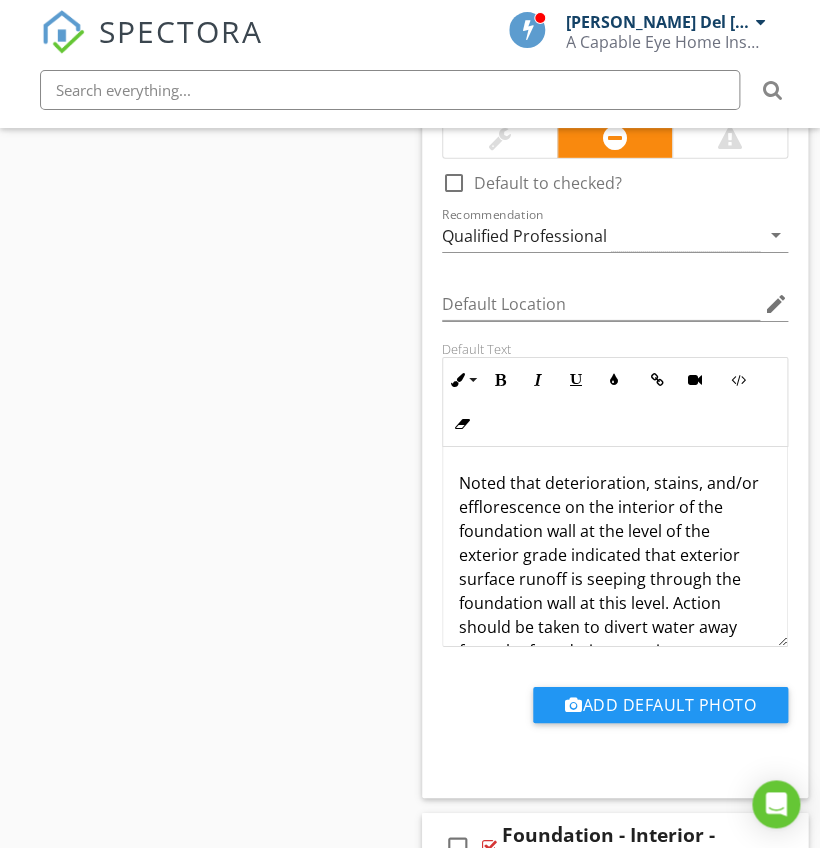 click on "Noted that deterioration, stains, and/or efflorescence on the interior of the foundation wall at the level of the exterior grade indicated that exterior surface runoff is seeping through the foundation wall at this level. Action should be taken to divert water away from the foundation exterior." at bounding box center [615, 567] 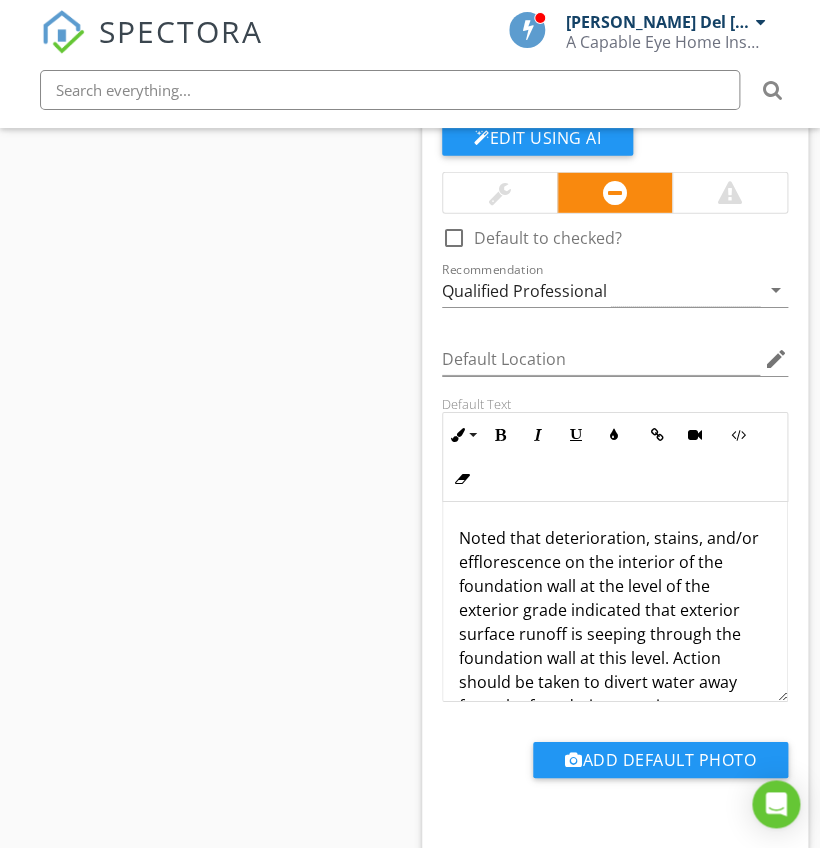 scroll, scrollTop: 3152, scrollLeft: 0, axis: vertical 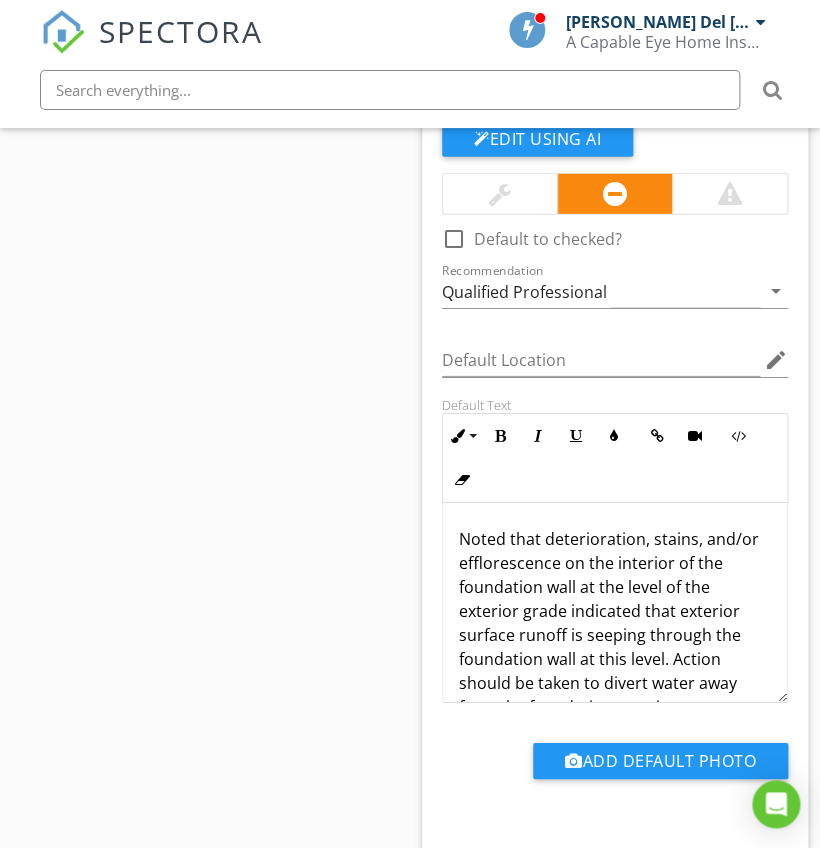 drag, startPoint x: 605, startPoint y: 529, endPoint x: 508, endPoint y: 567, distance: 104.177734 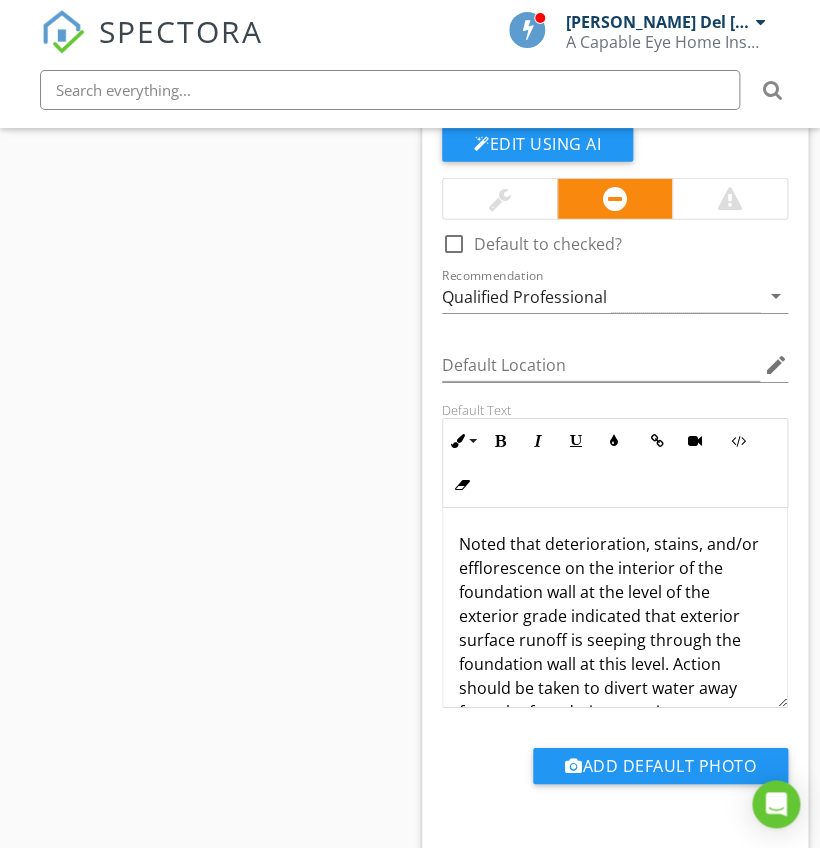 scroll, scrollTop: 3145, scrollLeft: 0, axis: vertical 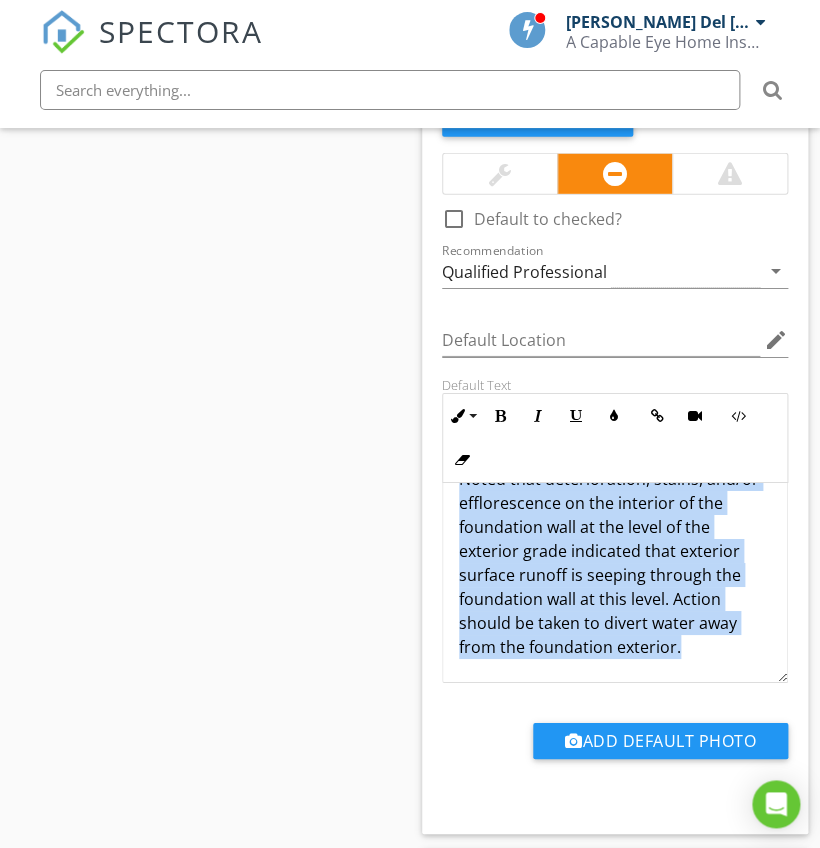 copy on "Noted that deterioration, stains, and/or efflorescence on the interior of the foundation wall at the level of the exterior grade indicated that exterior surface runoff is seeping through the foundation wall at this level. Action should be taken to divert water away from the foundation exterior." 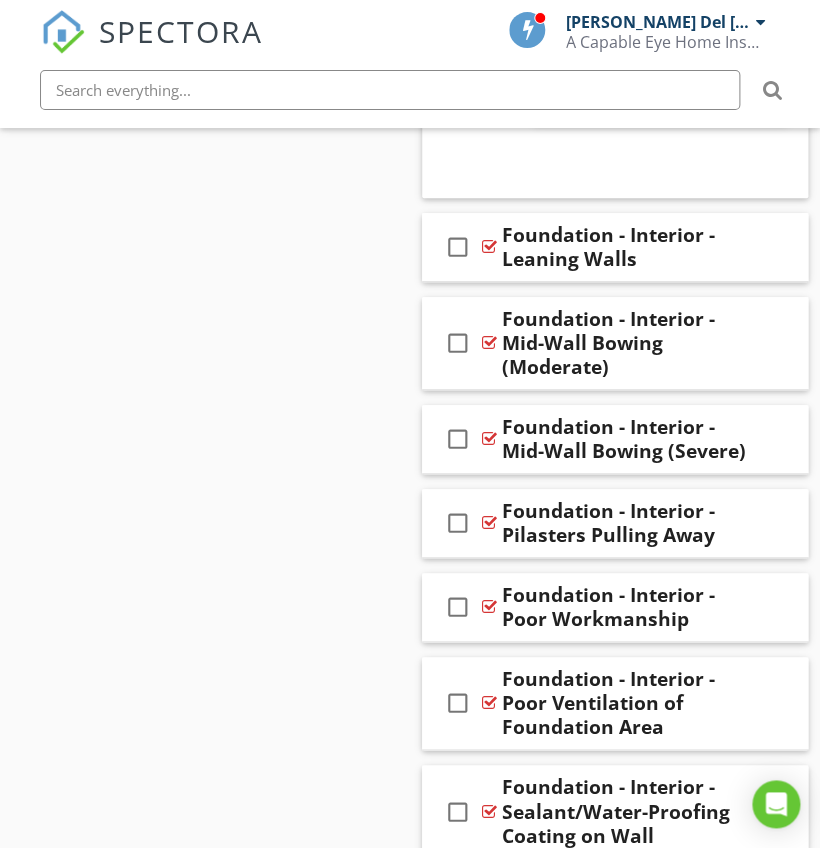 scroll, scrollTop: 3809, scrollLeft: 0, axis: vertical 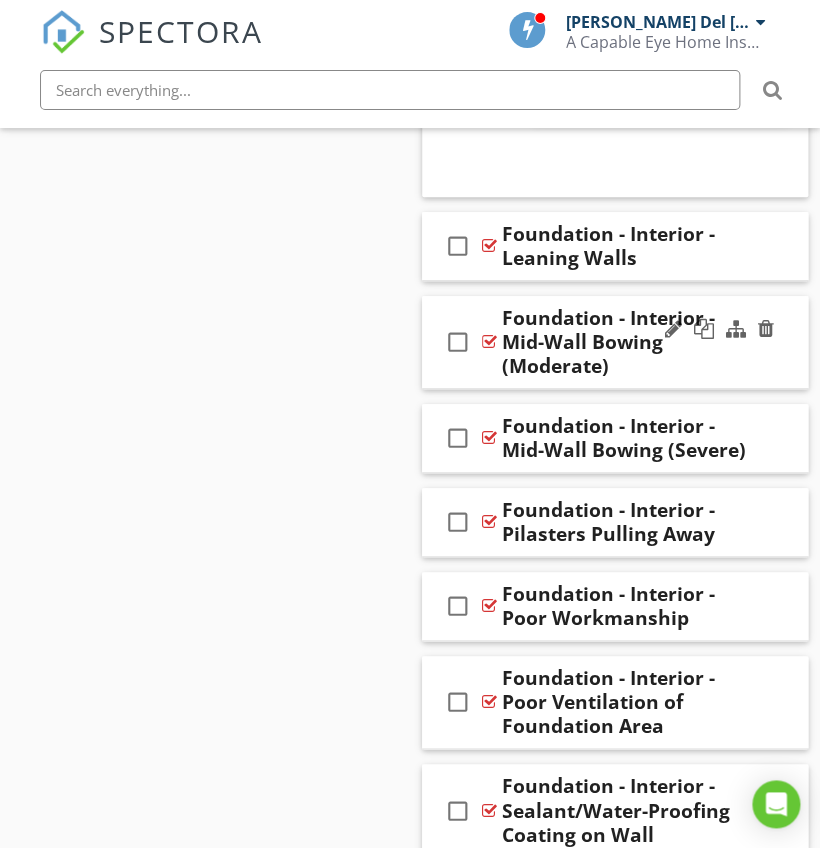 click on "check_box_outline_blank
Foundation - Interior - Mid-Wall Bowing (Moderate)" at bounding box center [615, 342] 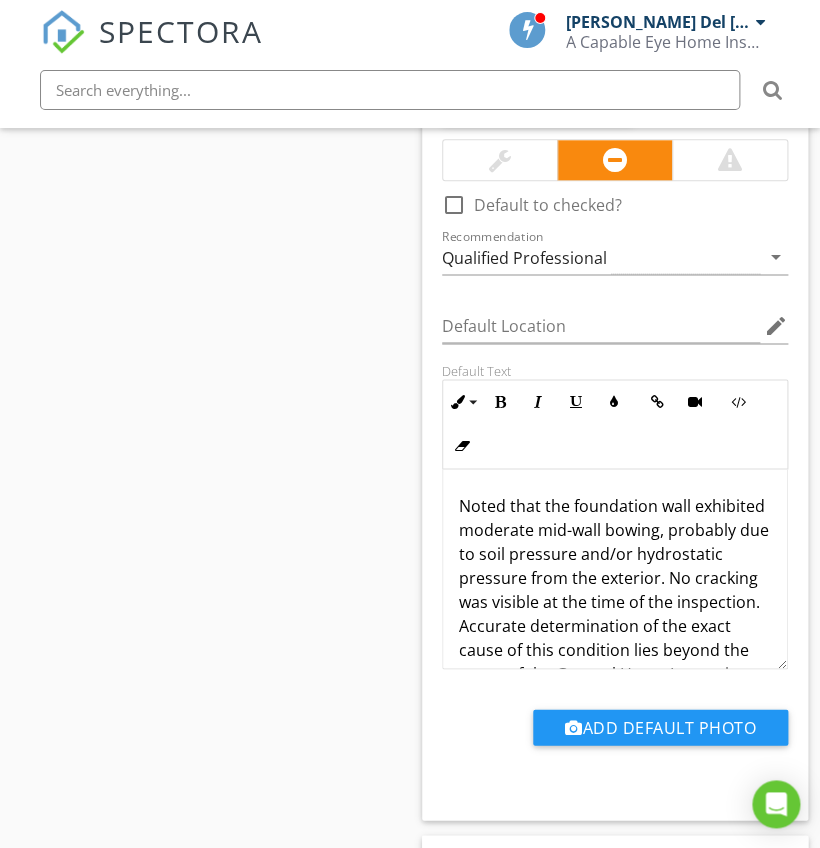 scroll, scrollTop: 4135, scrollLeft: 0, axis: vertical 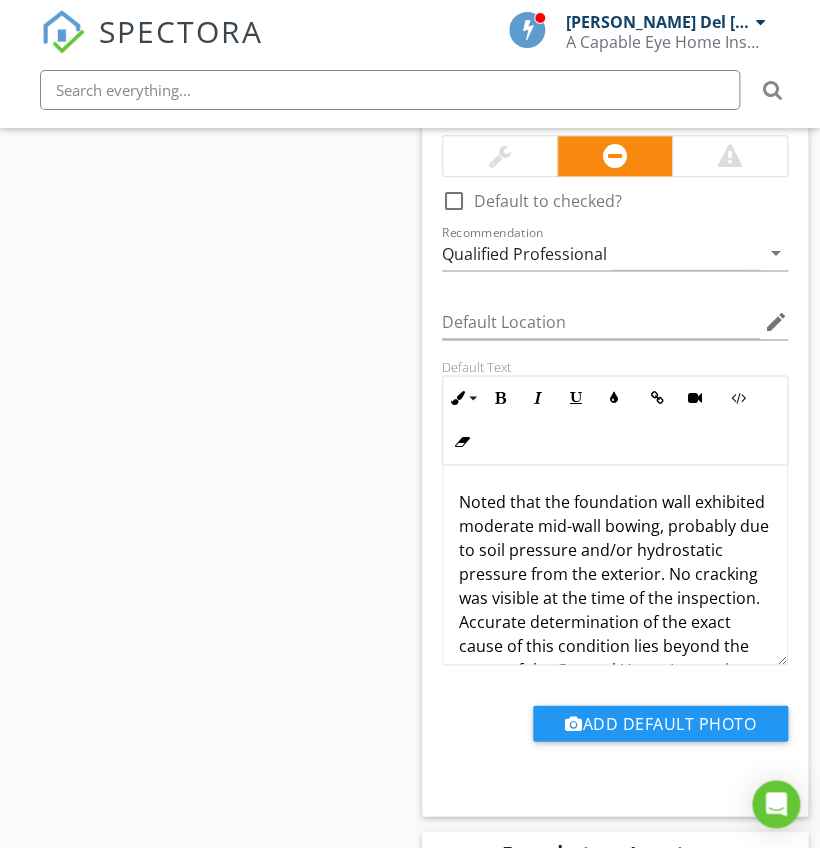 click on "Noted that the foundation wall exhibited moderate mid-wall bowing, probably due to soil pressure and/or hydrostatic pressure from the exterior. No cracking was visible at the time of the inspection. Accurate determination of the exact cause of this condition lies beyond the scope of the General Home Inspection. Consider evaluation by a structural engineer to more accurately determine the cause, the likelihood of future damage, and to discuss options for any necessary stabilization." at bounding box center [615, 645] 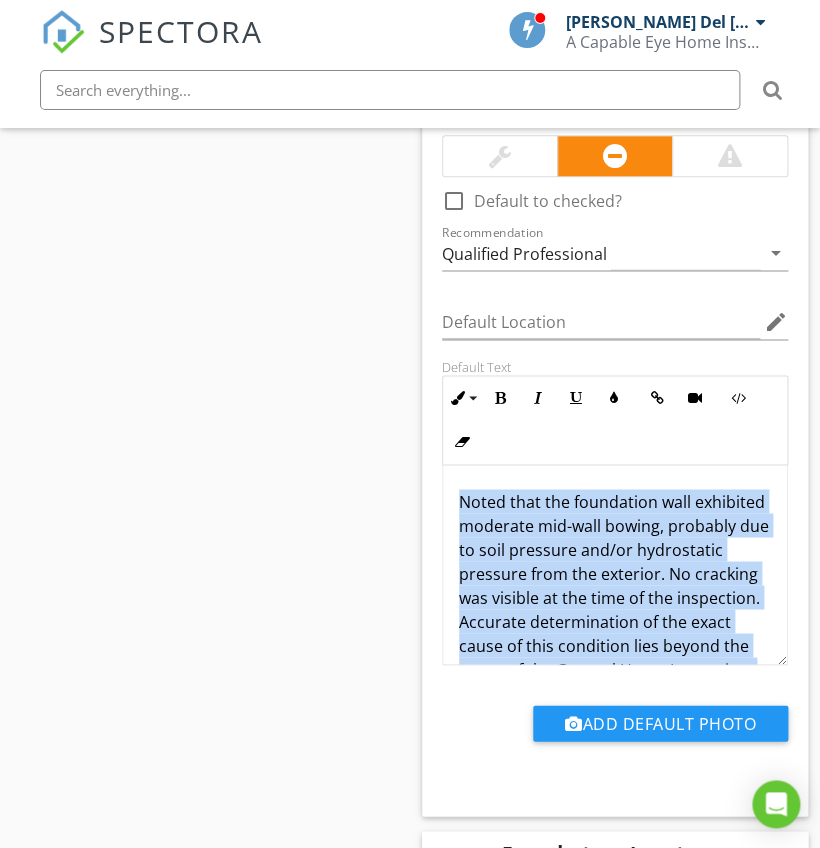 copy on "Noted that the foundation wall exhibited moderate mid-wall bowing, probably due to soil pressure and/or hydrostatic pressure from the exterior. No cracking was visible at the time of the inspection. Accurate determination of the exact cause of this condition lies beyond the scope of the General Home Inspection. Consider evaluation by a structural engineer to more accurately determine the cause, the likelihood of future damage, and to discuss options for any necessary stabilization." 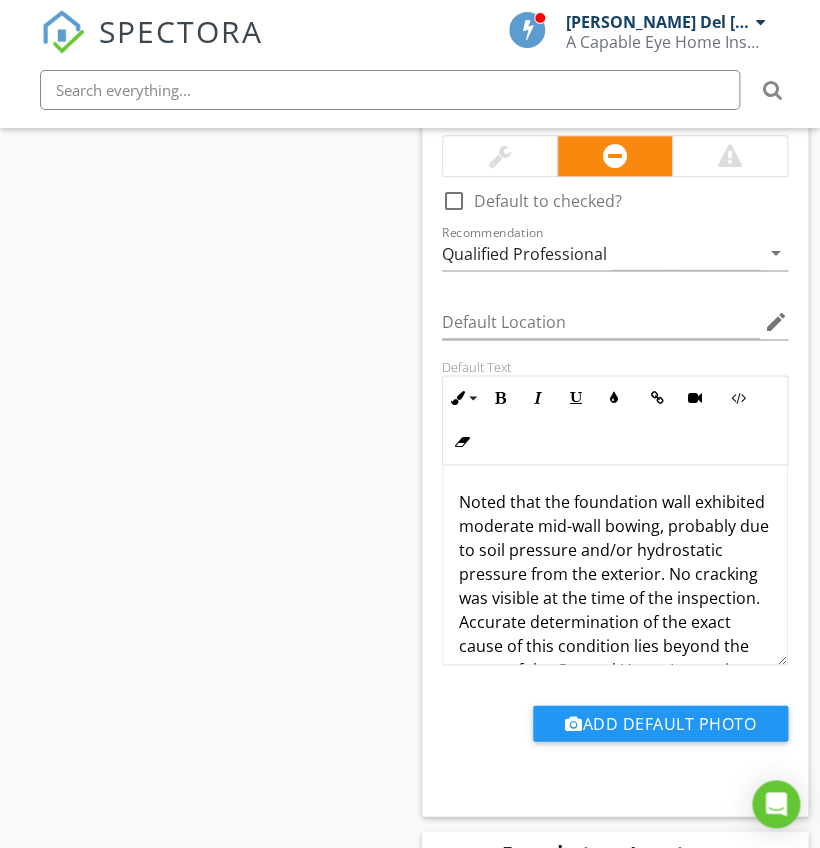 click on "Sections
Introduction           Inspection Details           Property           Lot & Grounds           Exterior           Roof System           Chimneys, Fireplaces & Stoves           Garage           Electrical System           Plumbing System           HVAC System           Structure           Interior           Kitchen           Laundry Room/Area           Bathrooms           Extra Services           Standards & Limitations            Exclusions
Section
Attachments
Attachment
Items
Foundation & Slab           Support Posts & Columns           Floor & Wall Structure           Crawlspace           Moisture Intrusion           Limitations
Item
Comments
New
Informational   check_box_outline_blank     Select All       check_box_outline_blank
Foundation Type" at bounding box center [410, 2479] 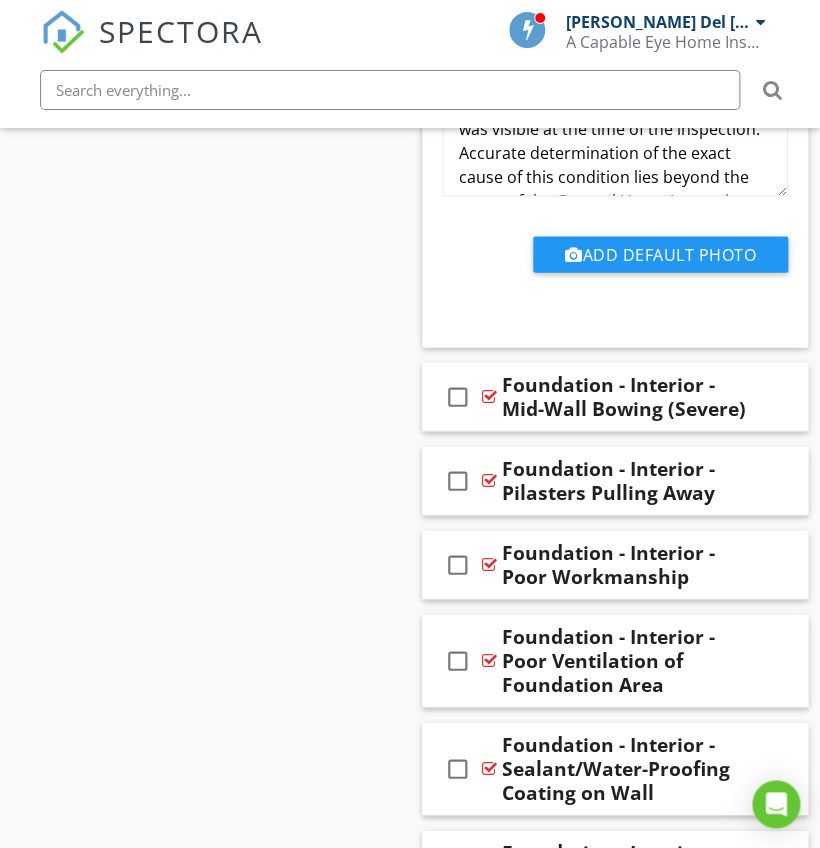 scroll, scrollTop: 4607, scrollLeft: 0, axis: vertical 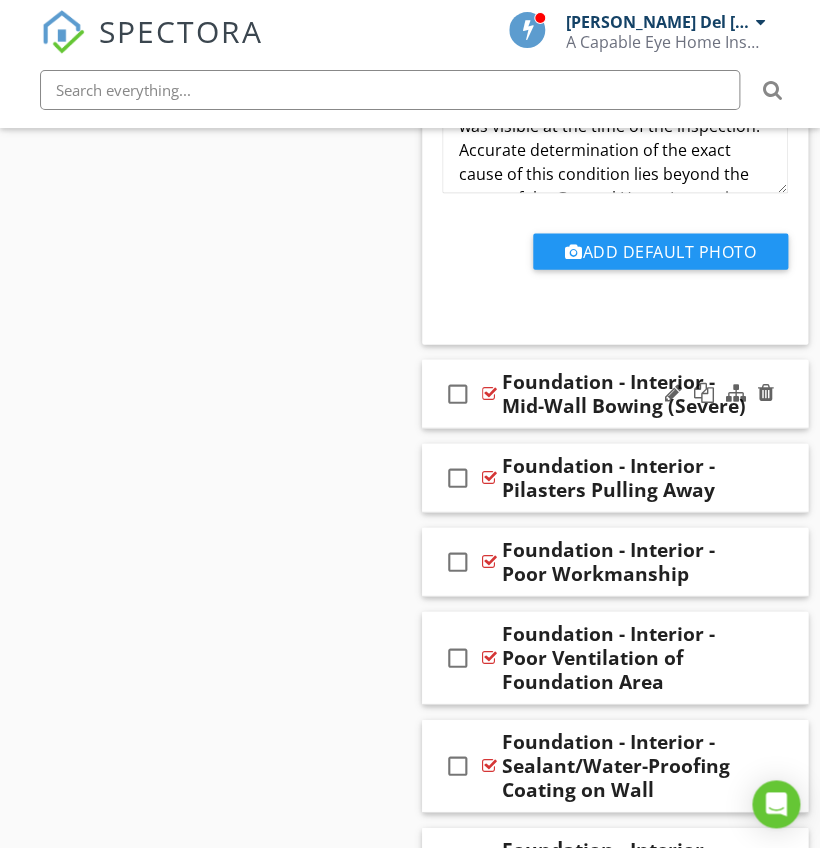 click on "check_box_outline_blank
Foundation - Interior - Mid-Wall Bowing (Severe)" at bounding box center (615, 393) 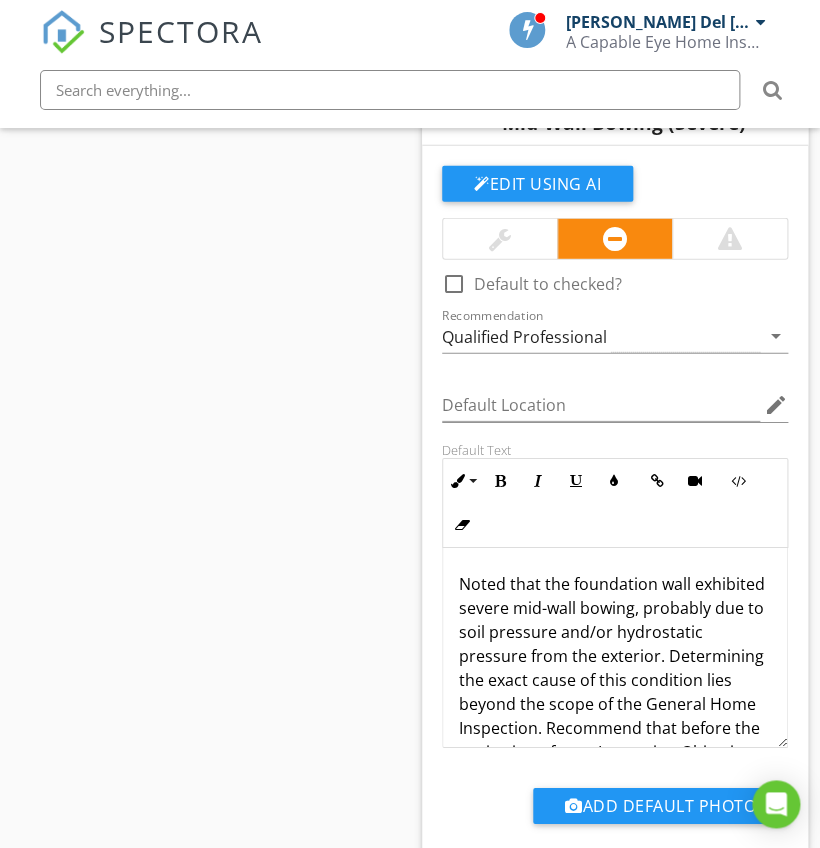 scroll, scrollTop: 4897, scrollLeft: 0, axis: vertical 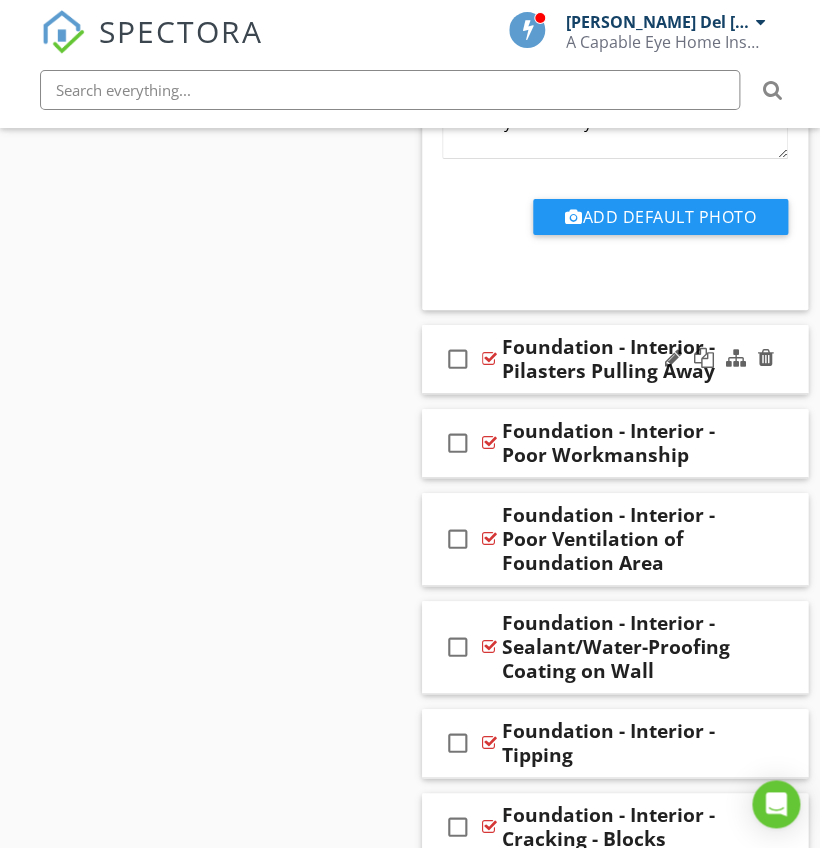click on "check_box_outline_blank
Foundation - Interior - Pilasters Pulling Away" at bounding box center (615, 359) 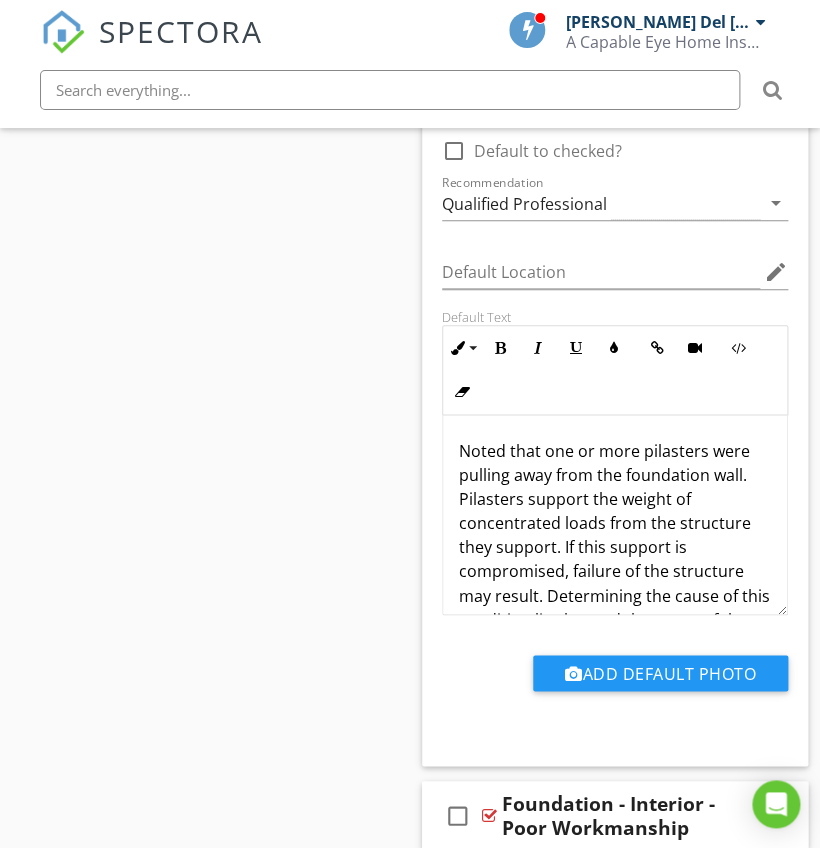 scroll, scrollTop: 5870, scrollLeft: 0, axis: vertical 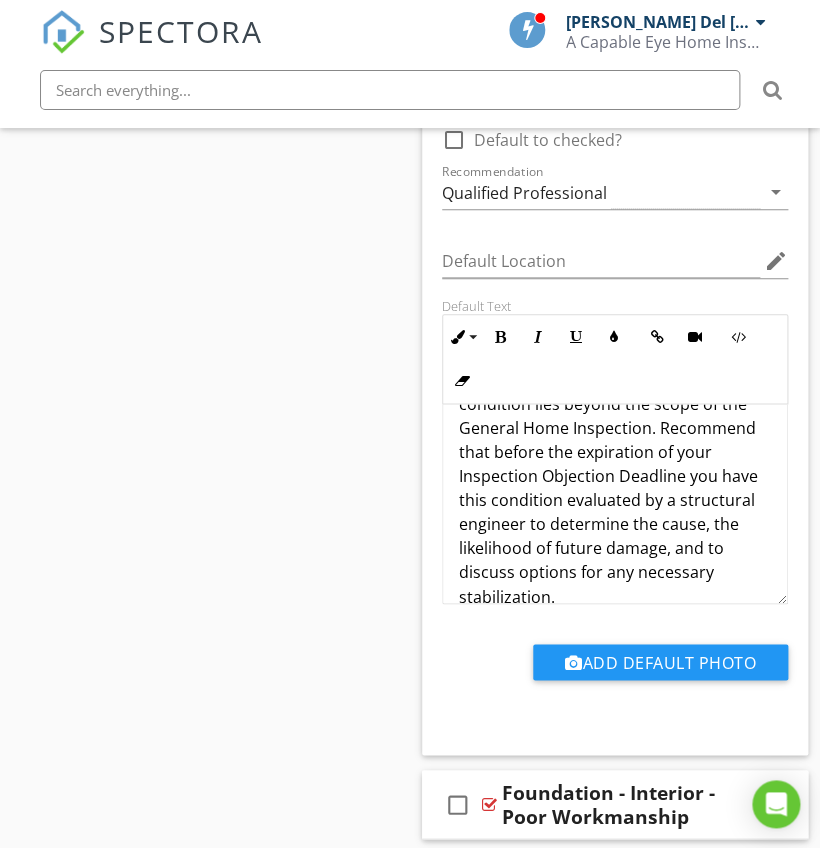 click on "Noted that one or more pilasters were pulling away from the foundation wall. Pilasters support the weight of concentrated loads from the structure they support. If this support is compromised, failure of the structure may result. Determining the cause of this condition lies beyond the scope of the General Home Inspection. Recommend that before the expiration of your Inspection Objection Deadline you have this condition evaluated by a structural engineer to determine the cause, the likelihood of future damage, and to discuss options for any necessary stabilization." at bounding box center (615, 416) 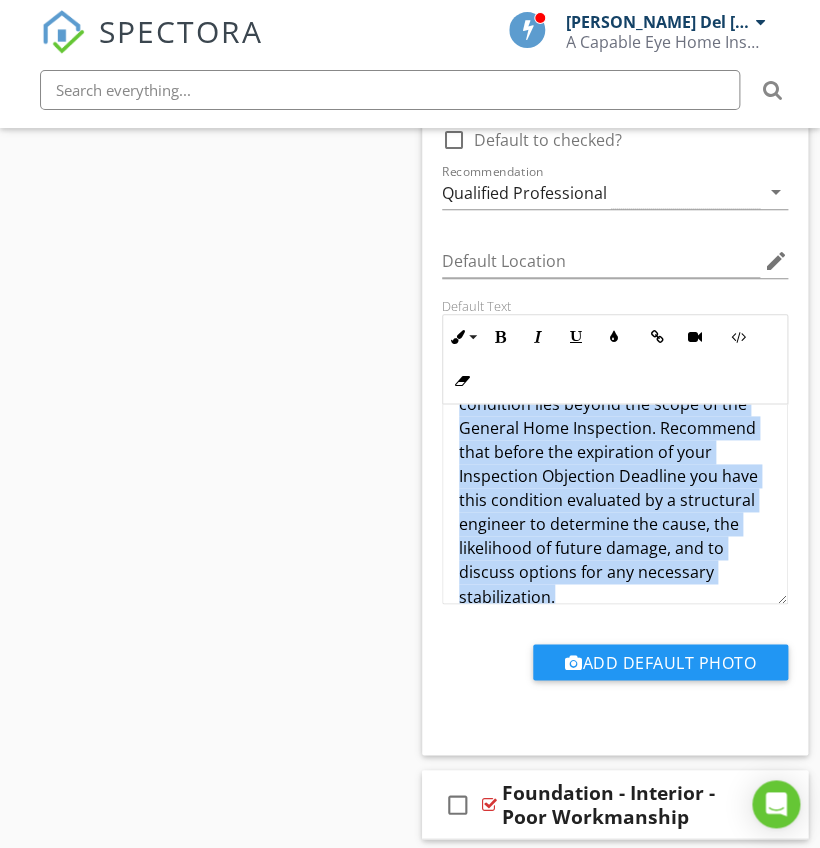 copy on "Noted that one or more pilasters were pulling away from the foundation wall. Pilasters support the weight of concentrated loads from the structure they support. If this support is compromised, failure of the structure may result. Determining the cause of this condition lies beyond the scope of the General Home Inspection. Recommend that before the expiration of your Inspection Objection Deadline you have this condition evaluated by a structural engineer to determine the cause, the likelihood of future damage, and to discuss options for any necessary stabilization." 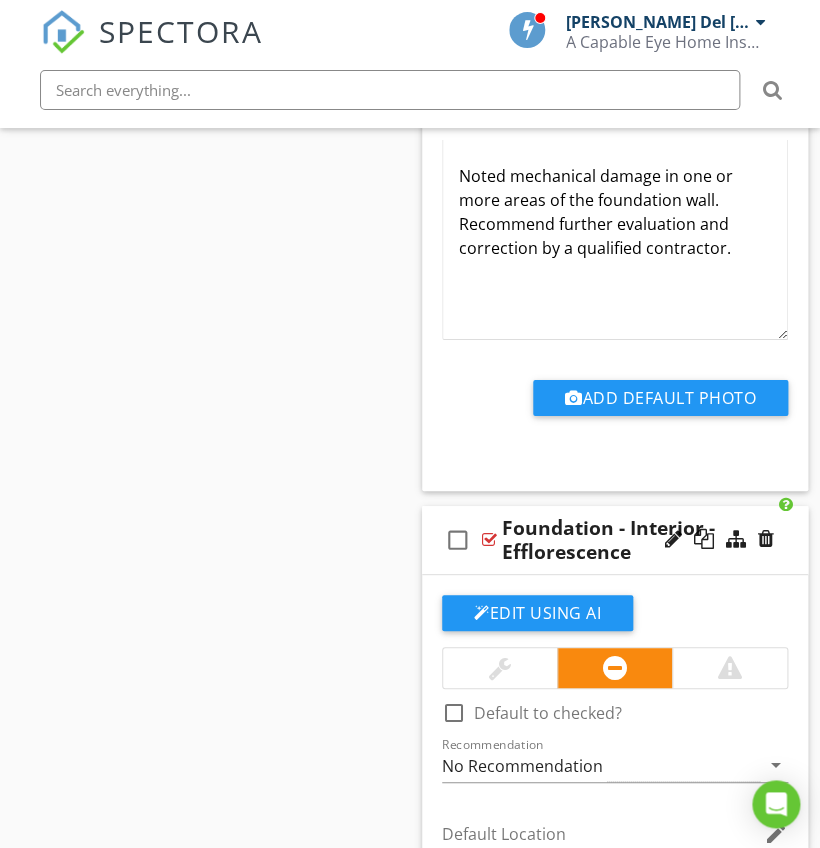 scroll, scrollTop: 1564, scrollLeft: 0, axis: vertical 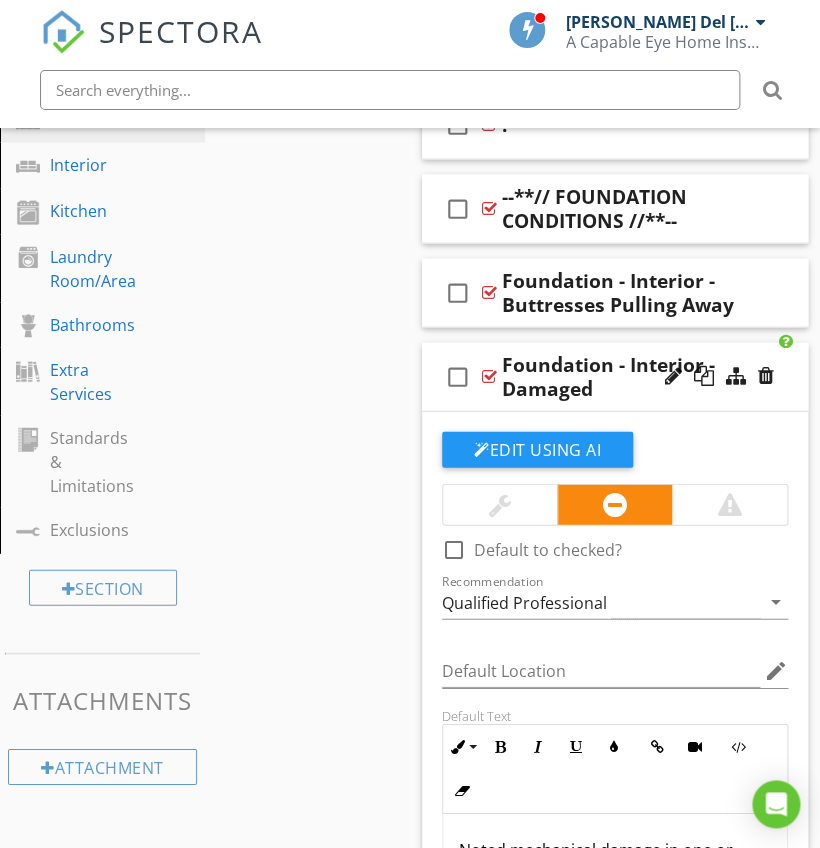drag, startPoint x: 425, startPoint y: 323, endPoint x: 394, endPoint y: 317, distance: 31.575306 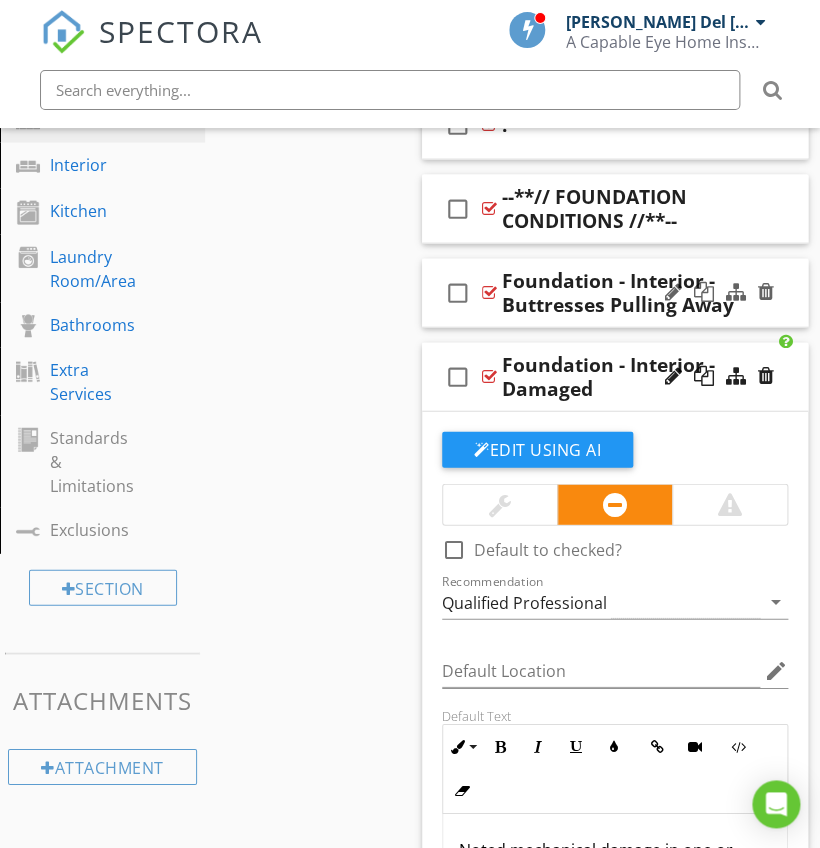 click on "check_box_outline_blank
Foundation - Interior - Buttresses Pulling Away" at bounding box center [615, 293] 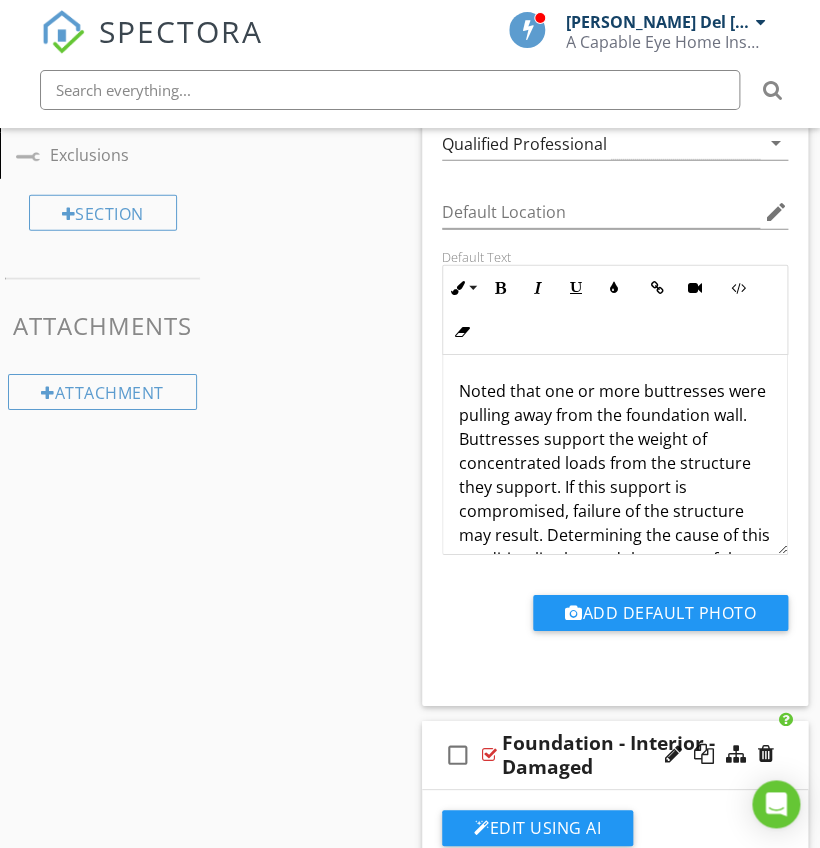 scroll, scrollTop: 1327, scrollLeft: 0, axis: vertical 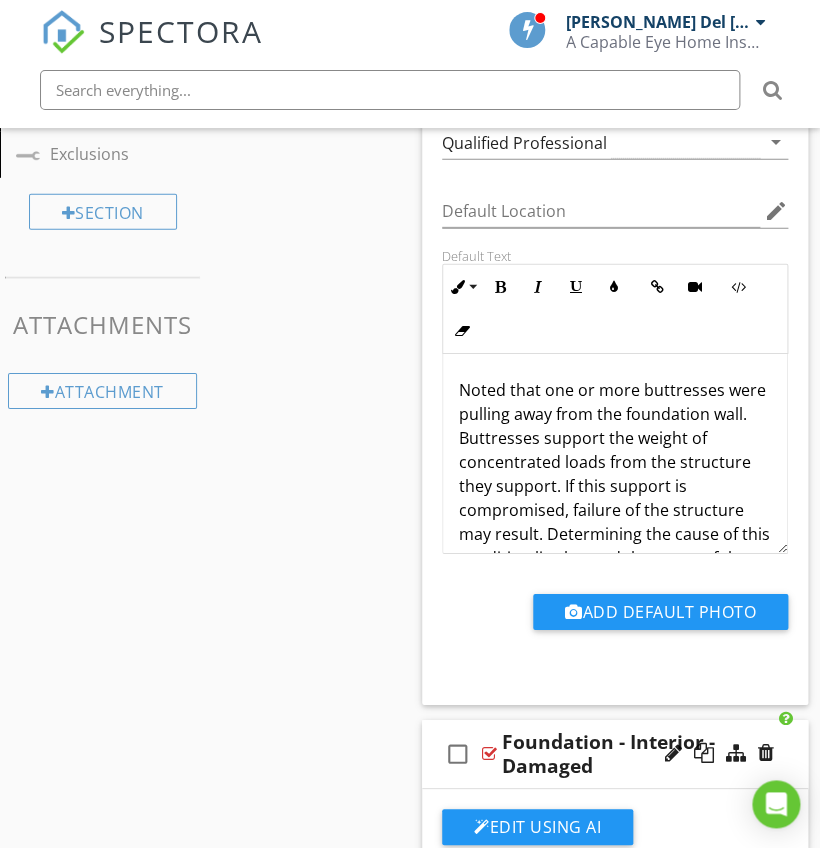 click on "Noted that one or more buttresses were pulling away from the foundation wall. Buttresses support the weight of concentrated loads from the structure they support. If this support is compromised, failure of the structure may result. Determining the cause of this condition lies beyond the scope of the General Home Inspection. Recommend that before the expiration of your Inspection Objection Deadline you have this condition evaluated by a structural engineer to determine the cause, the likelihood of future damage, and to discuss options for any necessary stabilization." at bounding box center (615, 570) 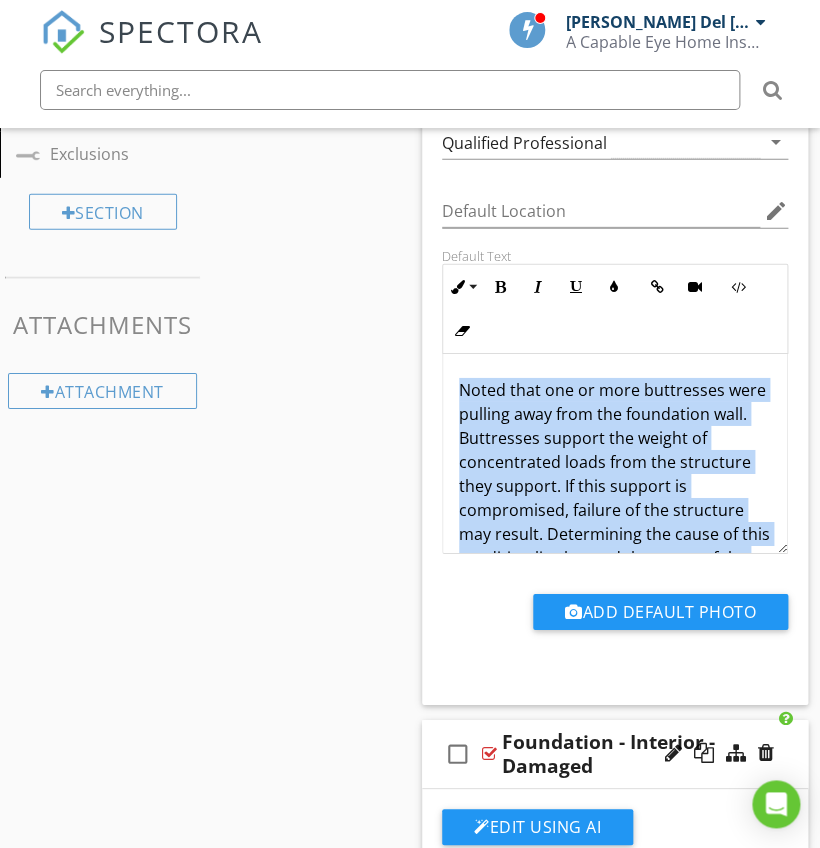 copy on "Noted that one or more buttresses were pulling away from the foundation wall. Buttresses support the weight of concentrated loads from the structure they support. If this support is compromised, failure of the structure may result. Determining the cause of this condition lies beyond the scope of the General Home Inspection. Recommend that before the expiration of your Inspection Objection Deadline you have this condition evaluated by a structural engineer to determine the cause, the likelihood of future damage, and to discuss options for any necessary stabilization." 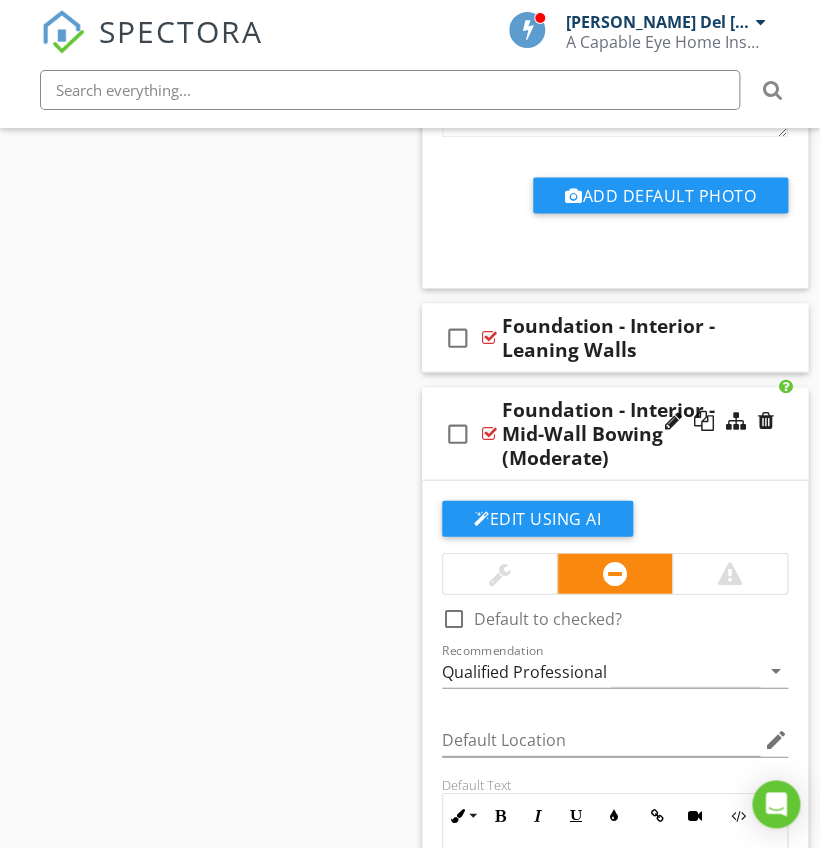 scroll, scrollTop: 4472, scrollLeft: 0, axis: vertical 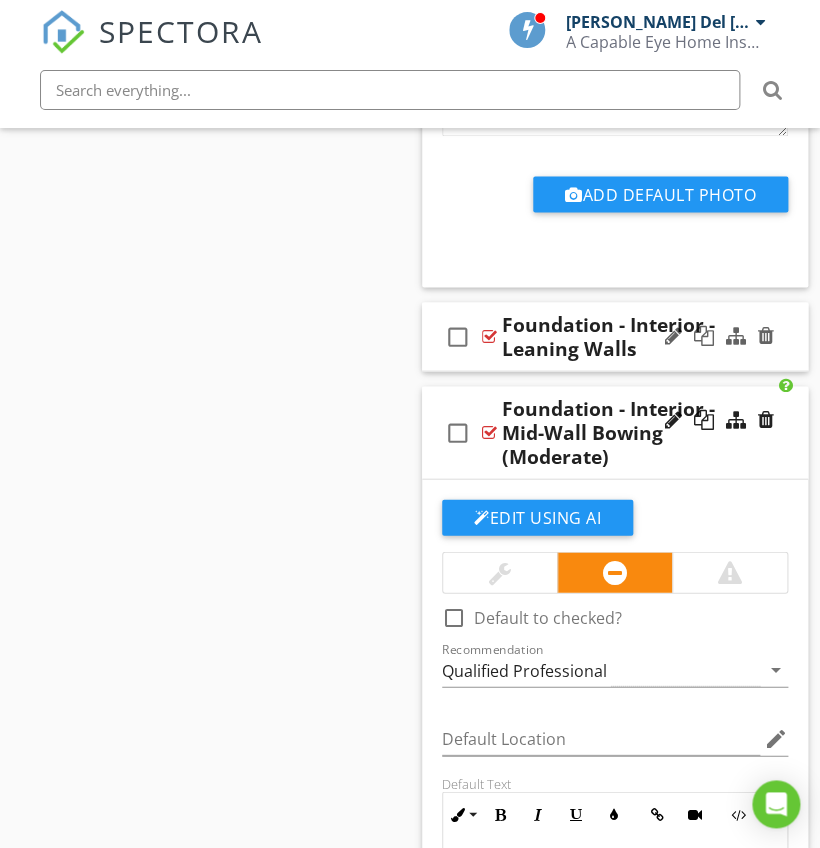click on "check_box_outline_blank
Foundation - Interior - Leaning Walls" at bounding box center (615, 336) 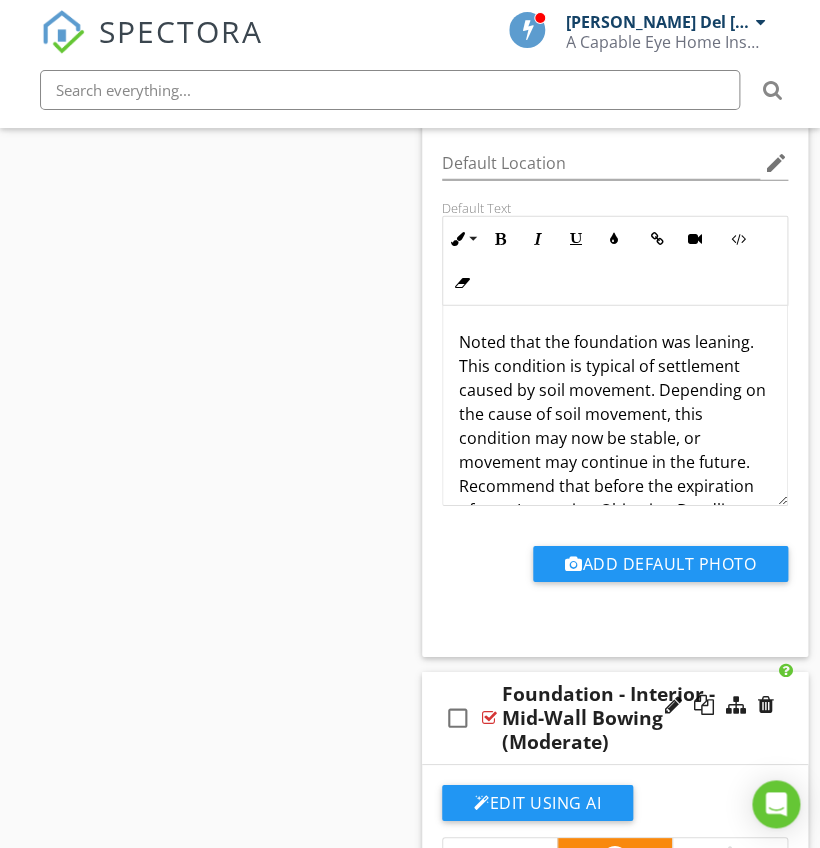 scroll, scrollTop: 4940, scrollLeft: 0, axis: vertical 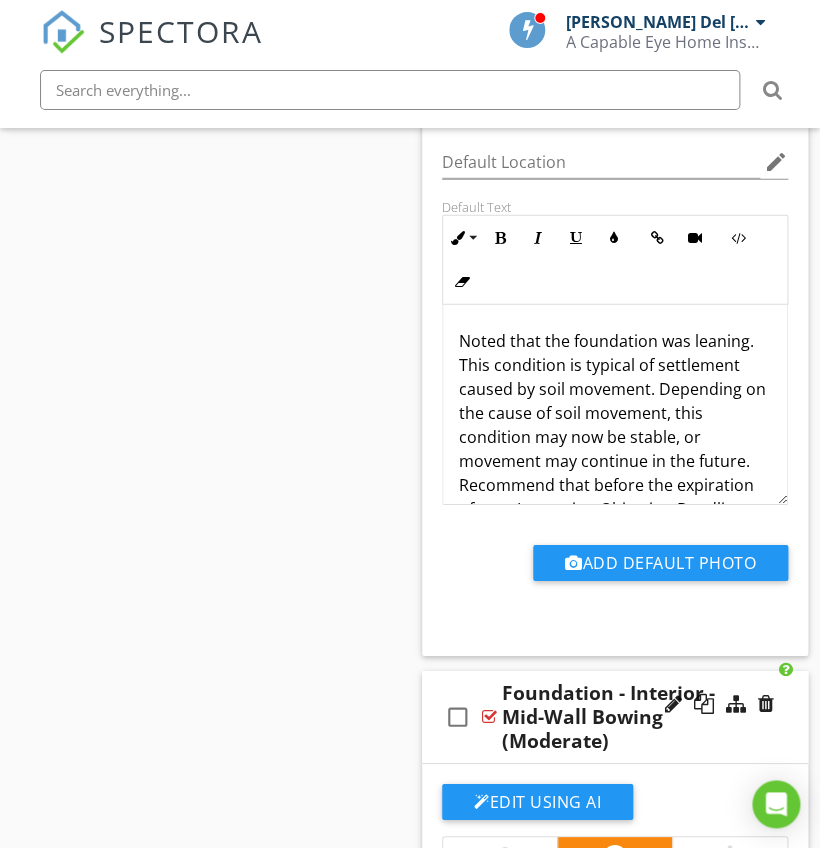 click on "Noted that the foundation was leaning. This condition is typical of settlement caused by soil movement. Depending on the cause of soil movement, this condition may now be stable, or movement may continue in the future. Recommend that before the expiration of your Inspection Objection Deadline you consult with a structural engineer to more accurately determine the cause and the likelihood of continuing foundation damage from this condition. Accurate determination of the cause of this condition lies beyond the scope of the General Home Inspection. Consider evaluation by a structural engineer to more accurately determine the cause, the likelihood of future damage, and to discuss options for any necessary stabilization." at bounding box center [615, 569] 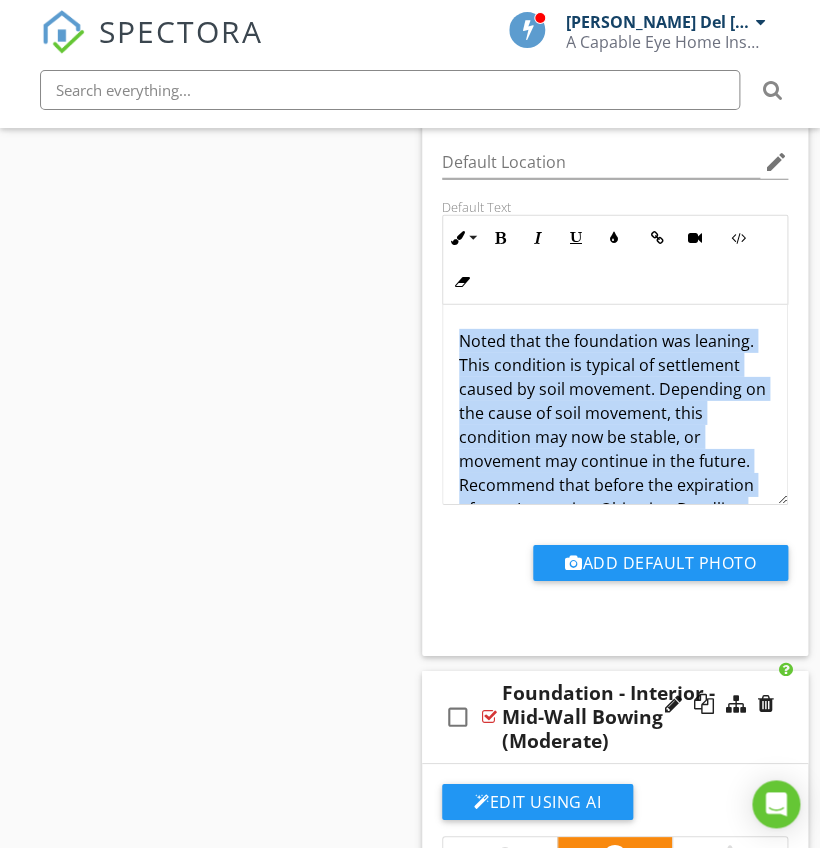 copy on "Noted that the foundation was leaning. This condition is typical of settlement caused by soil movement. Depending on the cause of soil movement, this condition may now be stable, or movement may continue in the future. Recommend that before the expiration of your Inspection Objection Deadline you consult with a structural engineer to more accurately determine the cause and the likelihood of continuing foundation damage from this condition. Accurate determination of the cause of this condition lies beyond the scope of the General Home Inspection. Consider evaluation by a structural engineer to more accurately determine the cause, the likelihood of future damage, and to discuss options for any necessary stabilization." 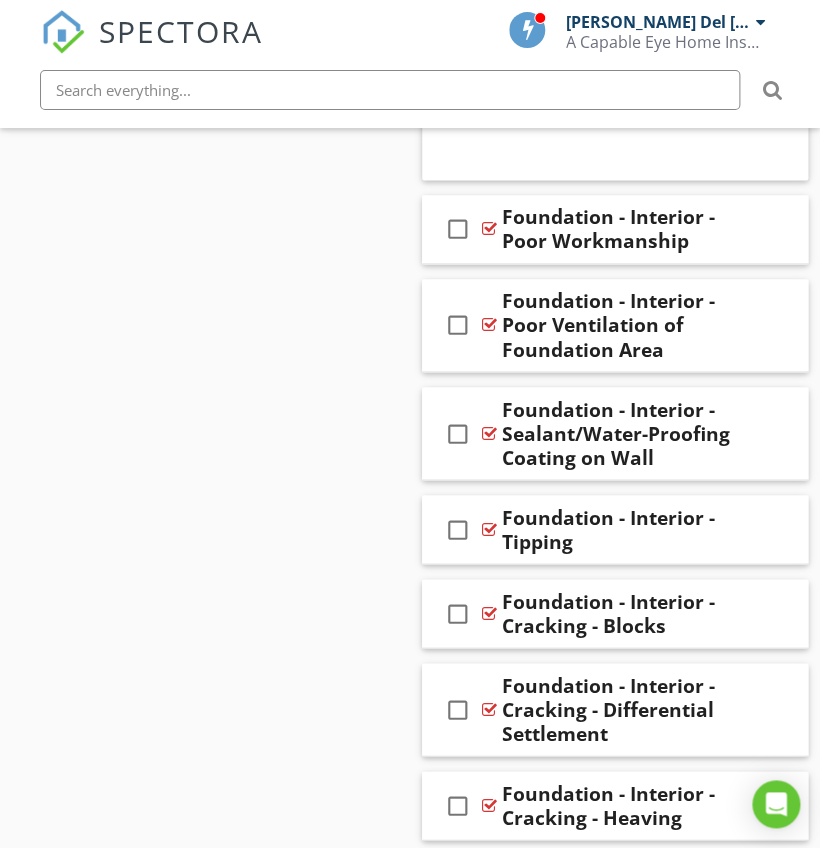scroll, scrollTop: 8028, scrollLeft: 0, axis: vertical 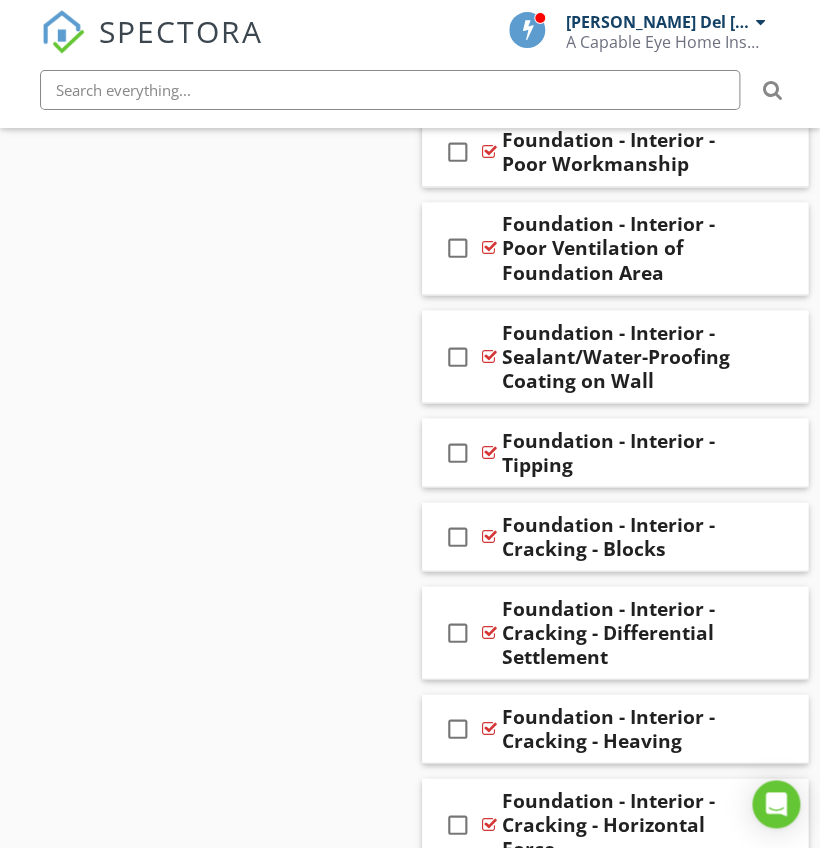 click on "Comments
New
Informational   check_box_outline_blank     Select All       check_box_outline_blank
Foundation Type
check_box_outline_blank
Slab Type
New
Limitations
New
Concerns   check_box_outline_blank     Select All     check_box_outline_blank
Foundation - Interior - Previous Repairs
check_box_outline_blank
.
check_box_outline_blank
--**// FOUNDATION CONDITIONS //**--
check_box_outline_blank
Foundation - Interior - Buttresses Pulling Away
Edit Using AI
check_box_outline_blank Default to checked?           Recommendation Qualified Professional arrow_drop_down   Default Location edit       Default Text   Inline Style XLarge Large Normal" at bounding box center (615, 100) 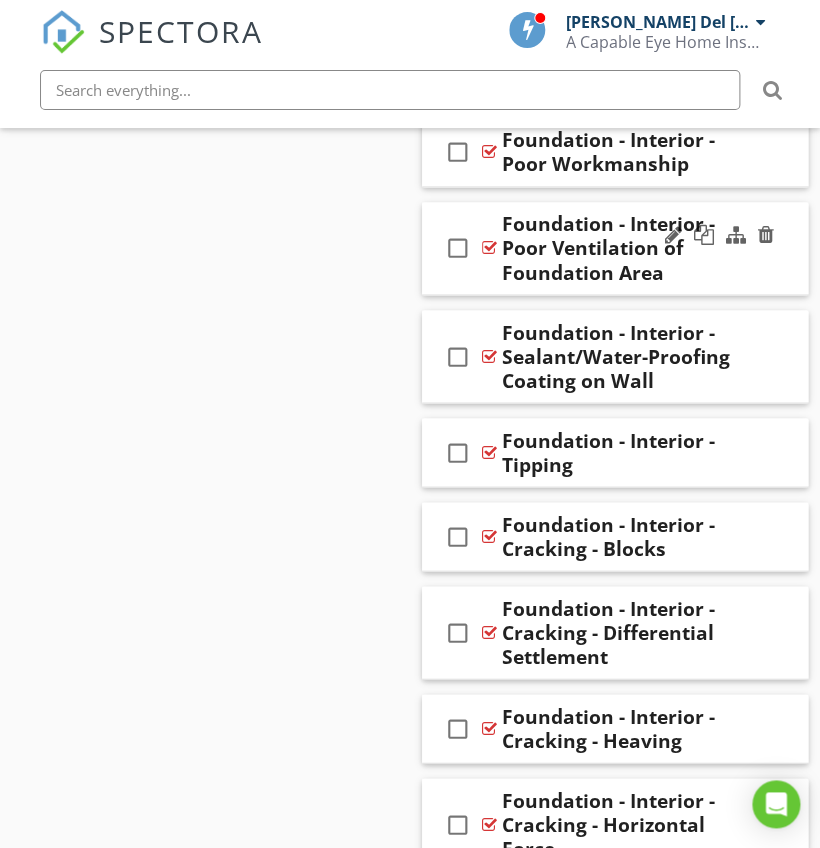 click on "check_box_outline_blank
Foundation - Interior - Poor Ventilation of Foundation Area" at bounding box center (615, 248) 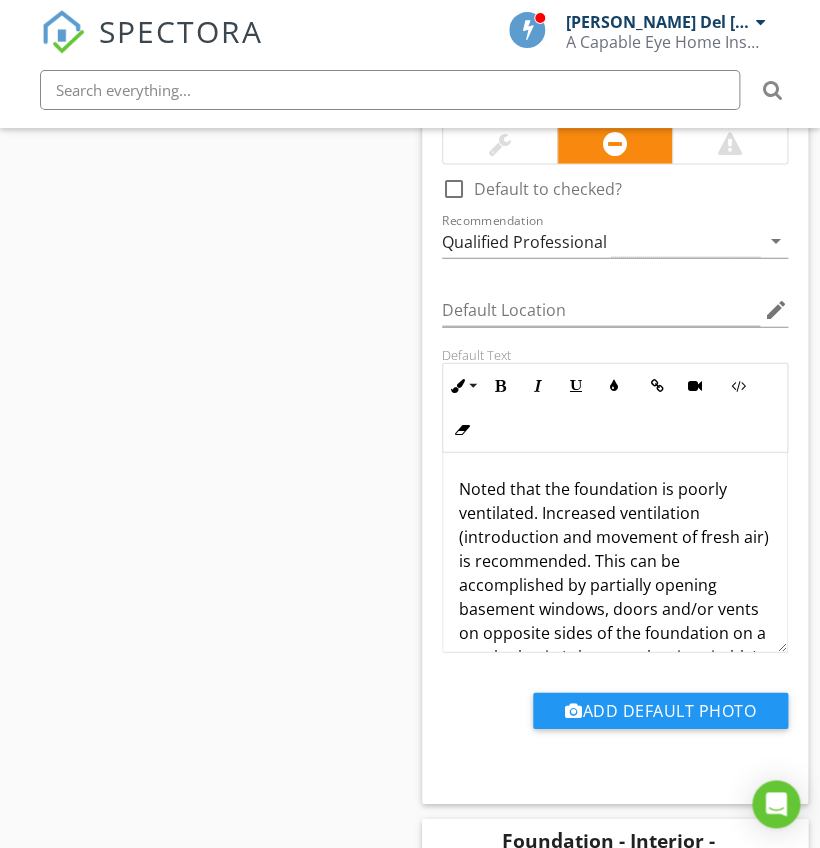 scroll, scrollTop: 8276, scrollLeft: 0, axis: vertical 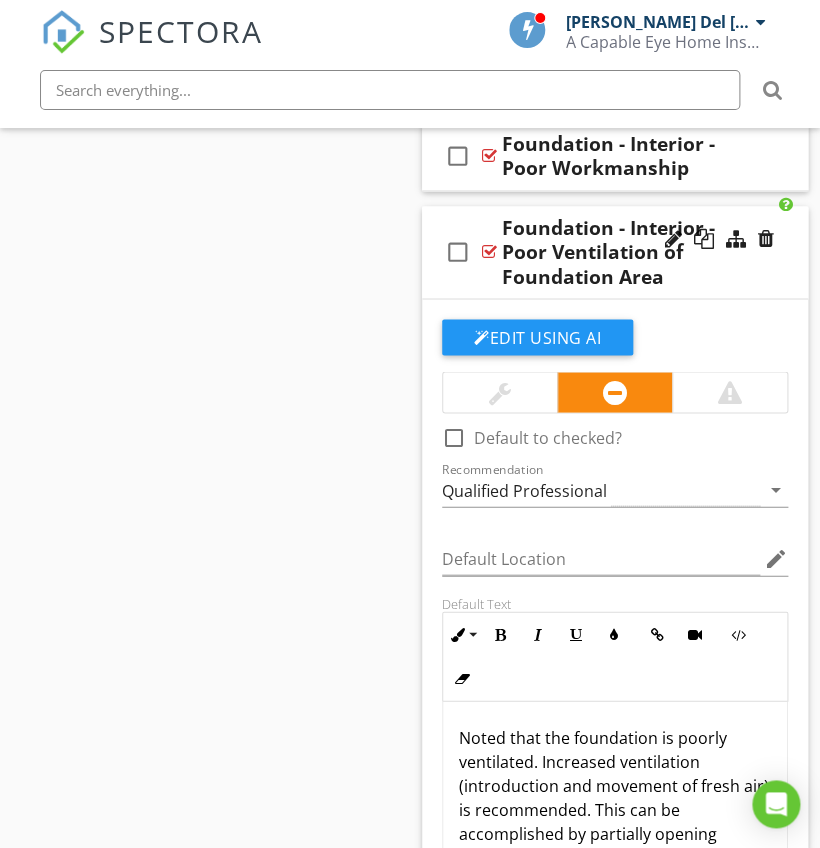 click on "Noted that the foundation is poorly ventilated. Increased ventilation (introduction and movement of fresh air) is recommended. This can be accomplished by partially opening basement windows, doors and/or vents on opposite sides of the foundation on a regular basis (when weather is suitable).  And by installing a dehumidifier to decrease moisture." at bounding box center (615, 845) 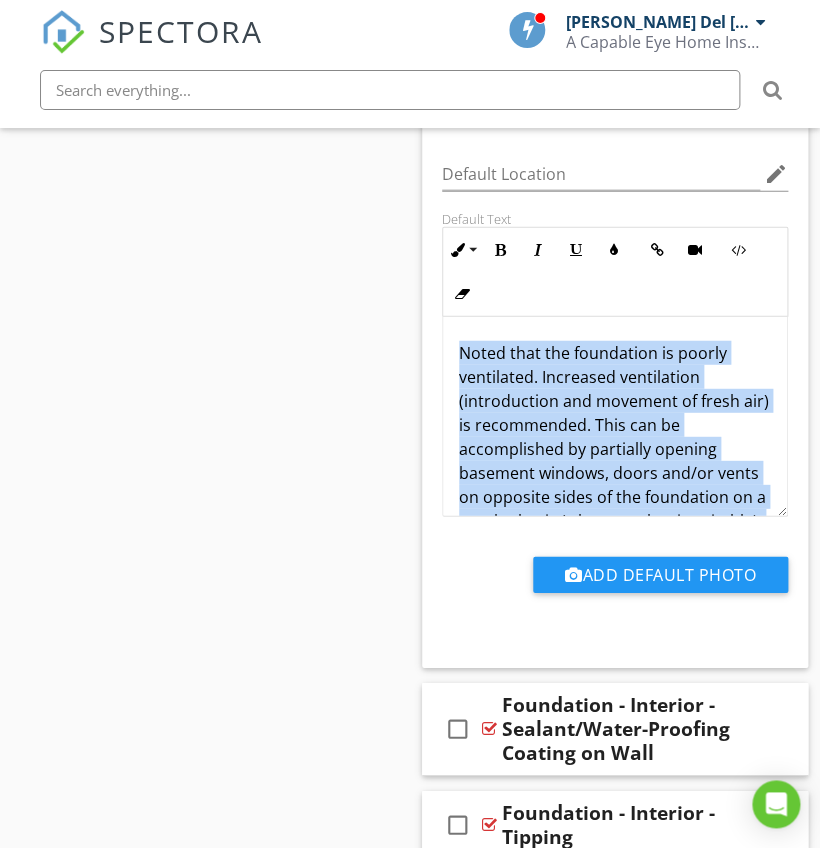 scroll, scrollTop: 8409, scrollLeft: 0, axis: vertical 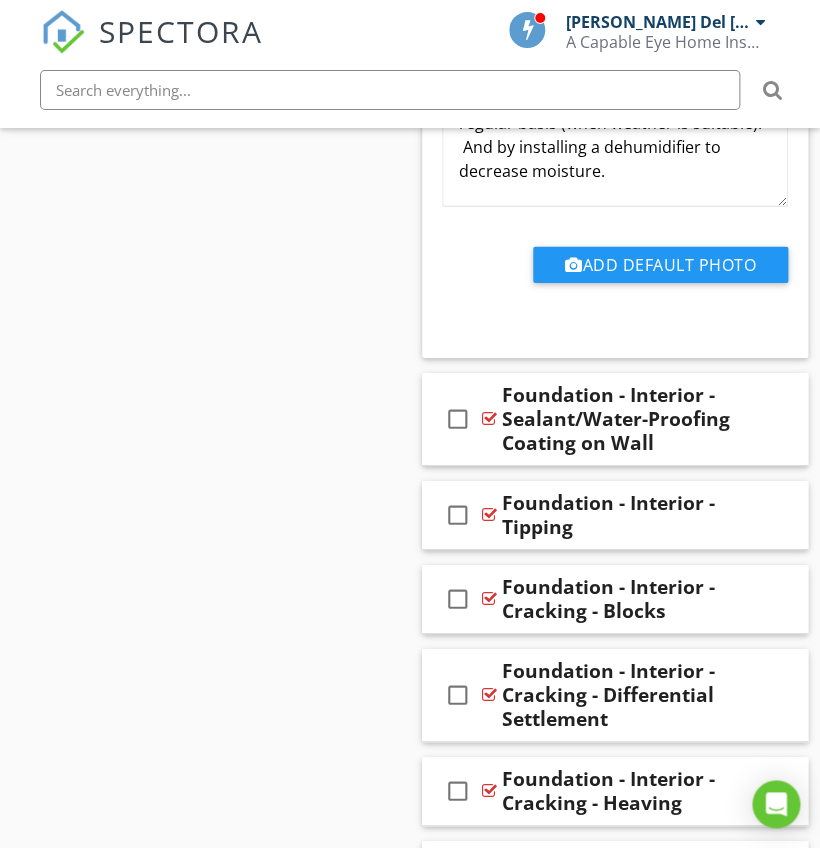 drag, startPoint x: 441, startPoint y: 422, endPoint x: 408, endPoint y: 429, distance: 33.734257 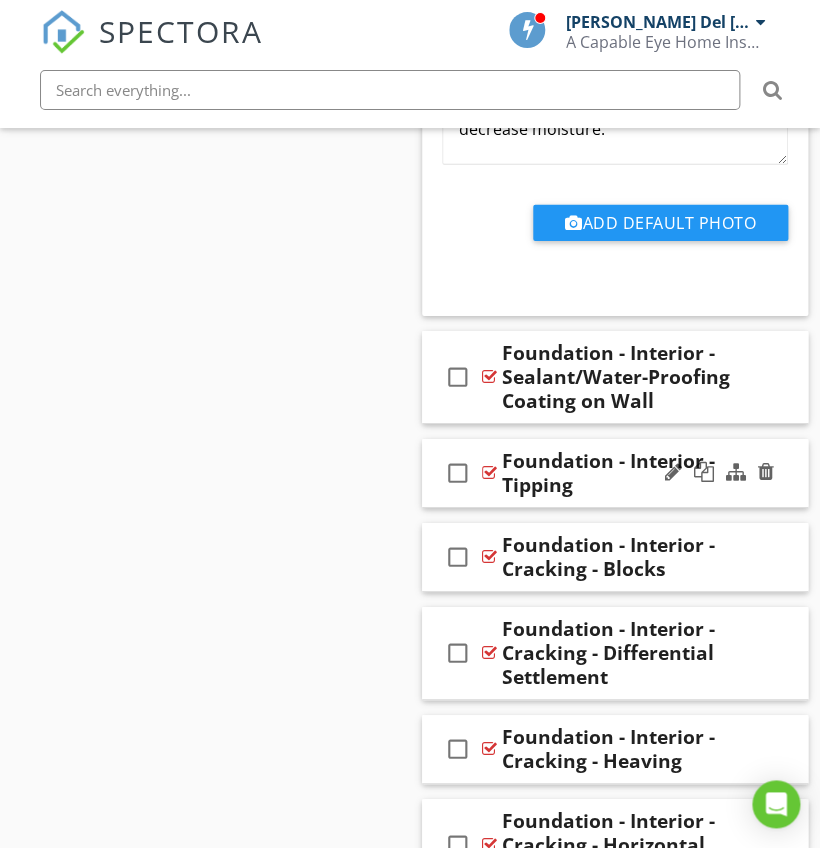 scroll, scrollTop: 8759, scrollLeft: 0, axis: vertical 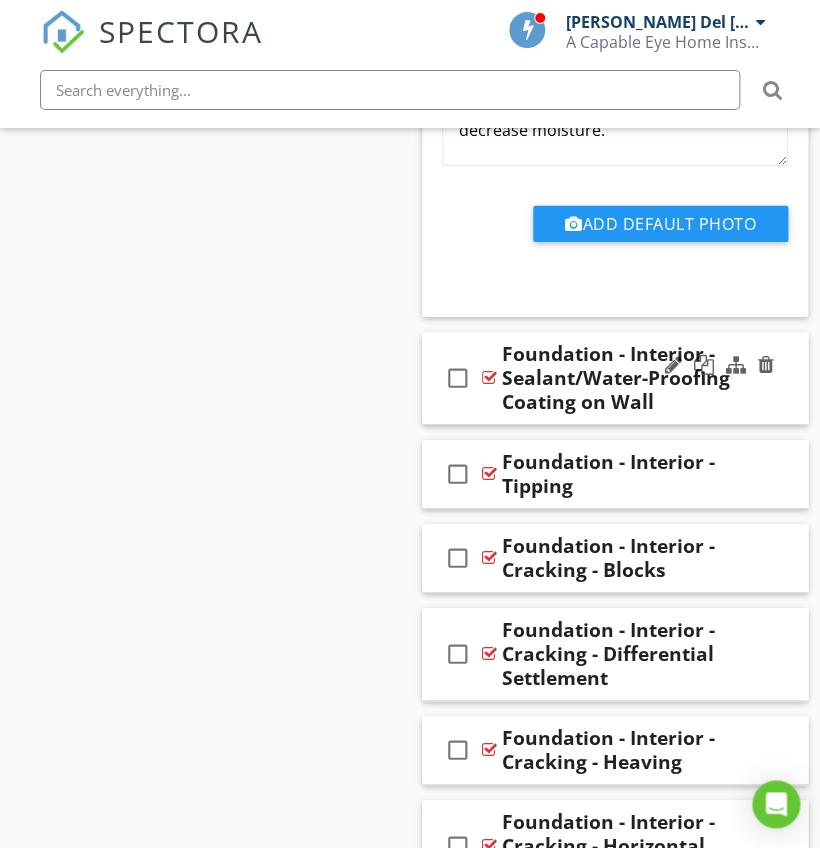 click on "check_box_outline_blank
Foundation - Interior - Sealant/Water-Proofing Coating on Wall" at bounding box center [615, 378] 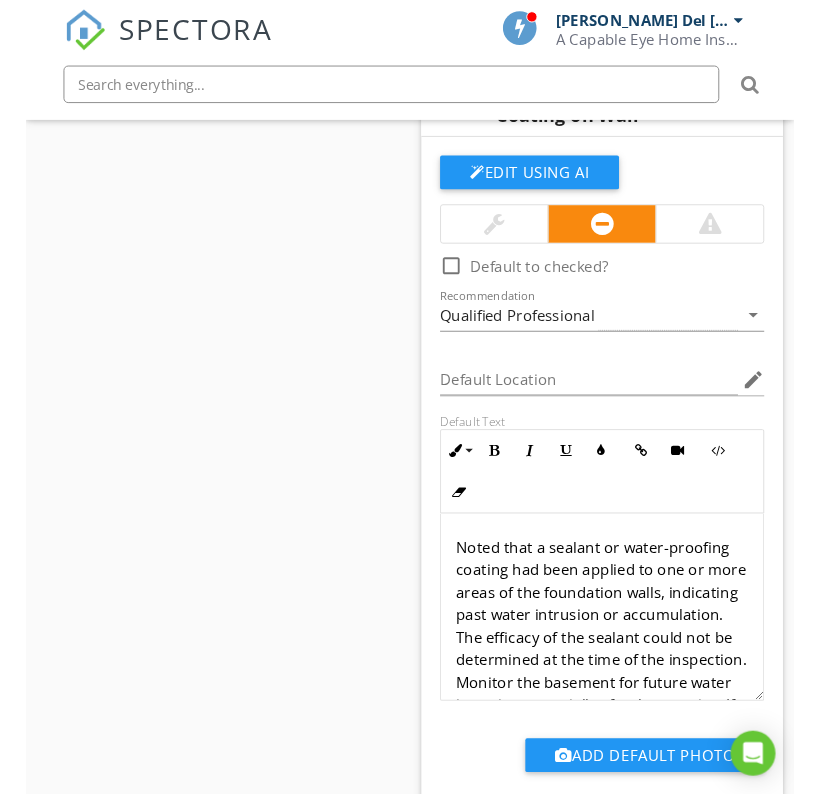 scroll, scrollTop: 9075, scrollLeft: 0, axis: vertical 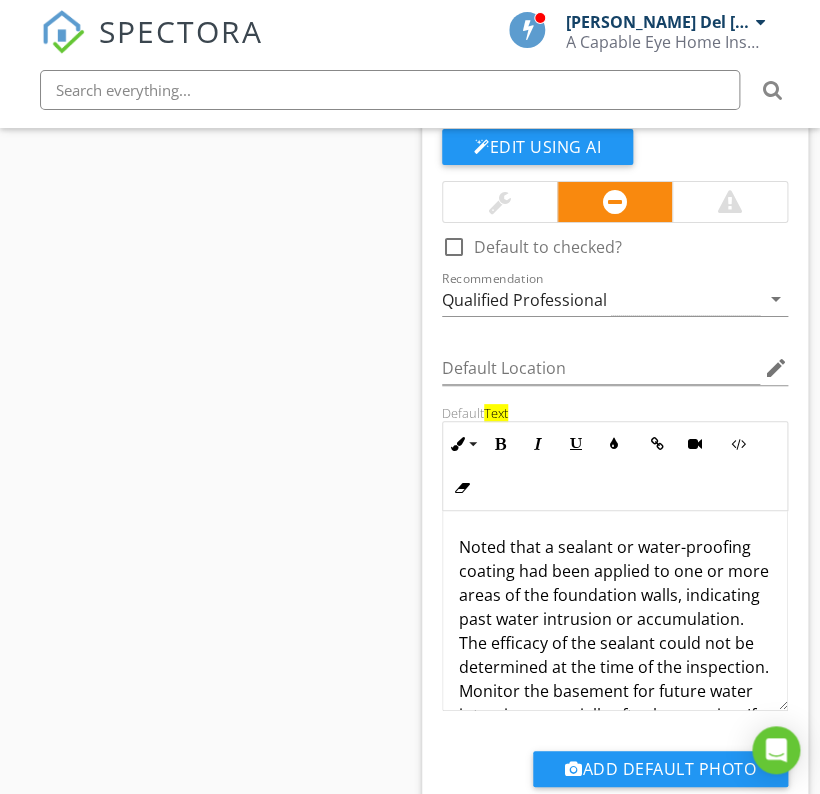 click on "Noted that a sealant or water-proofing coating had been applied to one or more areas of the foundation walls, indicating past water intrusion or accumulation. The efficacy of the sealant could not be determined at the time of the inspection. Monitor the basement for future water intrusion, especially after heavy rains. If further water intrusion occurs, have the source evaluated and corrected by a qualified professional." at bounding box center [615, 667] 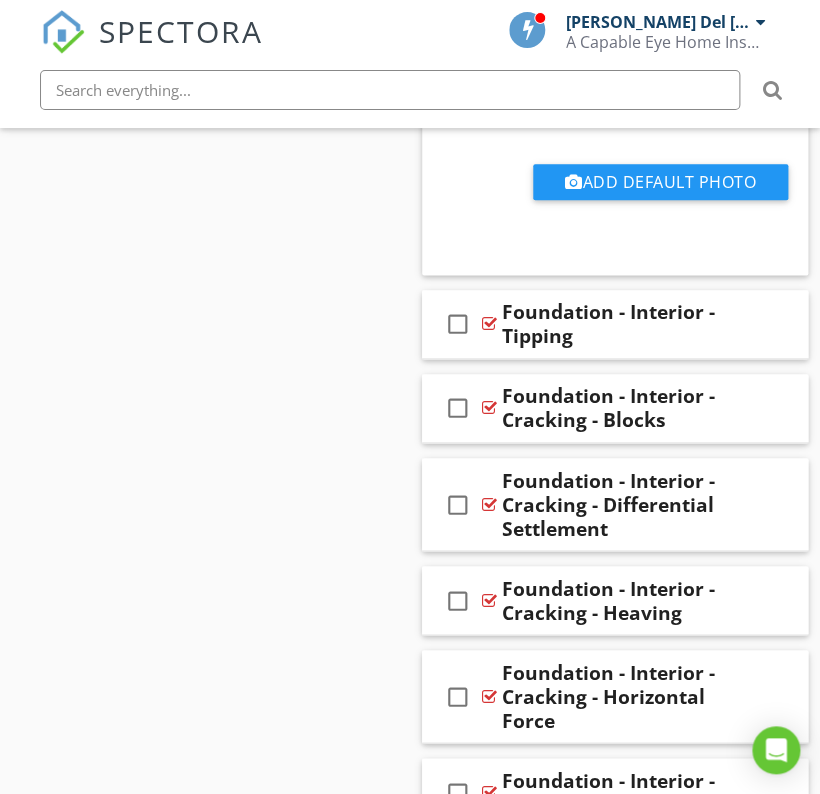 scroll, scrollTop: 9671, scrollLeft: 0, axis: vertical 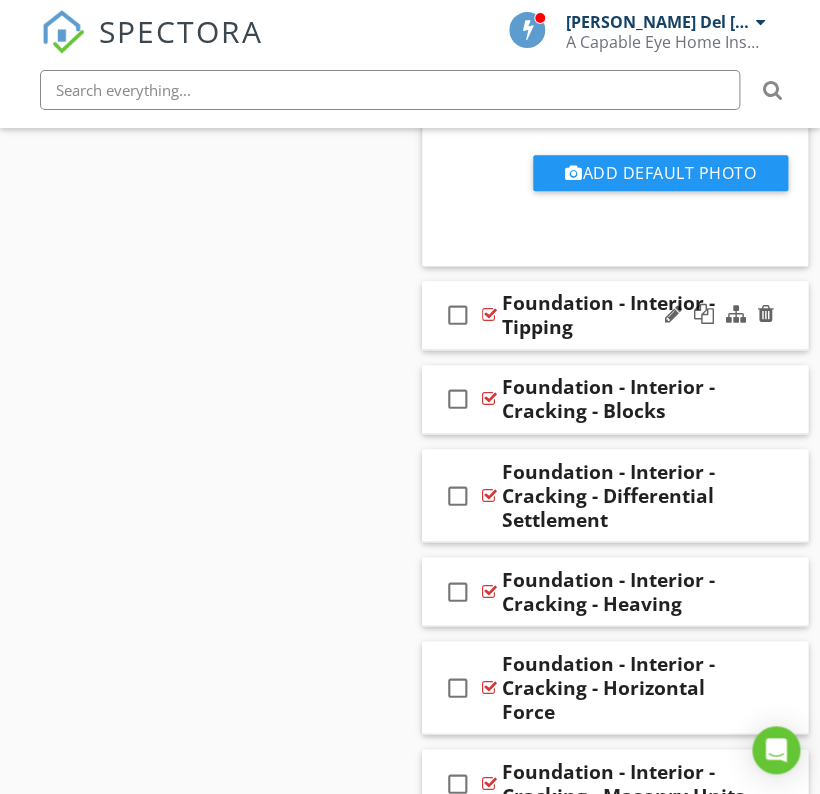 click on "Foundation - Interior - Tipping" at bounding box center (632, 315) 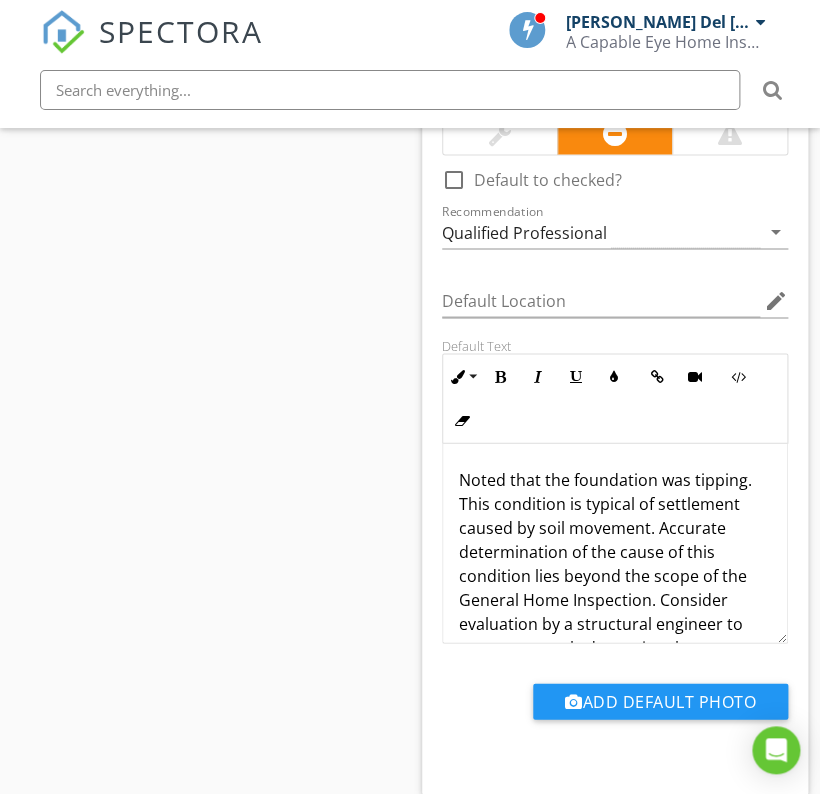 scroll, scrollTop: 10063, scrollLeft: 0, axis: vertical 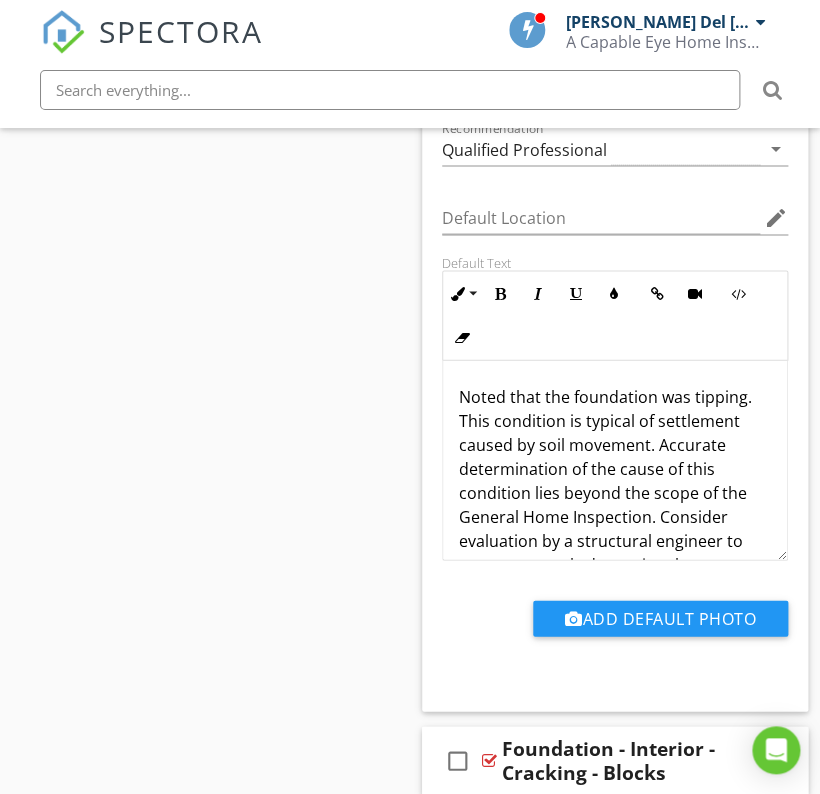 click on "Noted that the foundation was tipping. This condition is typical of settlement caused by soil movement. Accurate determination of the cause of this condition lies beyond the scope of the General Home Inspection. Consider evaluation by a structural engineer to more accurately determine the cause, the likelihood of future damage, and to discuss options for any necessary stabilization." at bounding box center (615, 516) 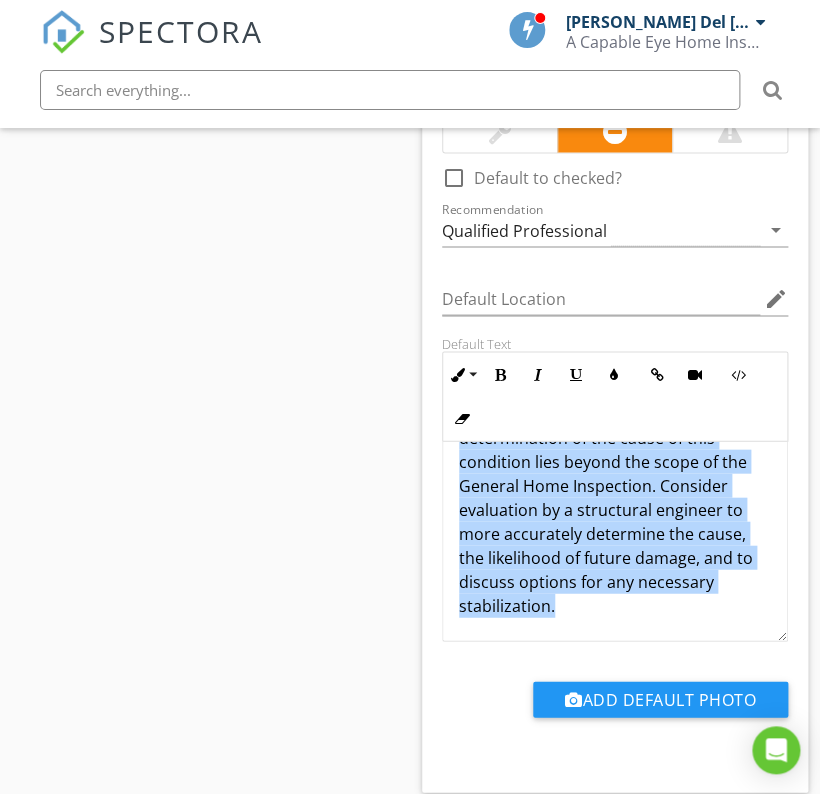 scroll, scrollTop: 9691, scrollLeft: 0, axis: vertical 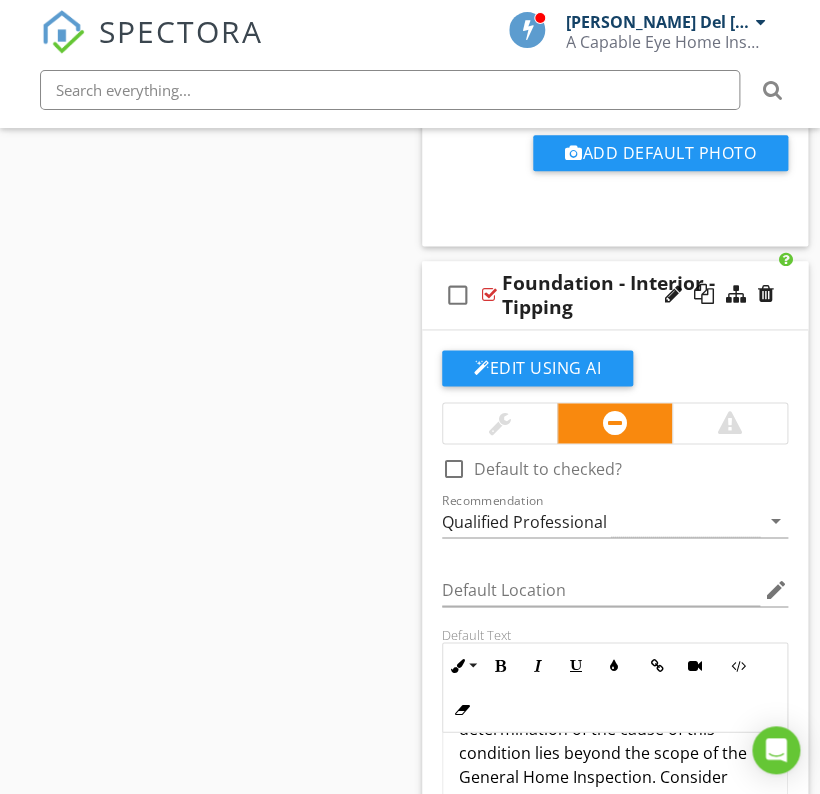 drag, startPoint x: 614, startPoint y: 295, endPoint x: 600, endPoint y: 293, distance: 14.142136 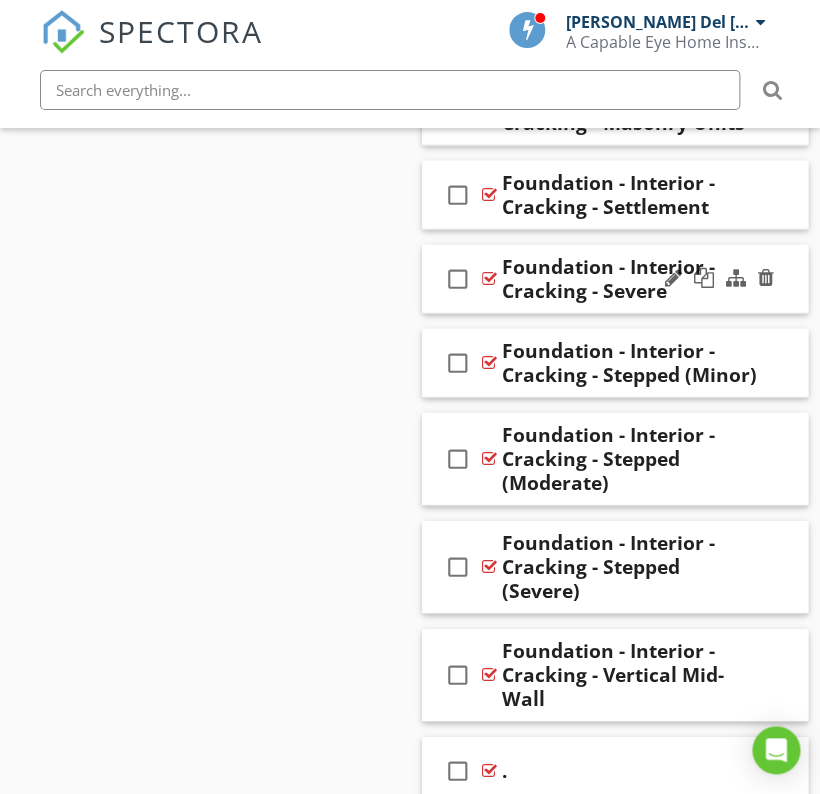 scroll, scrollTop: 10344, scrollLeft: 0, axis: vertical 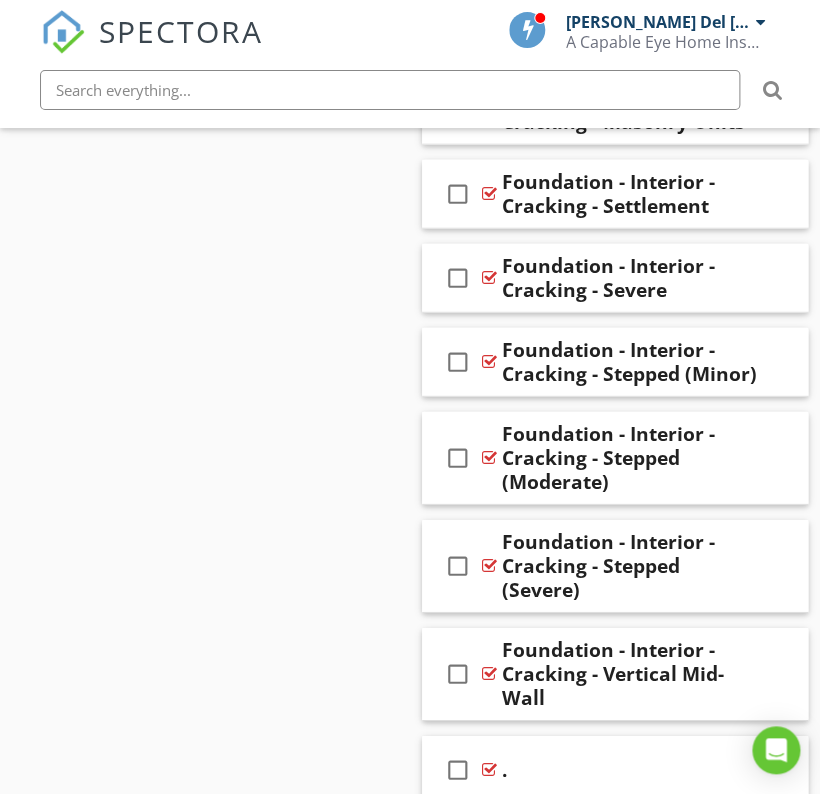 click on "Sections
Introduction           Inspection Details           Property           Lot & Grounds           Exterior           Roof System           Chimneys, Fireplaces & Stoves           Garage           Electrical System           Plumbing System           HVAC System           Structure           Interior           Kitchen           Laundry Room/Area           Bathrooms           Extra Services           Standards & Limitations            Exclusions
Section
Attachments
Attachment
Items
Foundation & Slab           Support Posts & Columns           Floor & Wall Structure           Crawlspace           Moisture Intrusion           Limitations
Item
Comments
New
Informational   check_box_outline_blank     Select All       check_box_outline_blank
Foundation Type" at bounding box center [410, -1471] 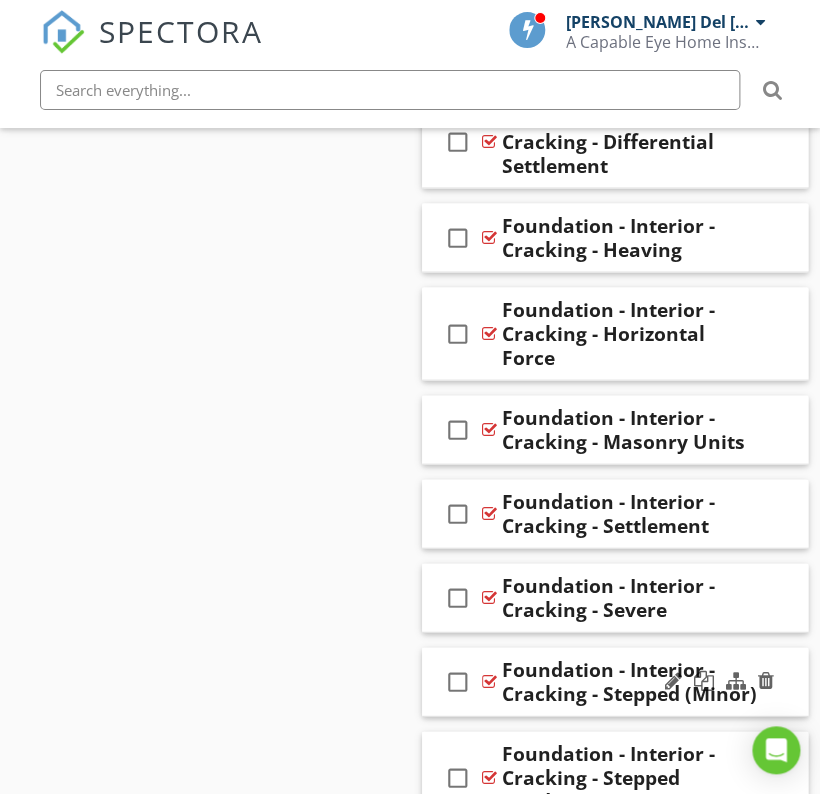scroll, scrollTop: 10024, scrollLeft: 0, axis: vertical 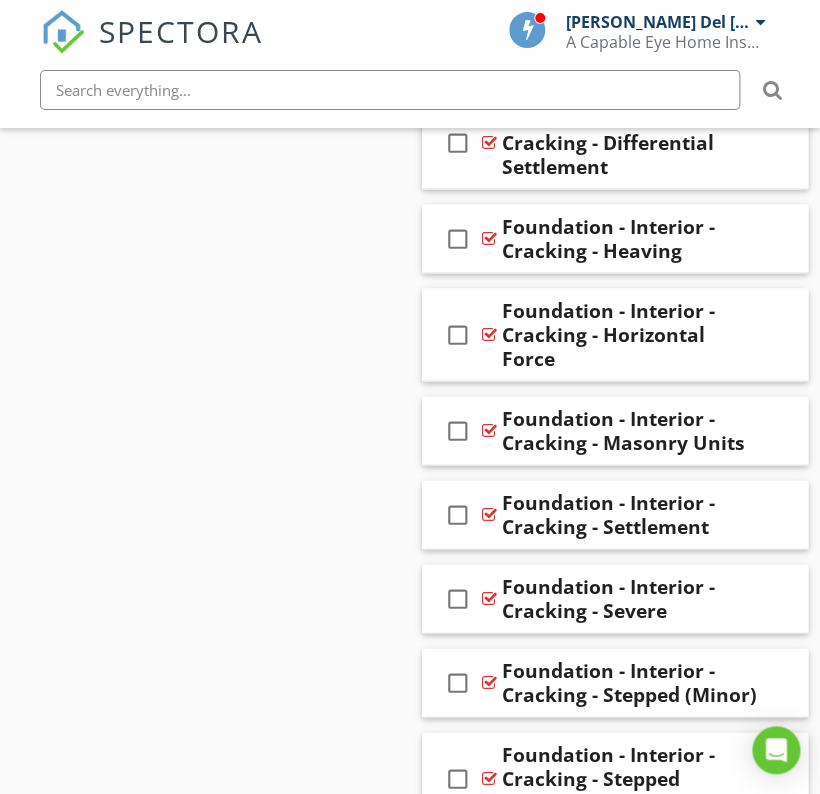 drag, startPoint x: 575, startPoint y: 262, endPoint x: 416, endPoint y: 305, distance: 164.71187 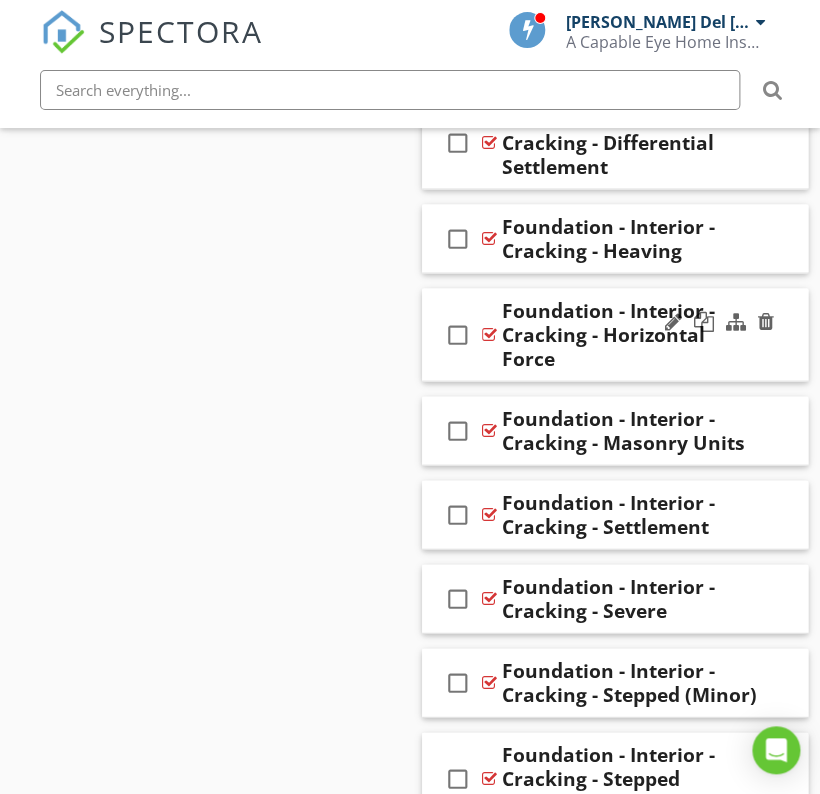 click on "check_box_outline_blank
Foundation - Interior - Cracking - Horizontal Force" at bounding box center (615, 334) 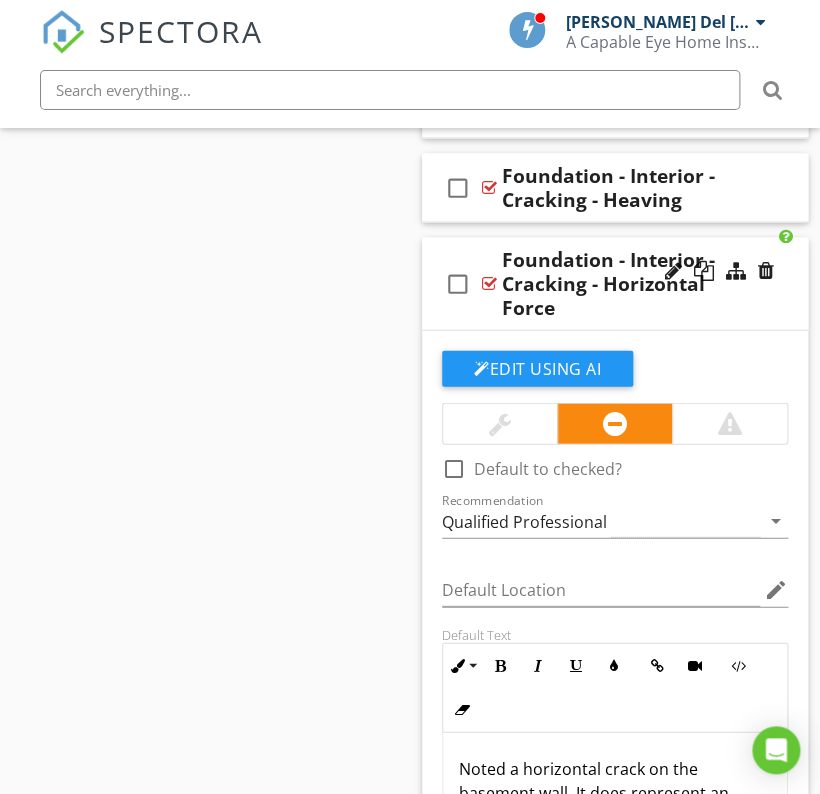 scroll, scrollTop: 10073, scrollLeft: 0, axis: vertical 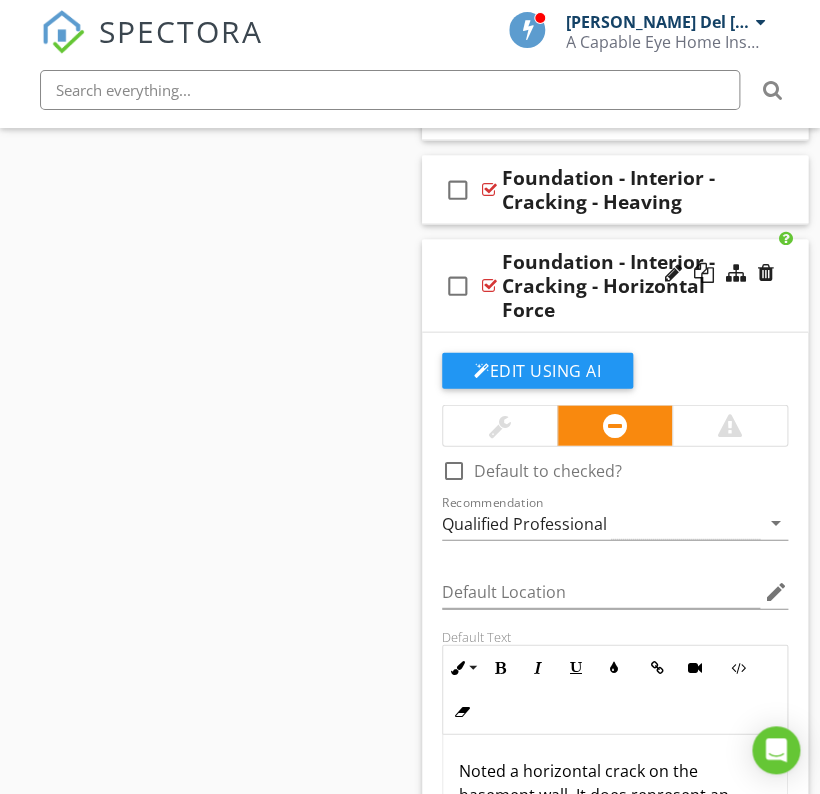drag, startPoint x: 429, startPoint y: 237, endPoint x: 326, endPoint y: 270, distance: 108.157295 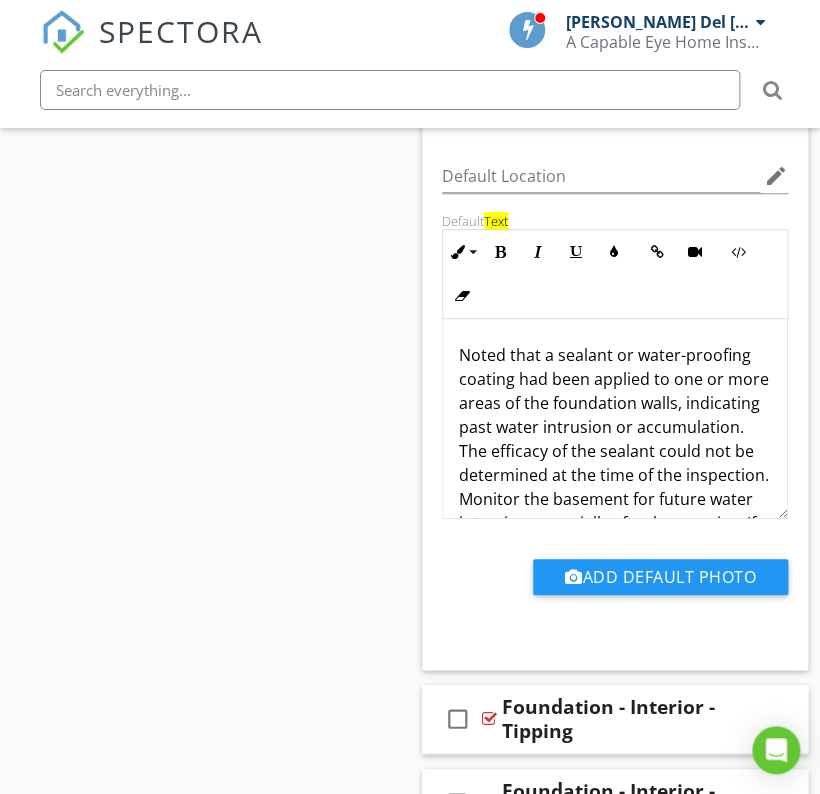 scroll, scrollTop: 8817, scrollLeft: 0, axis: vertical 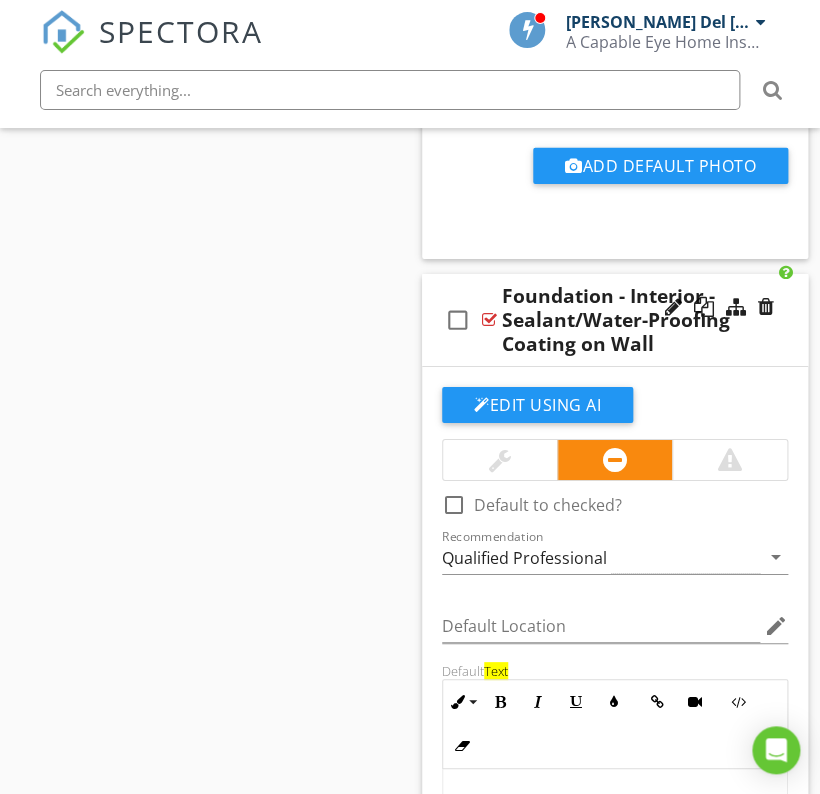 drag, startPoint x: 423, startPoint y: 251, endPoint x: 305, endPoint y: 275, distance: 120.41595 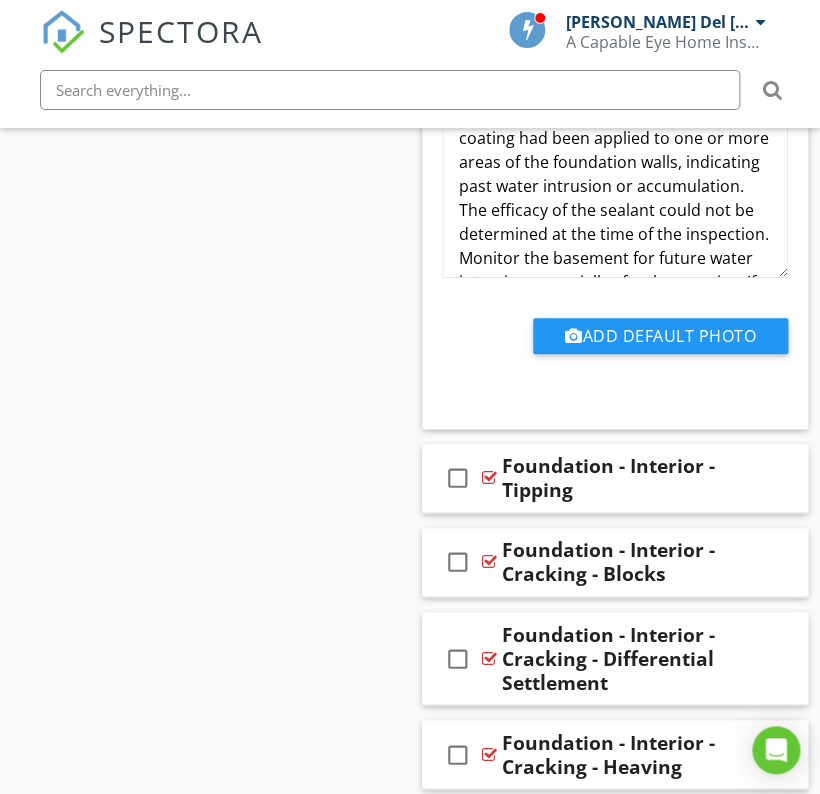 scroll, scrollTop: 9510, scrollLeft: 0, axis: vertical 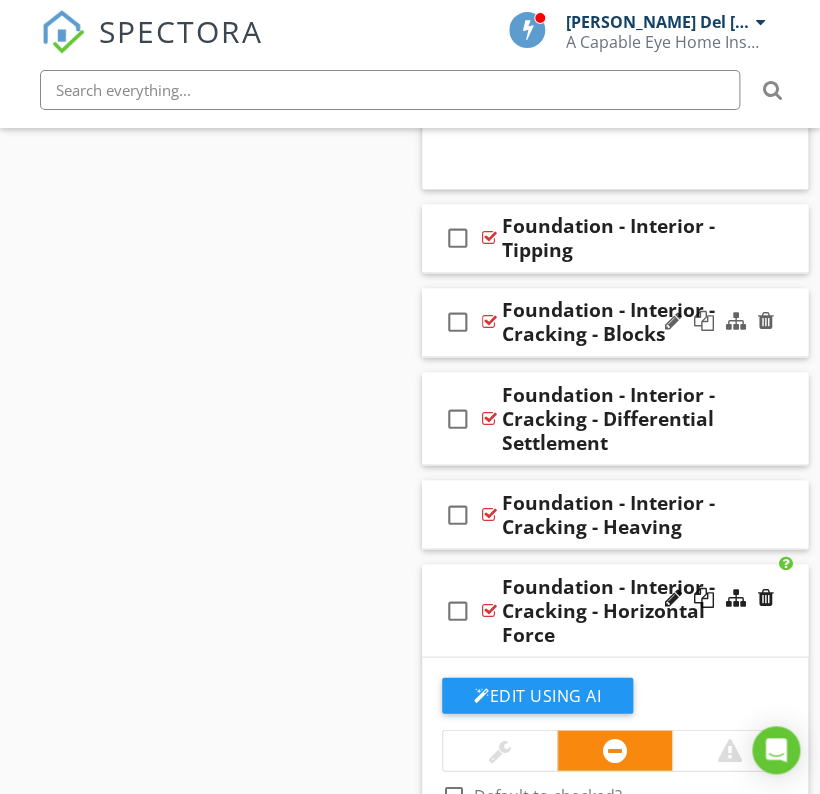 click on "check_box_outline_blank
Foundation - Interior - Cracking - Blocks" at bounding box center [615, 322] 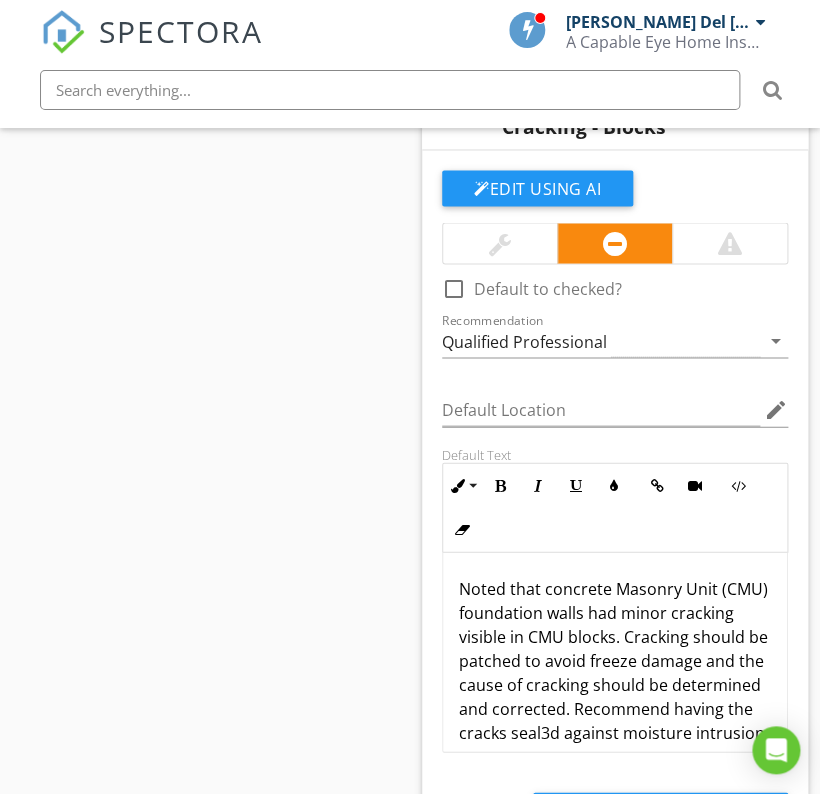scroll, scrollTop: 9960, scrollLeft: 0, axis: vertical 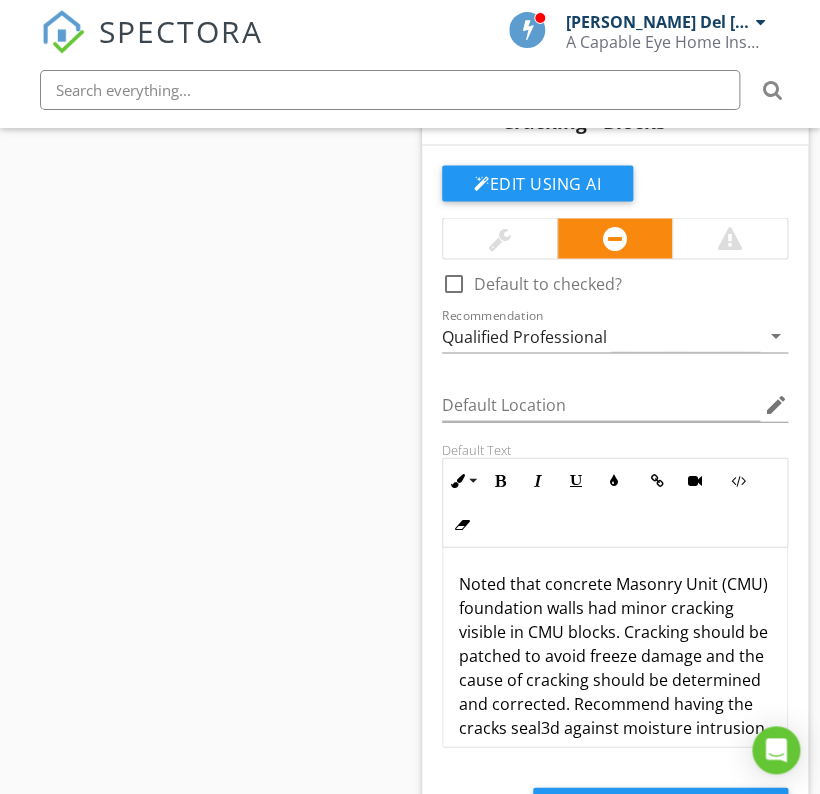 click on "Noted that concrete Masonry Unit (CMU) foundation walls had minor cracking visible in CMU blocks. Cracking should be patched to avoid freeze damage and the cause of cracking should be determined and corrected. Recommend having the cracks seal3d against moisture intrusion." at bounding box center (615, 655) 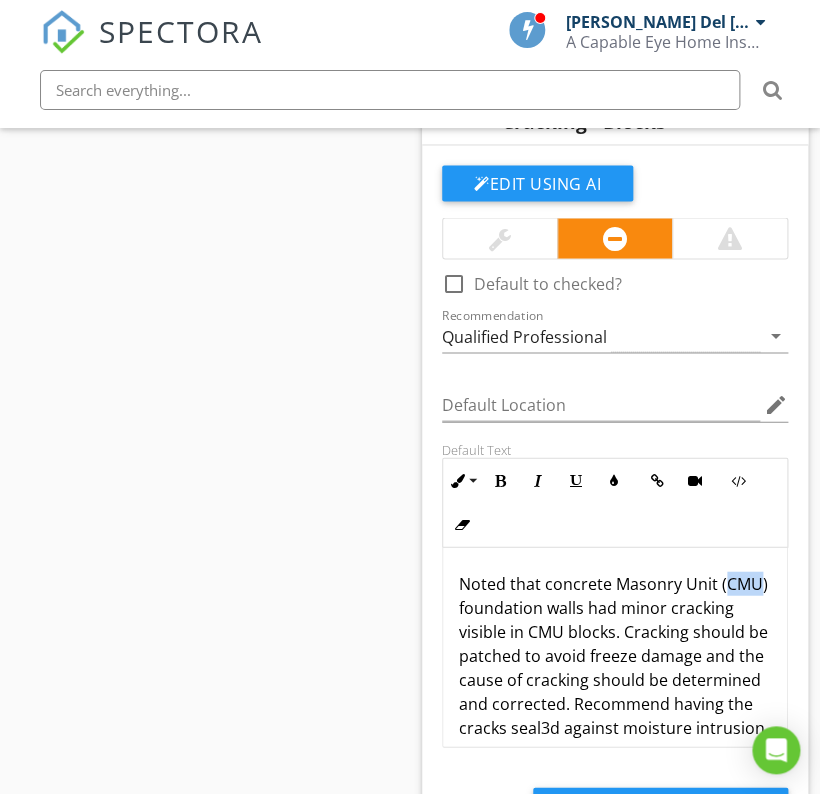 click on "Noted that concrete Masonry Unit (CMU) foundation walls had minor cracking visible in CMU blocks. Cracking should be patched to avoid freeze damage and the cause of cracking should be determined and corrected. Recommend having the cracks seal3d against moisture intrusion." at bounding box center (615, 655) 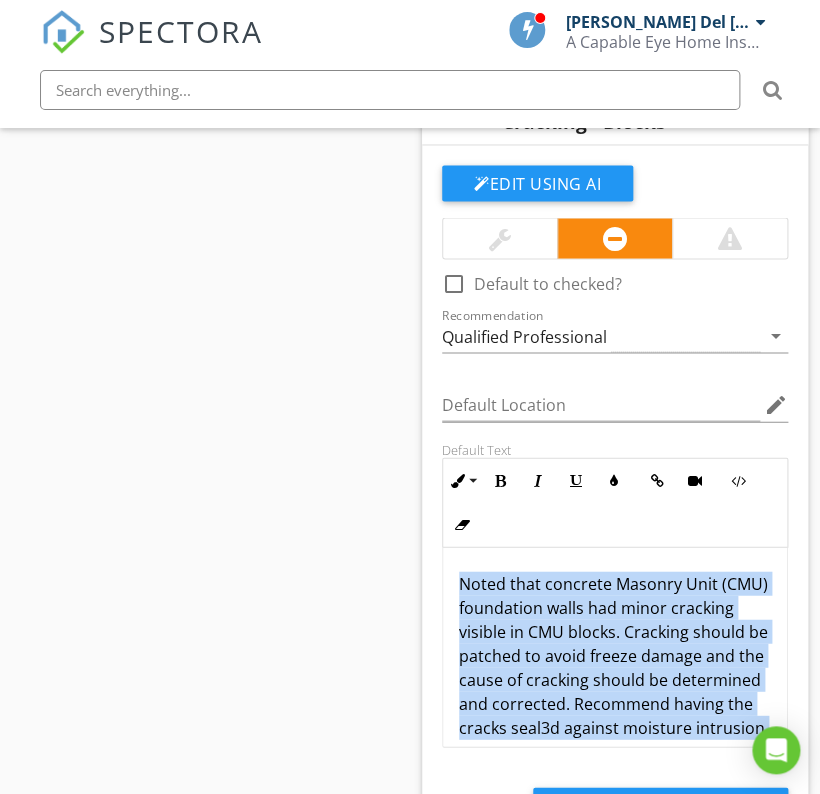 click on "Noted that concrete Masonry Unit (CMU) foundation walls had minor cracking visible in CMU blocks. Cracking should be patched to avoid freeze damage and the cause of cracking should be determined and corrected. Recommend having the cracks seal3d against moisture intrusion." at bounding box center (615, 655) 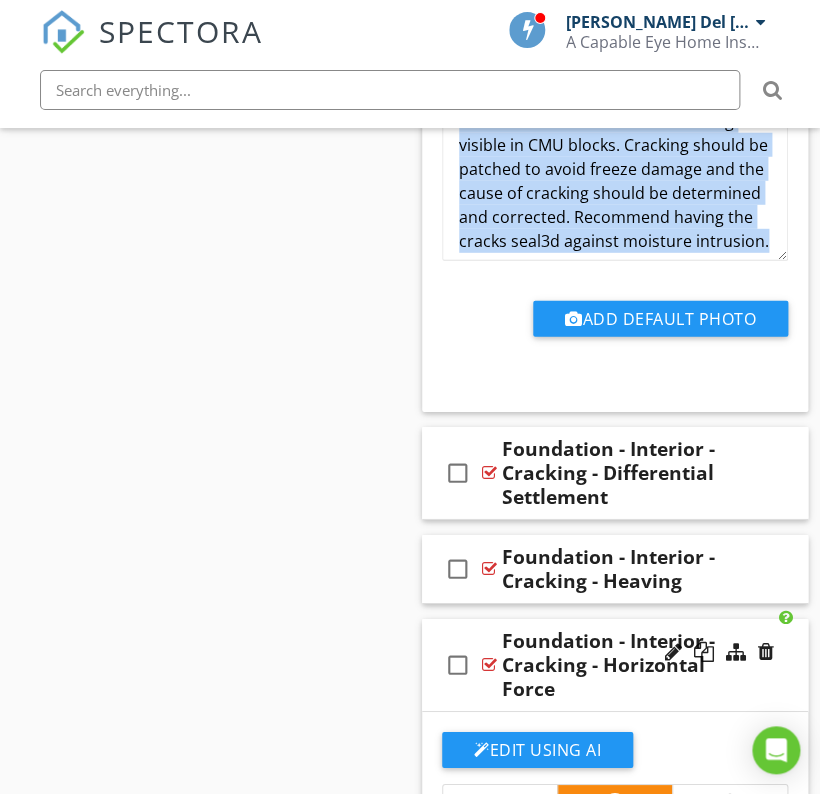 scroll, scrollTop: 10566, scrollLeft: 0, axis: vertical 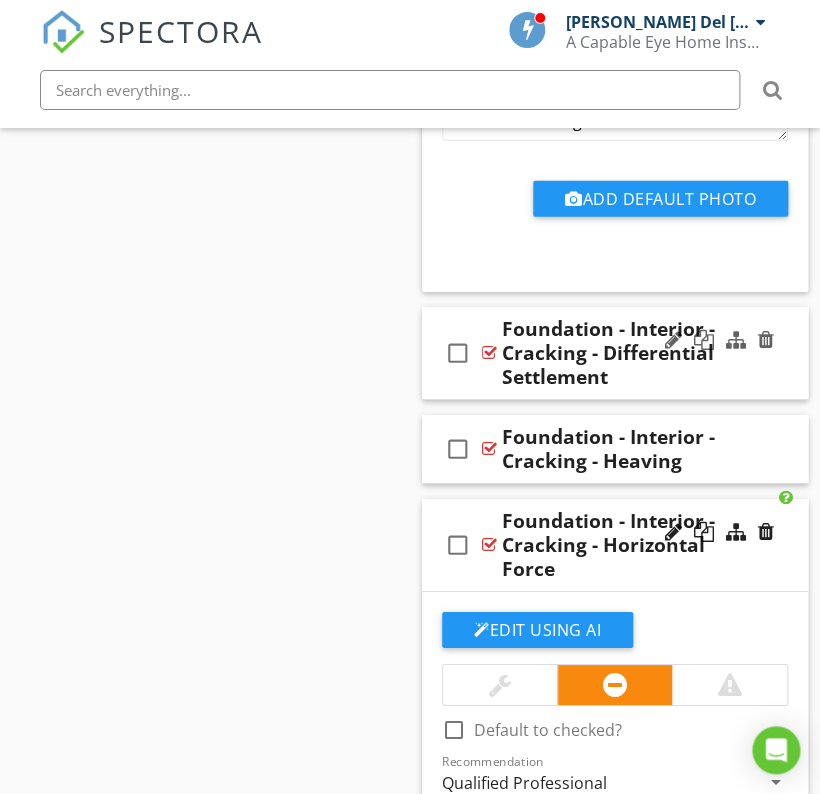 click on "check_box_outline_blank
Foundation - Interior - Cracking - Differential Settlement" at bounding box center (615, 353) 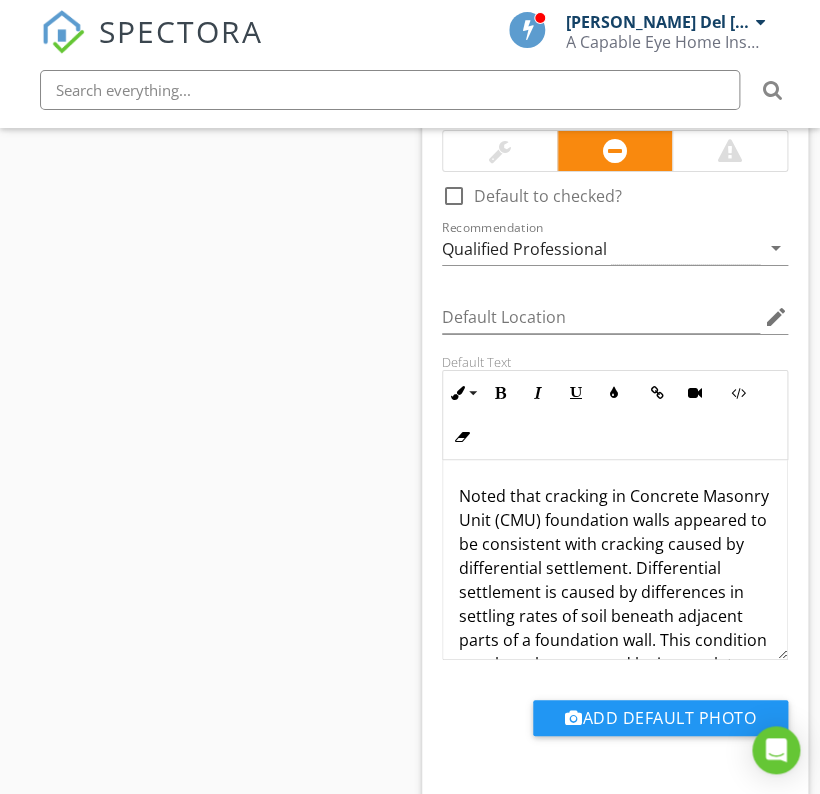 scroll, scrollTop: 10911, scrollLeft: 0, axis: vertical 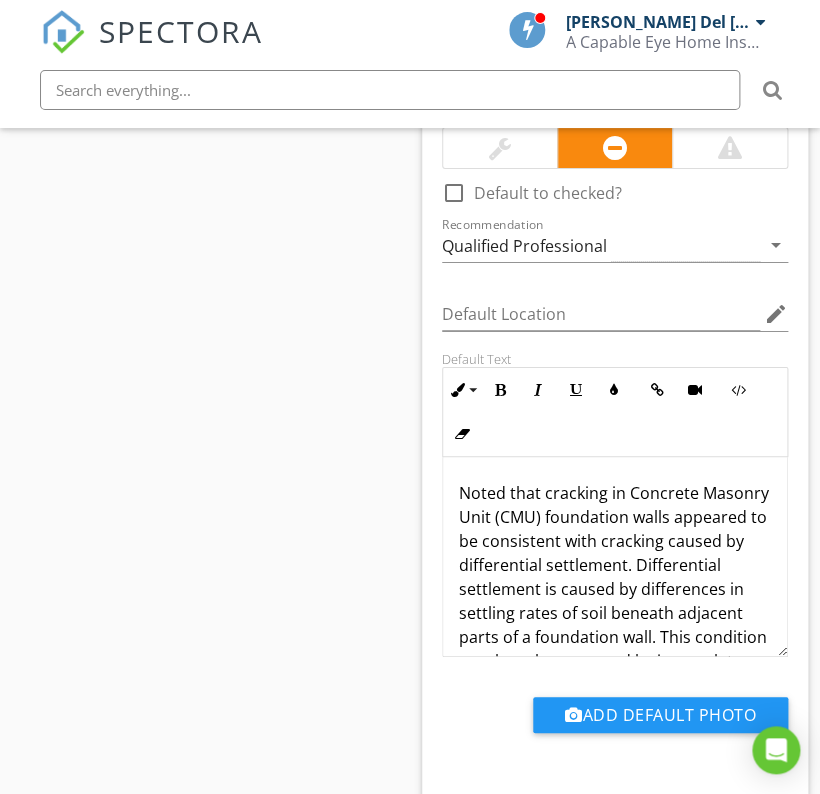 drag, startPoint x: 570, startPoint y: 464, endPoint x: 517, endPoint y: 512, distance: 71.50524 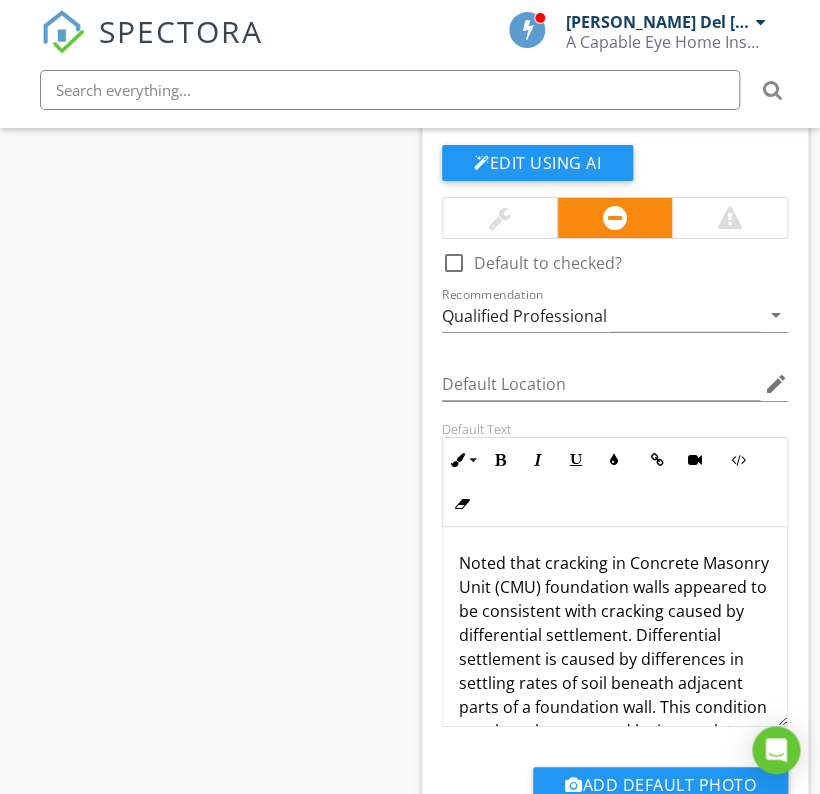 scroll, scrollTop: 10843, scrollLeft: 0, axis: vertical 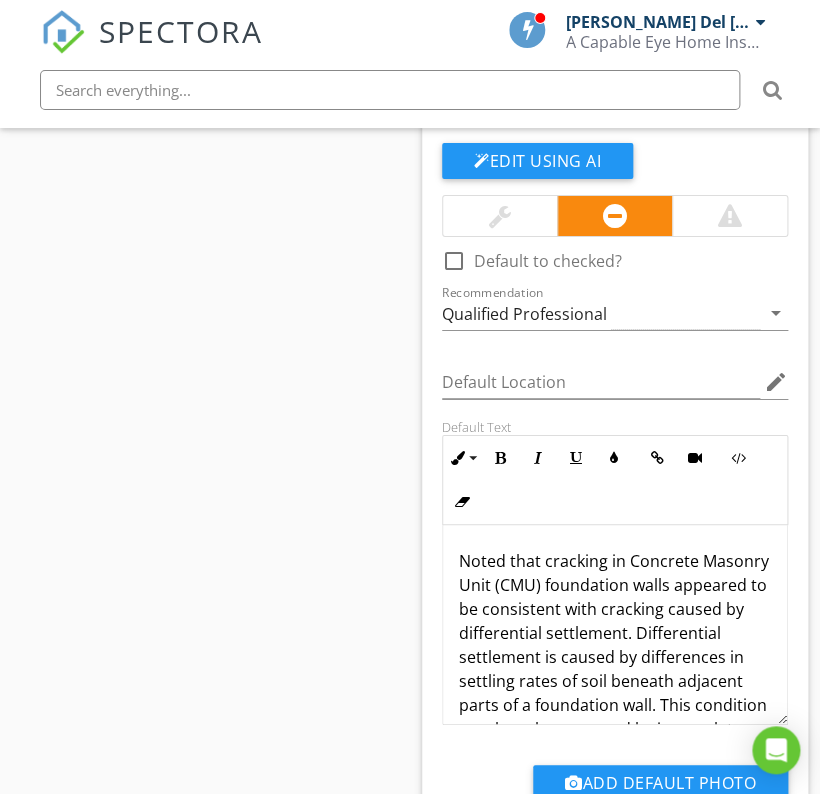 drag, startPoint x: 517, startPoint y: 512, endPoint x: 430, endPoint y: 615, distance: 134.82582 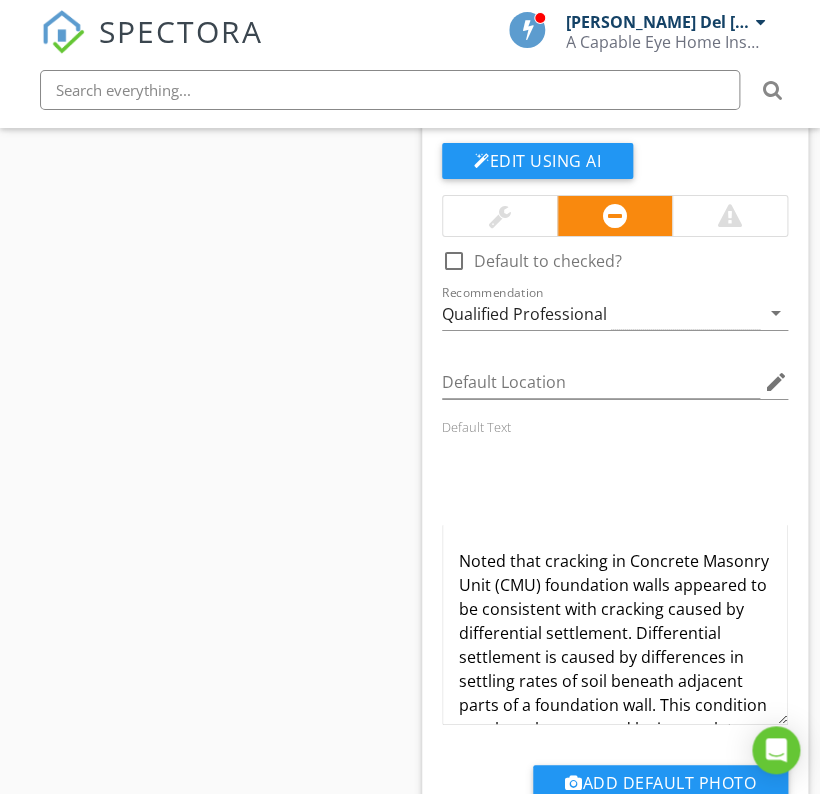 scroll, scrollTop: 11409, scrollLeft: 0, axis: vertical 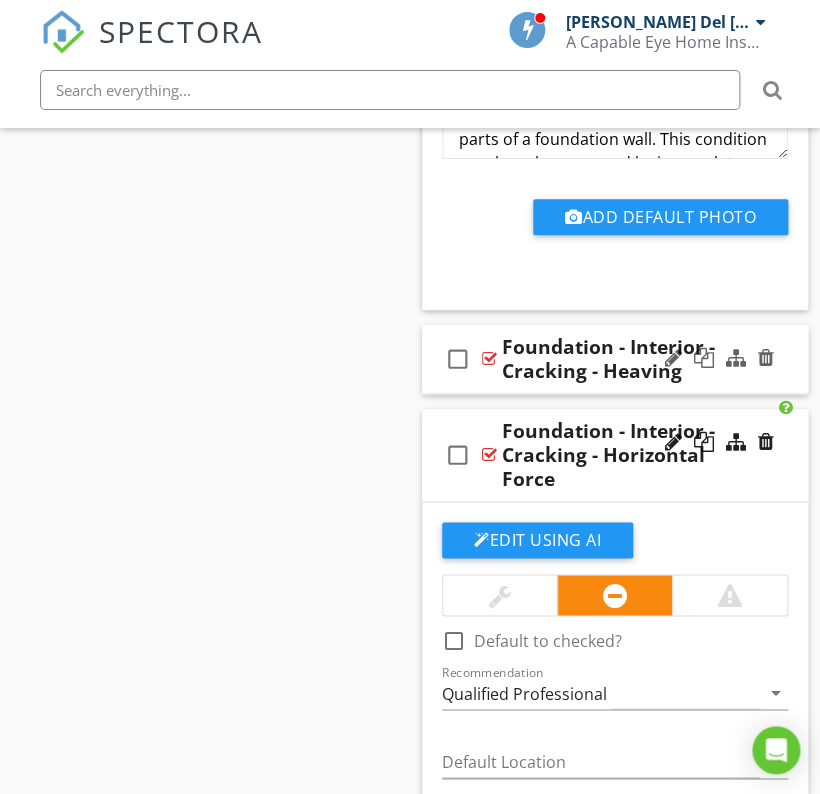 click on "check_box_outline_blank
Foundation - Interior - Cracking - Heaving" at bounding box center [615, 359] 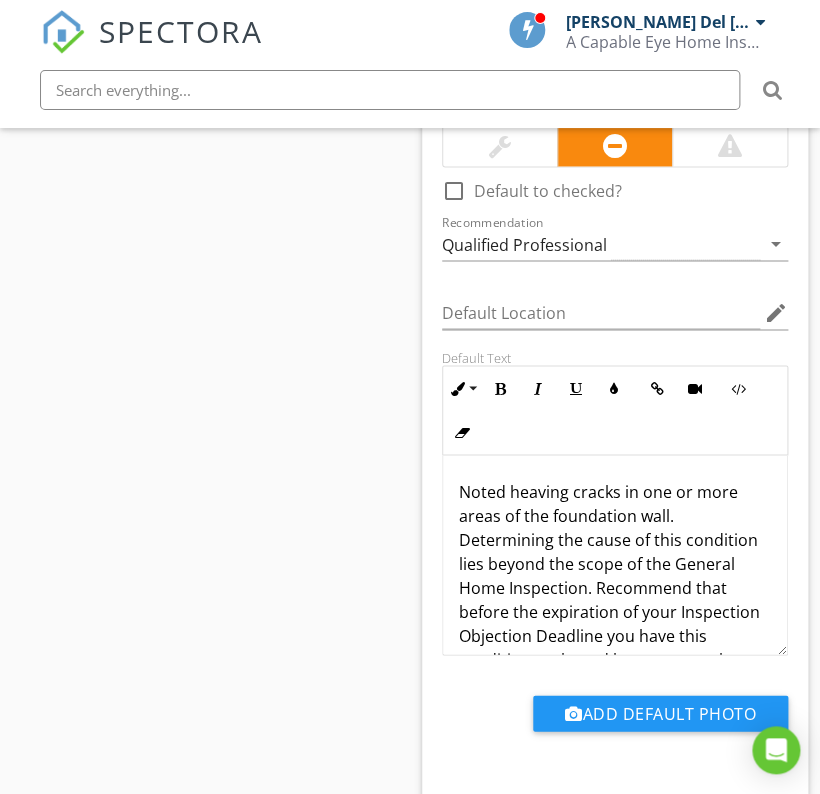 scroll, scrollTop: 11753, scrollLeft: 0, axis: vertical 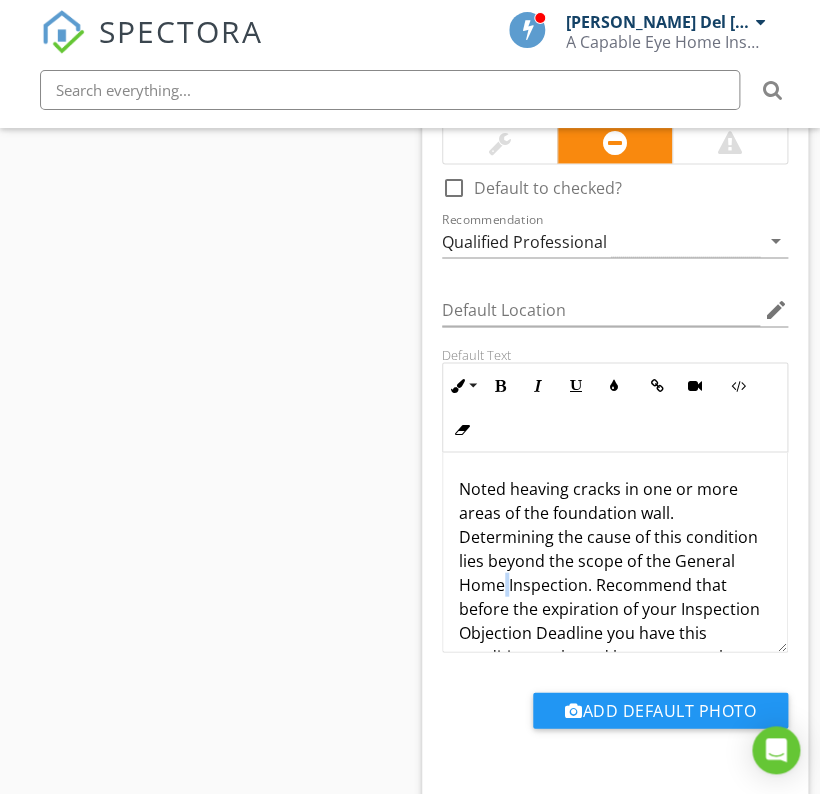 drag, startPoint x: 612, startPoint y: 551, endPoint x: 569, endPoint y: 547, distance: 43.185646 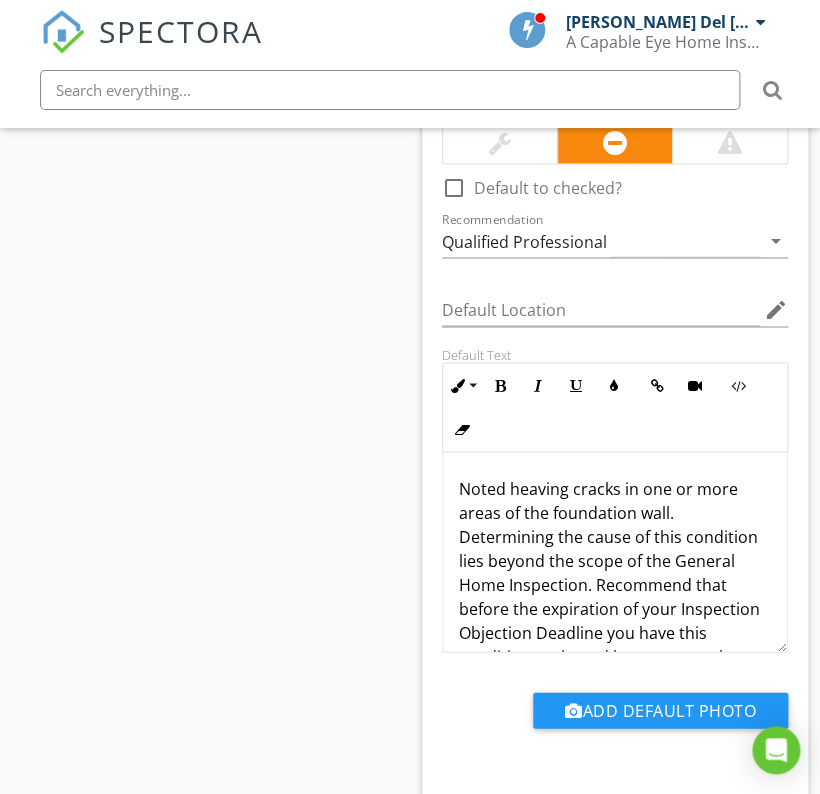 click on "Sections
Introduction           Inspection Details           Property           Lot & Grounds           Exterior           Roof System           Chimneys, Fireplaces & Stoves           Garage           Electrical System           Plumbing System           HVAC System           Structure           Interior           Kitchen           Laundry Room/Area           Bathrooms           Extra Services           Standards & Limitations            Exclusions
Section
Attachments
Attachment
Items
Foundation & Slab           Support Posts & Columns           Floor & Wall Structure           Crawlspace           Moisture Intrusion           Limitations
Item
Comments
New
Informational   check_box_outline_blank     Select All       check_box_outline_blank
Foundation Type" at bounding box center (410, -1374) 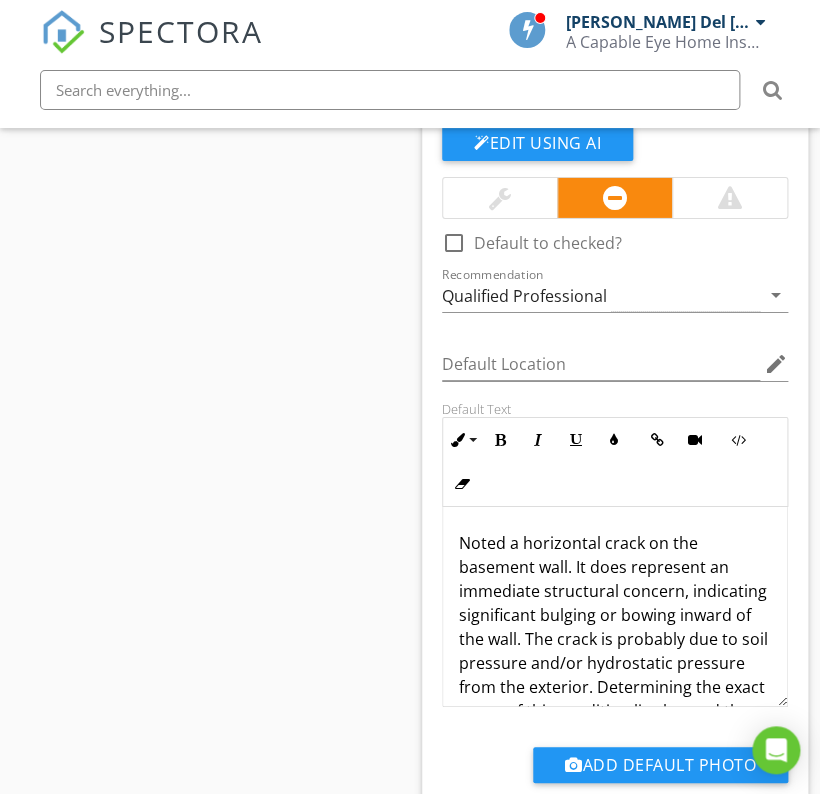 scroll, scrollTop: 12560, scrollLeft: 0, axis: vertical 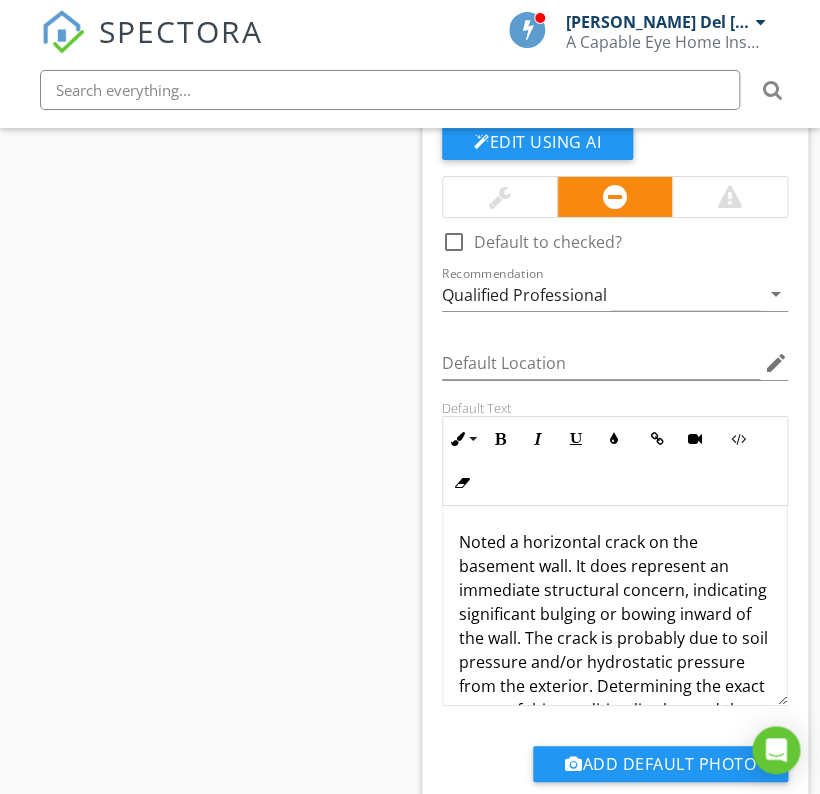 click on "Noted a horizontal crack on the basement wall. It does represent an immediate structural concern, indicating significant bulging or bowing inward of the wall. The crack is probably due to soil pressure and/or hydrostatic pressure from the exterior. Determining the exact cause of this condition lies beyond the scope of the General Home Inspection. Recommend that before the expiration of your Inspection Objection Deadline you have this condition evaluated by a structural engineer to determine the cause, the likelihood of future damage, and to discuss options for any necessary stabilization." at bounding box center [615, 722] 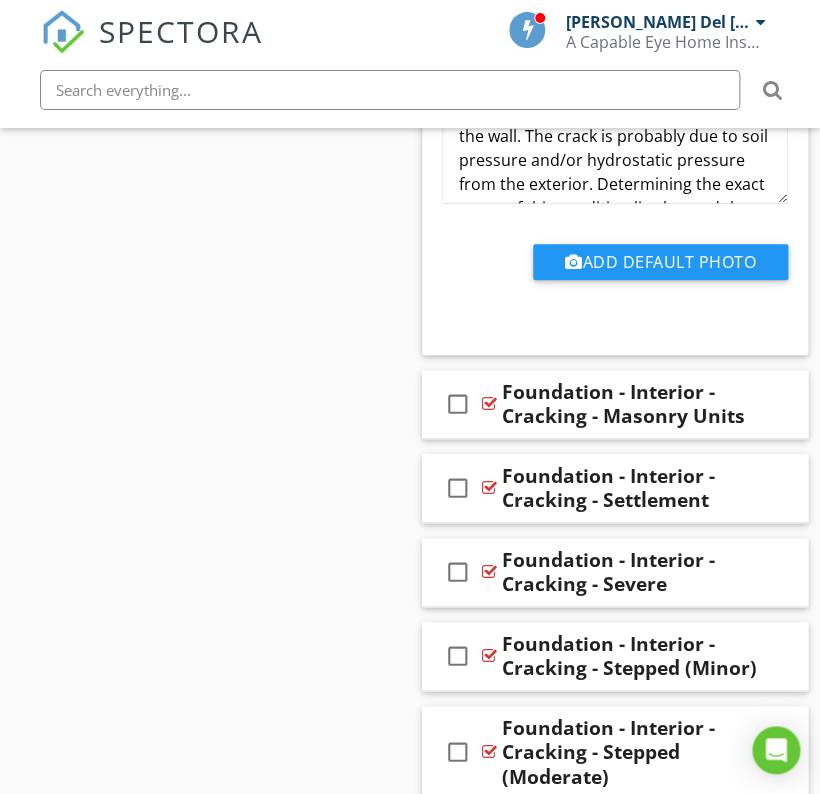 scroll, scrollTop: 13139, scrollLeft: 0, axis: vertical 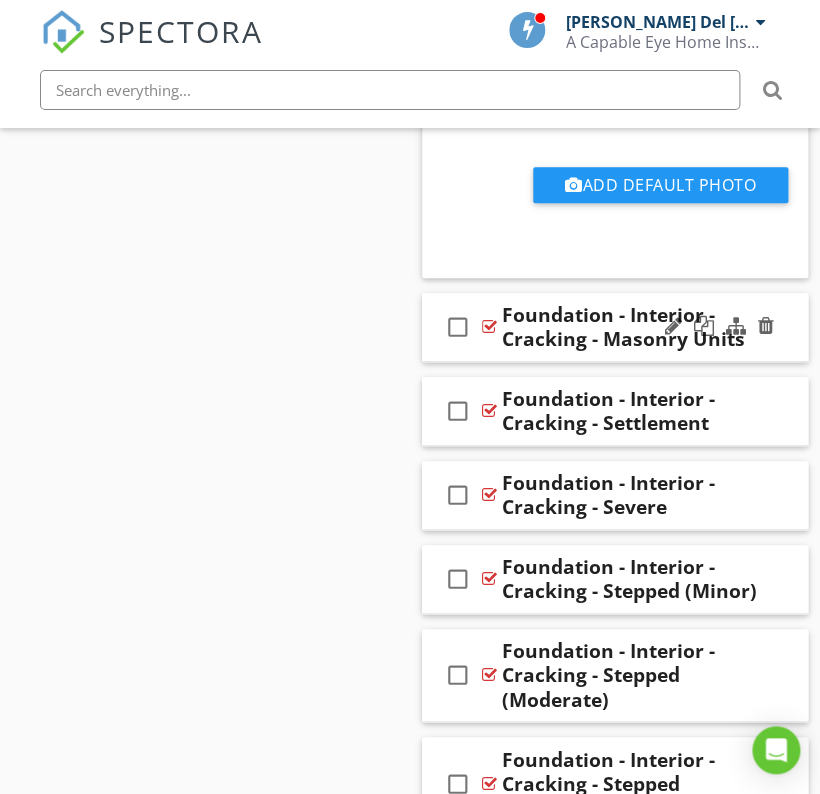 click on "check_box_outline_blank
Foundation - Interior - Cracking - Masonry Units" at bounding box center [615, 327] 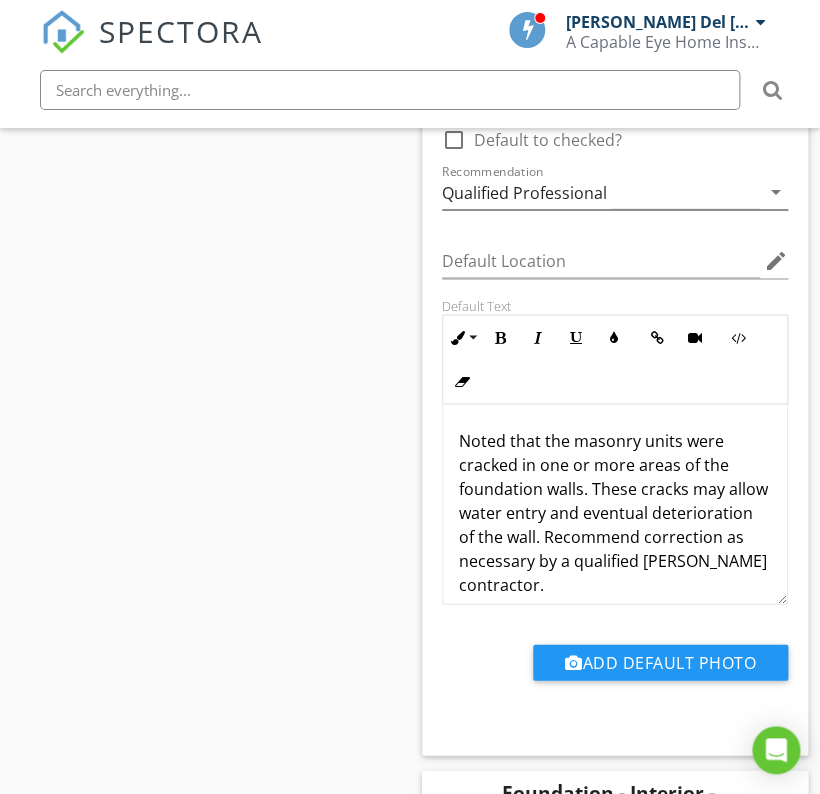 scroll, scrollTop: 13500, scrollLeft: 0, axis: vertical 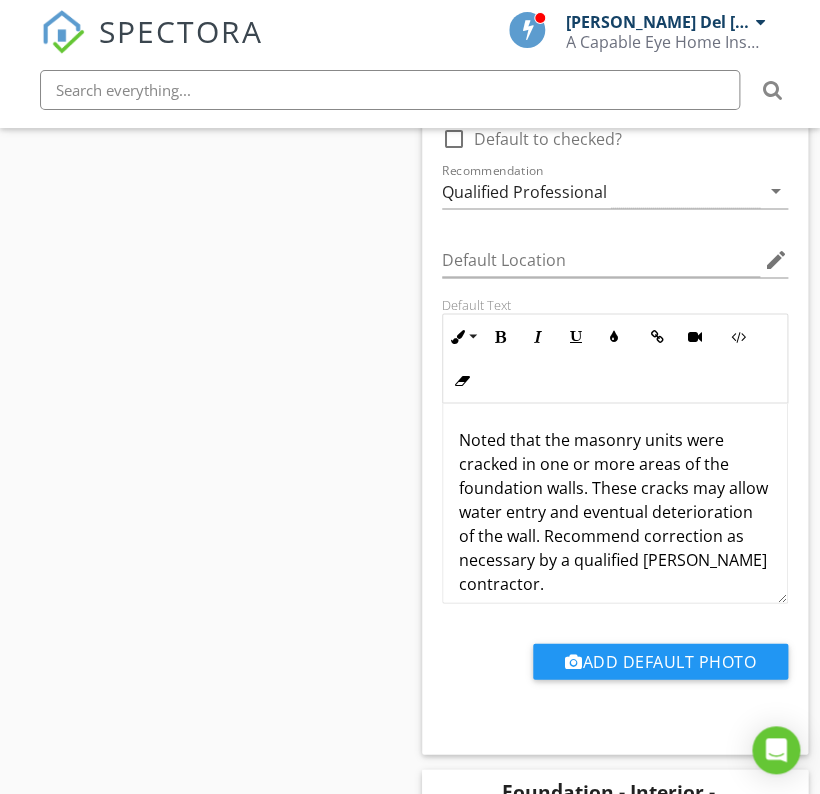 click on "Noted that the masonry units were cracked in one or more areas of the foundation walls. These cracks may allow water entry and eventual deterioration of the wall. Recommend correction as necessary by a qualified [PERSON_NAME] contractor." at bounding box center [615, 511] 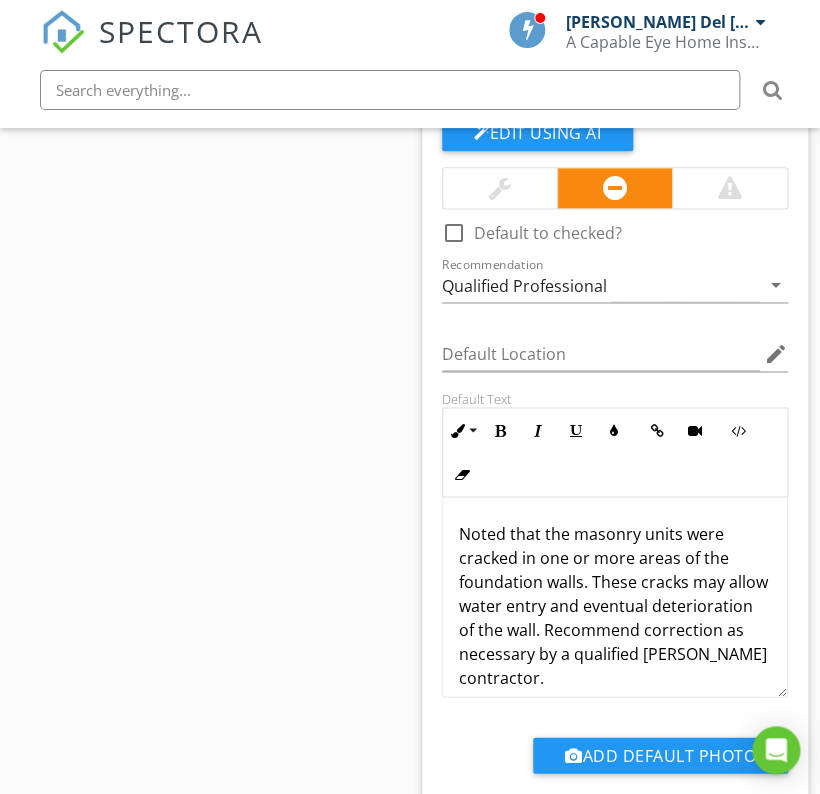 scroll, scrollTop: 13409, scrollLeft: 0, axis: vertical 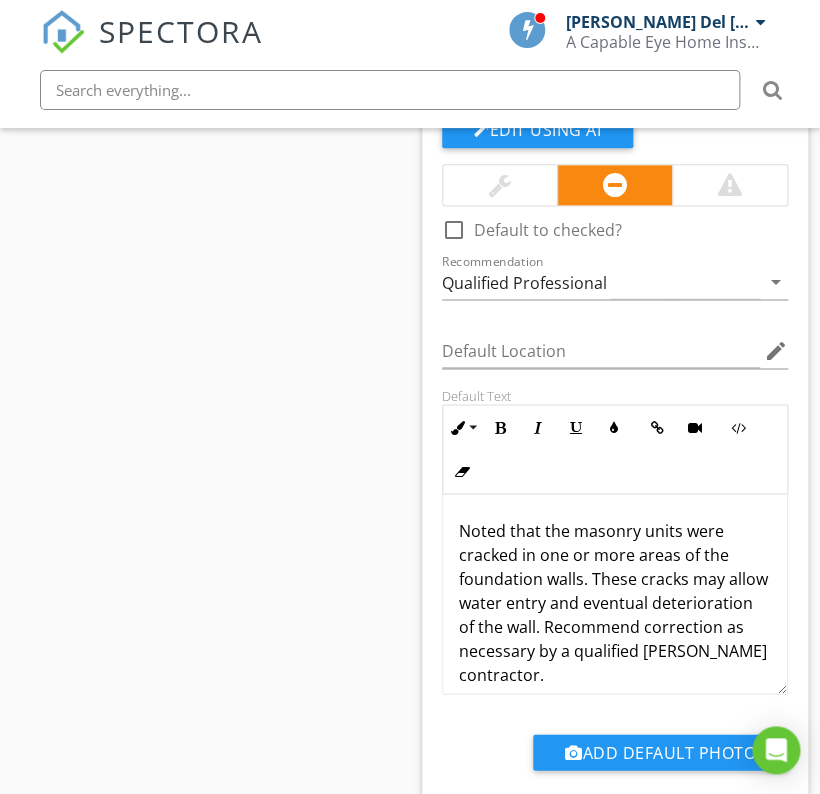 click on "Sections
Introduction           Inspection Details           Property           Lot & Grounds           Exterior           Roof System           Chimneys, Fireplaces & Stoves           Garage           Electrical System           Plumbing System           HVAC System           Structure           Interior           Kitchen           Laundry Room/Area           Bathrooms           Extra Services           Standards & Limitations            Exclusions
Section
Attachments
Attachment
Items
Foundation & Slab           Support Posts & Columns           Floor & Wall Structure           Crawlspace           Moisture Intrusion           Limitations
Item
Comments
New
Informational   check_box_outline_blank     Select All       check_box_outline_blank
Foundation Type" at bounding box center (410, -2653) 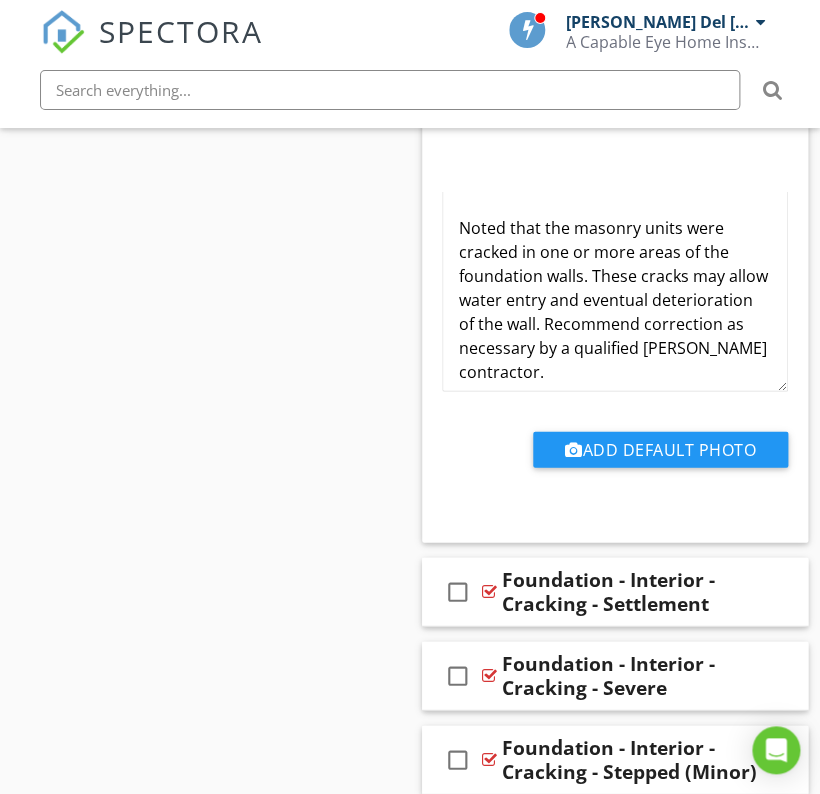 scroll, scrollTop: 14081, scrollLeft: 0, axis: vertical 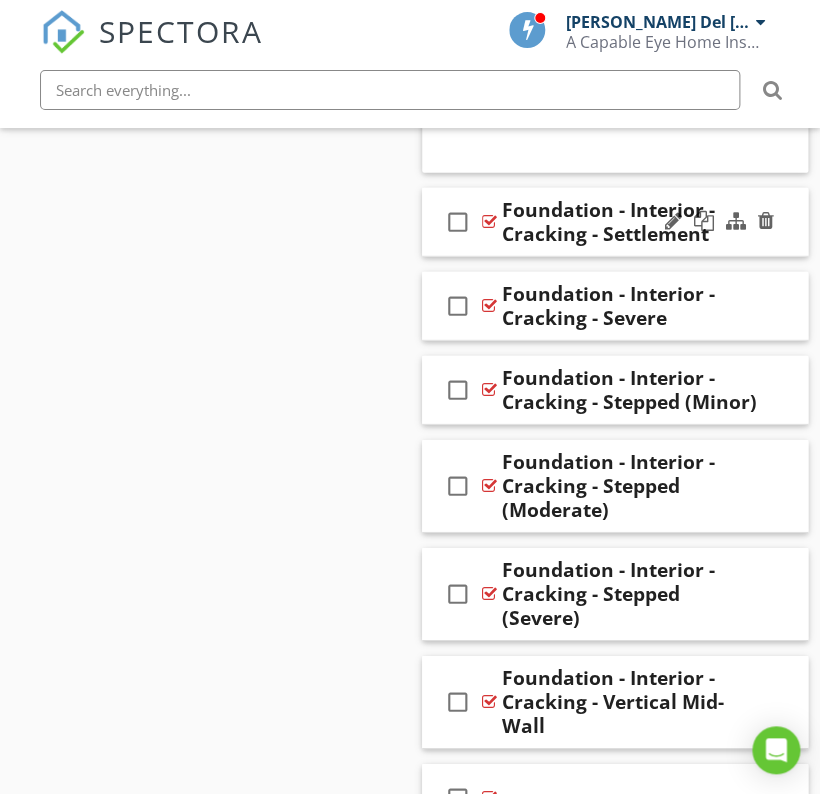 click on "check_box_outline_blank
Foundation - Interior - Cracking - Settlement" at bounding box center [615, 222] 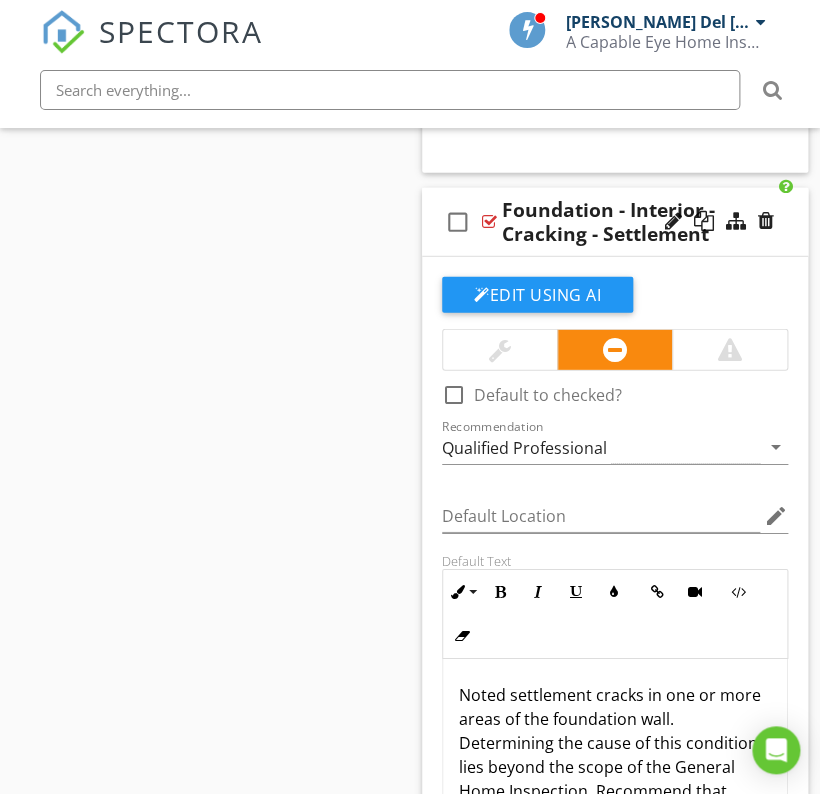 scroll, scrollTop: 136, scrollLeft: 0, axis: vertical 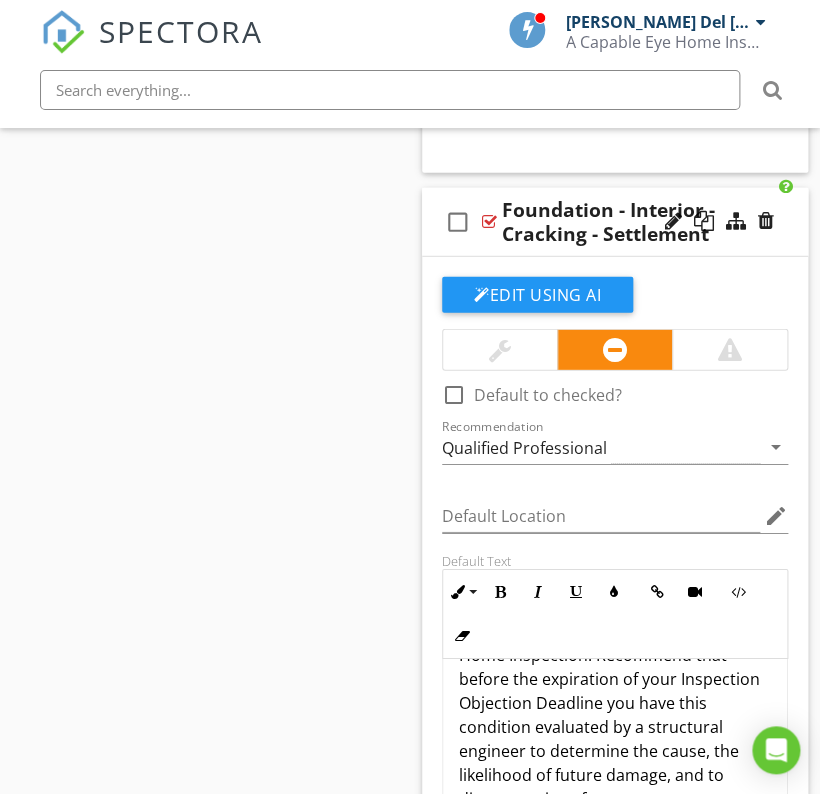 click on "Noted settlement cracks in one or more areas of the foundation wall. Determining the cause of this condition lies beyond the scope of the General Home Inspection. Recommend that before the expiration of your Inspection Objection Deadline you have this condition evaluated by a structural engineer to determine the cause, the likelihood of future damage, and to discuss options for any necessary stabilization." at bounding box center [615, 691] 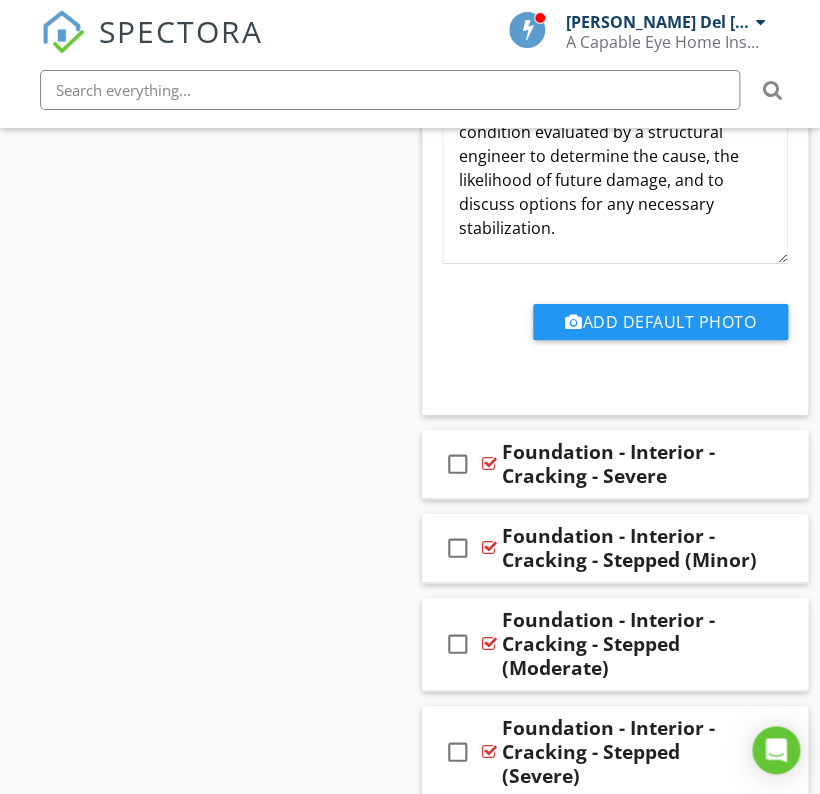 scroll, scrollTop: 14704, scrollLeft: 0, axis: vertical 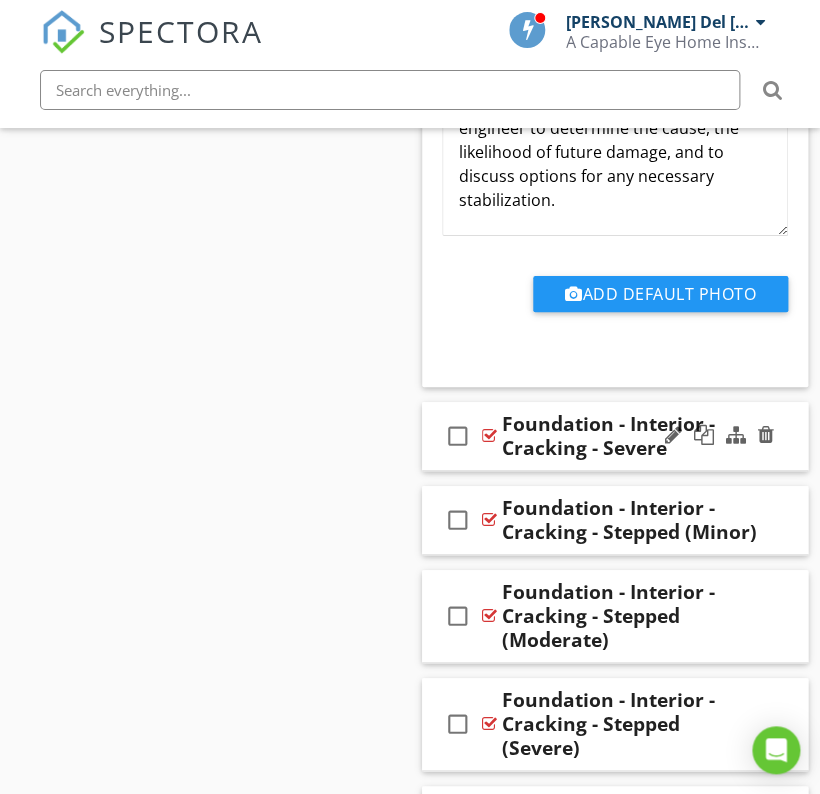 click on "check_box_outline_blank
Foundation - Interior - Cracking - Severe" at bounding box center [615, 436] 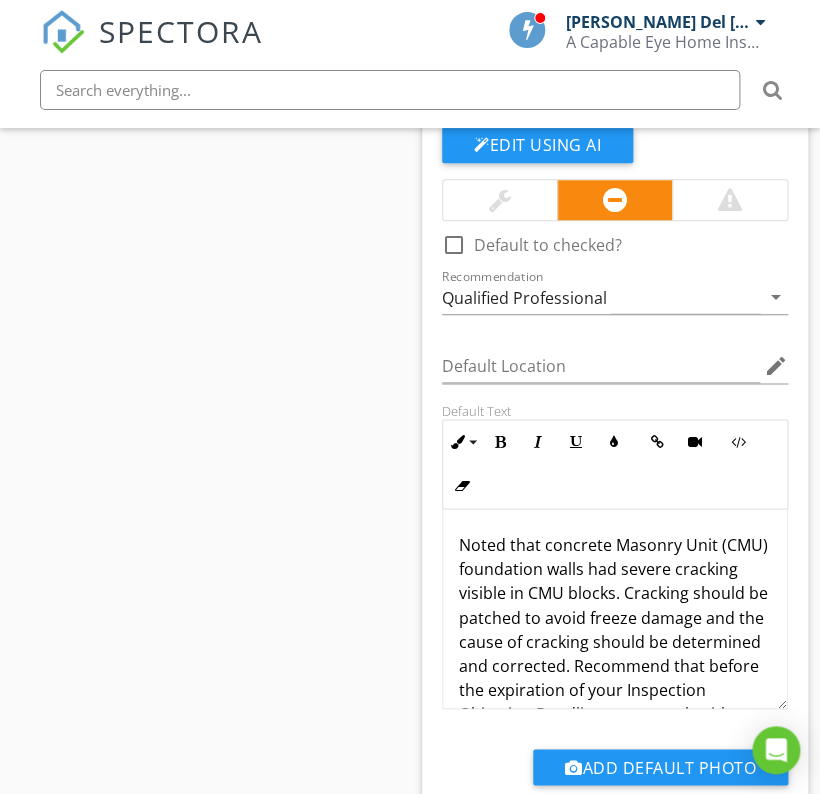 scroll, scrollTop: 15072, scrollLeft: 0, axis: vertical 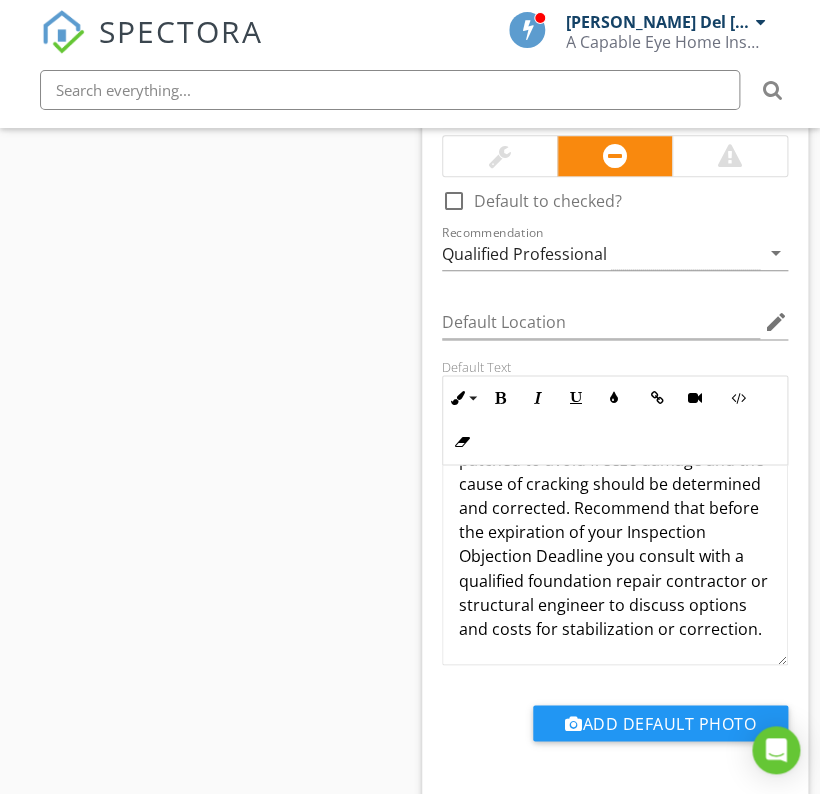 click on "Noted that concrete Masonry Unit (CMU) foundation walls had severe cracking visible in CMU blocks. Cracking should be patched to avoid freeze damage and the cause of cracking should be determined and corrected. Recommend that before the expiration of your Inspection Objection Deadline you consult with a qualified foundation repair contractor or structural engineer to discuss options and costs for stabilization or correction." at bounding box center [615, 508] 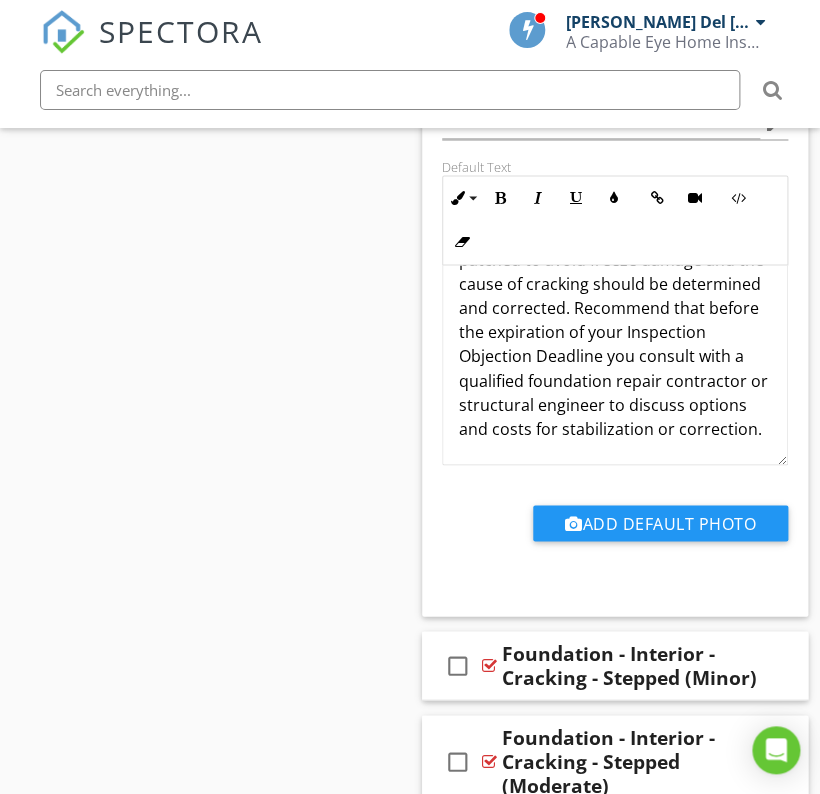 scroll, scrollTop: 15487, scrollLeft: 0, axis: vertical 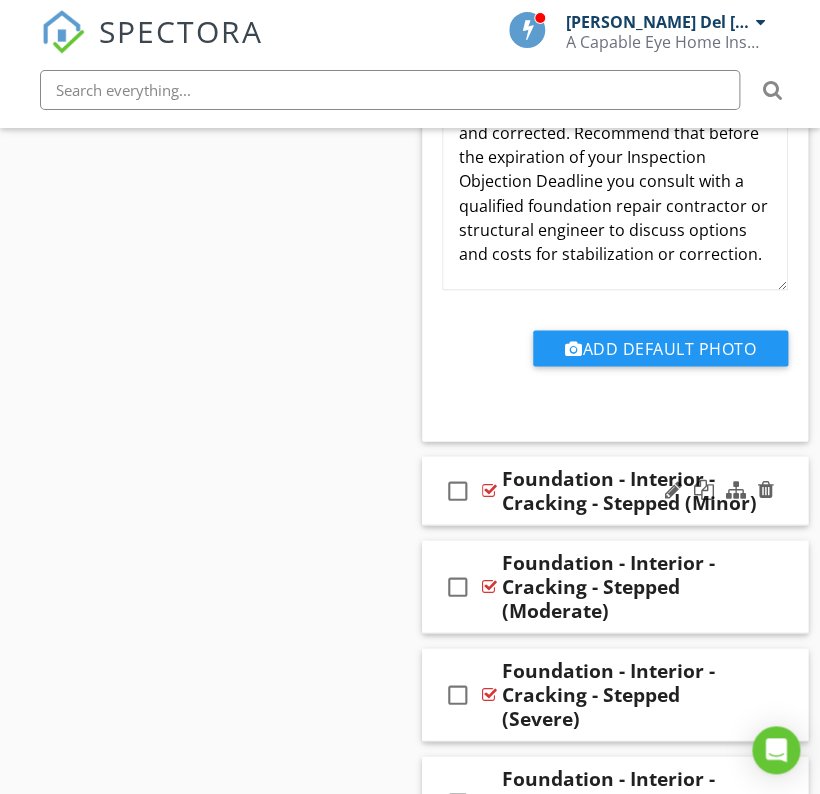 click on "check_box_outline_blank
Foundation - Interior - Cracking - Stepped (Minor)" at bounding box center (615, 490) 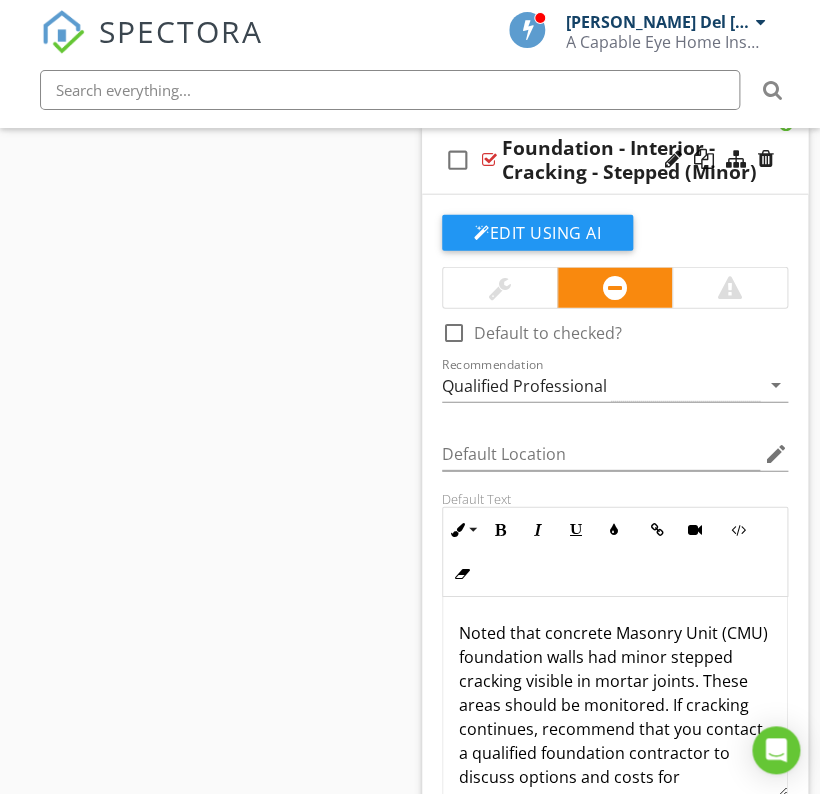 scroll, scrollTop: 15823, scrollLeft: 0, axis: vertical 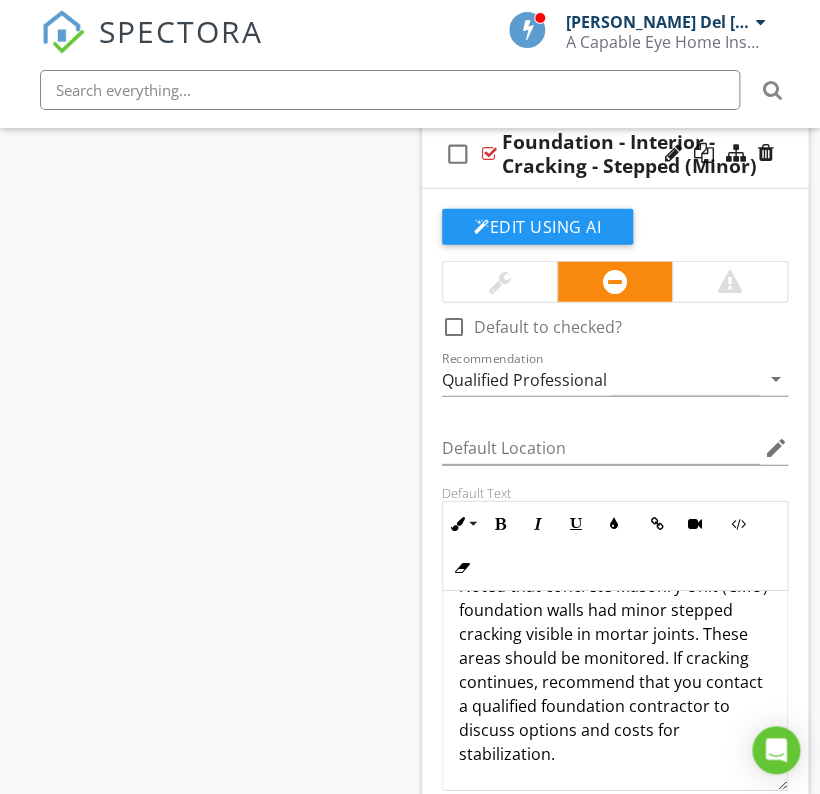 click on "Noted that concrete Masonry Unit (CMU) foundation walls had minor stepped cracking visible in mortar joints. These areas should be monitored. If cracking continues, recommend that you contact a qualified foundation contractor to discuss options and costs for stabilization." at bounding box center [615, 670] 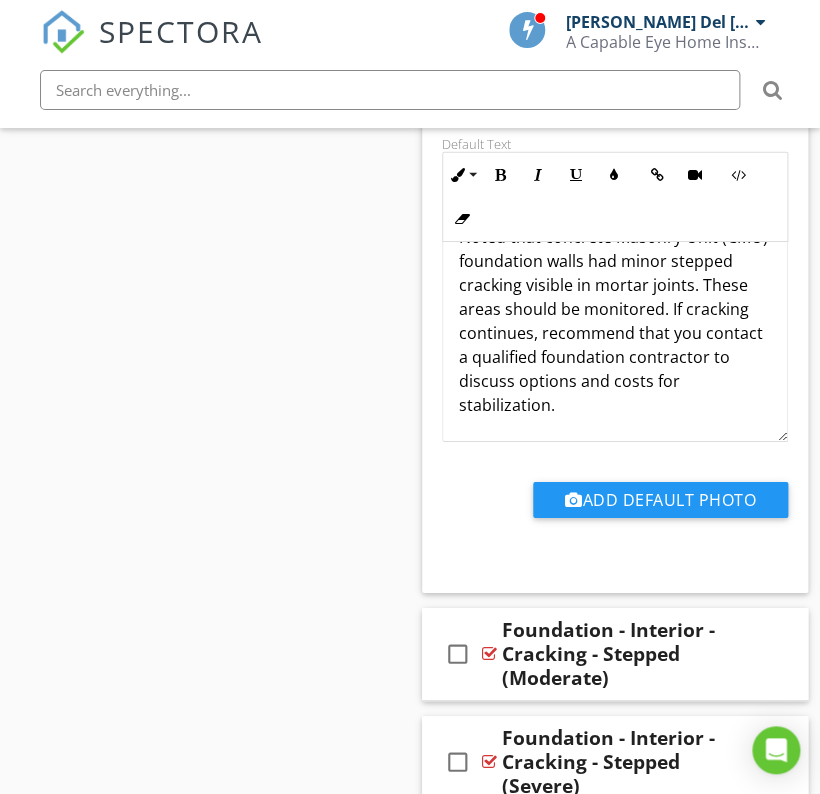 scroll, scrollTop: 16174, scrollLeft: 0, axis: vertical 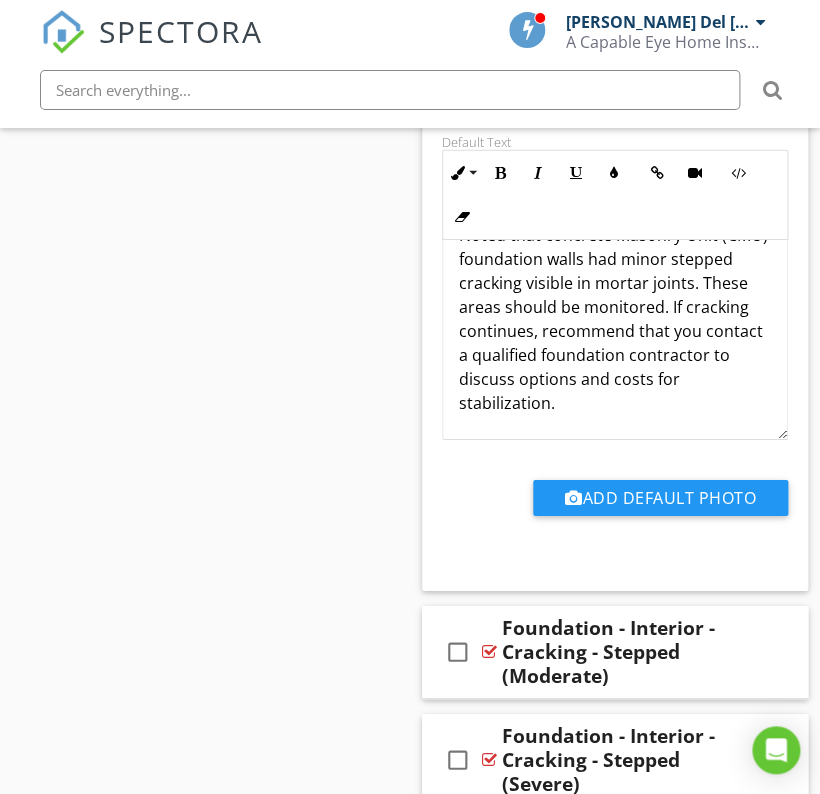 drag, startPoint x: 428, startPoint y: 617, endPoint x: 372, endPoint y: 641, distance: 60.926186 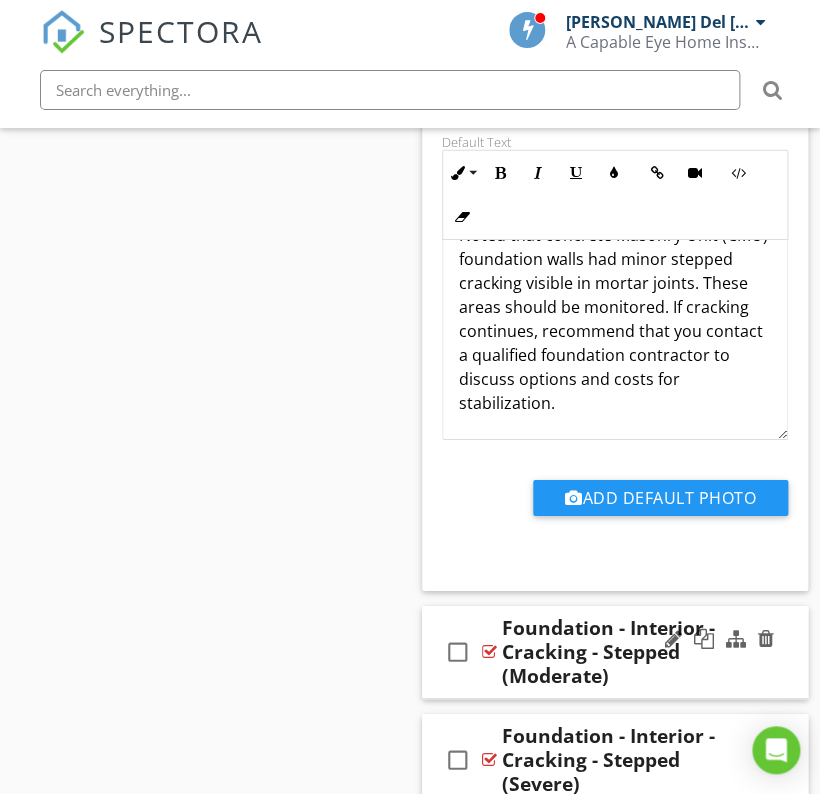 click on "check_box_outline_blank
Foundation - Interior - Cracking - Stepped (Moderate)" at bounding box center [615, 652] 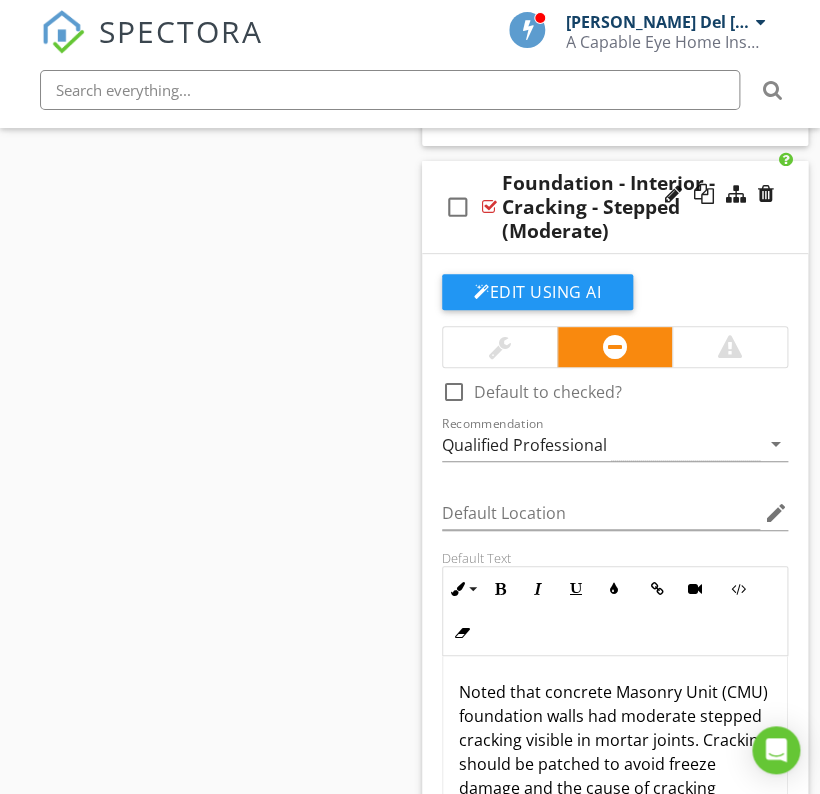 scroll, scrollTop: 16620, scrollLeft: 0, axis: vertical 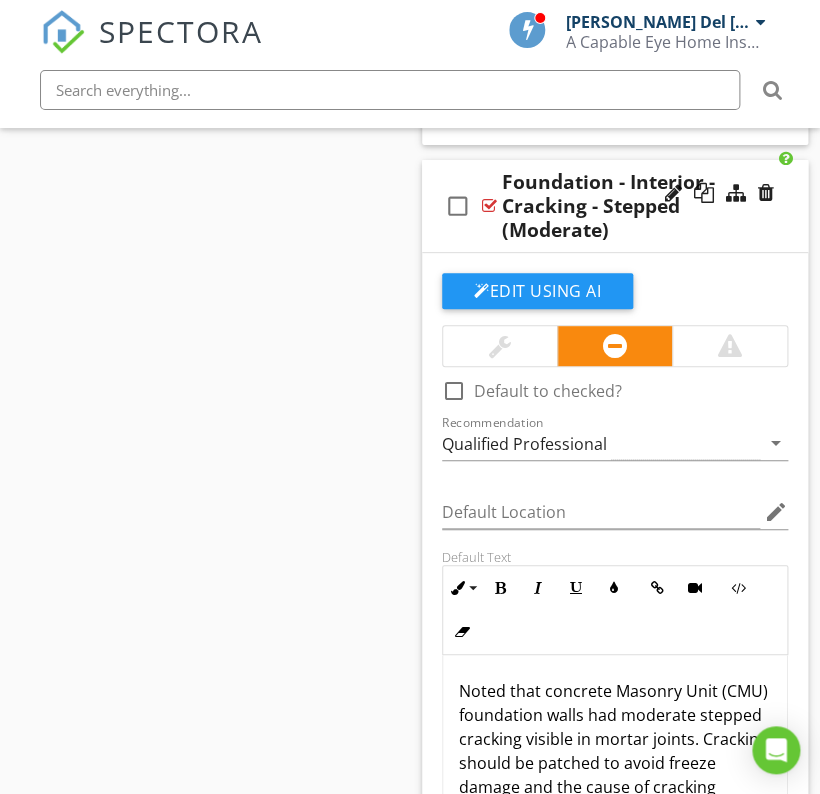 click on "Noted that concrete Masonry Unit (CMU) foundation walls had moderate stepped cracking visible in mortar joints. Cracking should be patched to avoid freeze damage and the cause of cracking should be determined and corrected. Recommend that before the expiration of your Inspection Objection Deadline you consult with a qualified contractor to discuss options and costs for stabilization or correction." at bounding box center [615, 811] 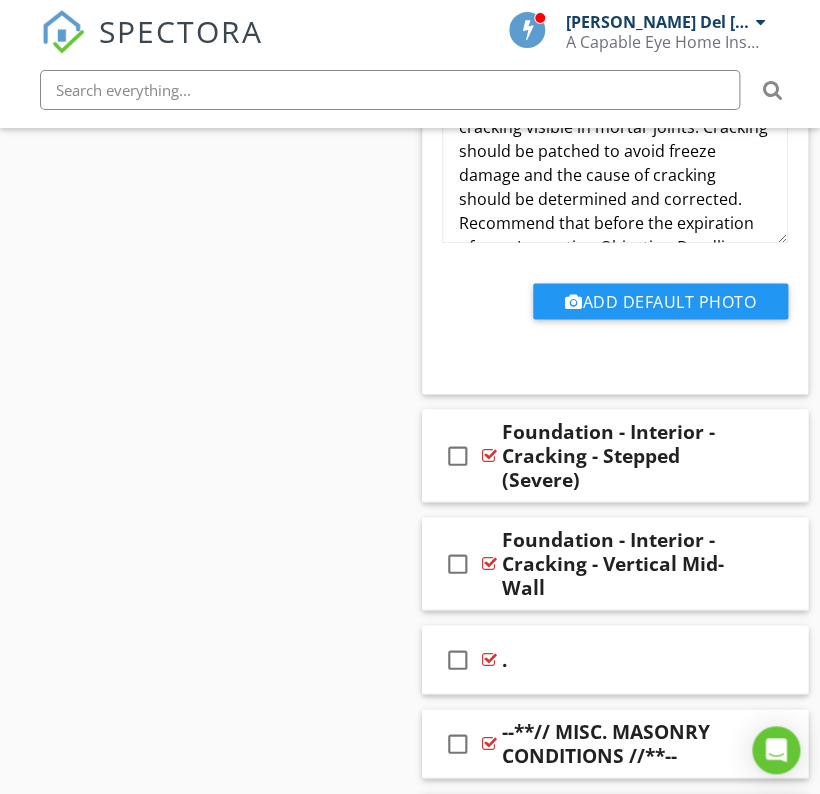 scroll, scrollTop: 17235, scrollLeft: 0, axis: vertical 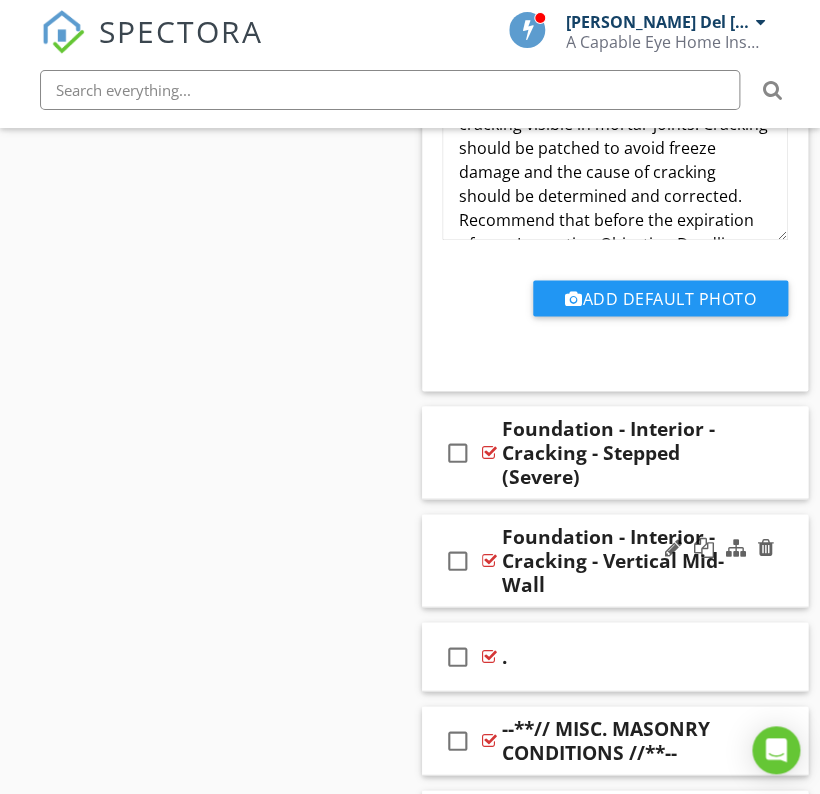click on "check_box_outline_blank
Foundation - Interior - Cracking - Vertical Mid-Wall" at bounding box center [615, 560] 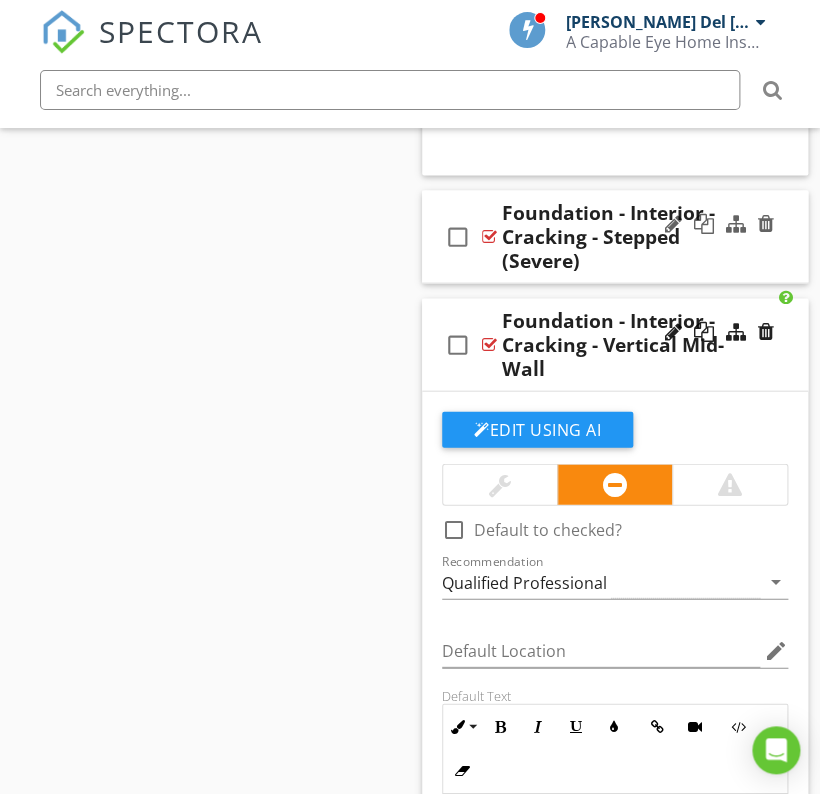 scroll, scrollTop: 17812, scrollLeft: 0, axis: vertical 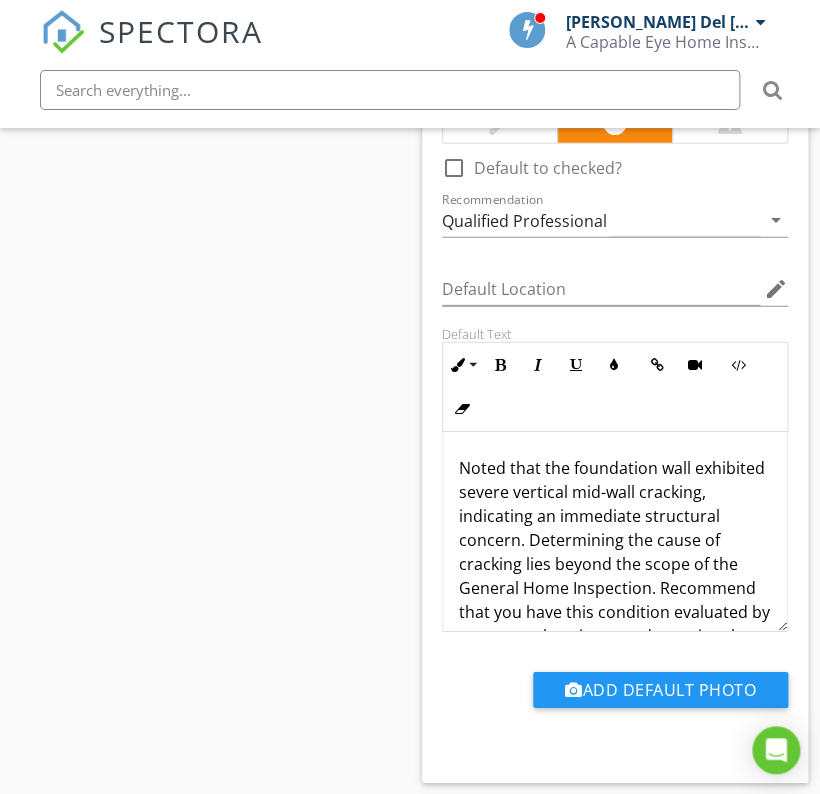 click on "Noted that the foundation wall exhibited severe vertical mid-wall cracking, indicating an immediate structural concern. Determining the cause of cracking lies beyond the scope of the General Home Inspection. Recommend that you have this condition evaluated by a structural engineer to determine the cause of cracking and the likelihood of continued damage and to discuss the possible necessity, options, and costs for stabilization and repair before the expiration of your Inspection Objection Deadline." at bounding box center (615, 624) 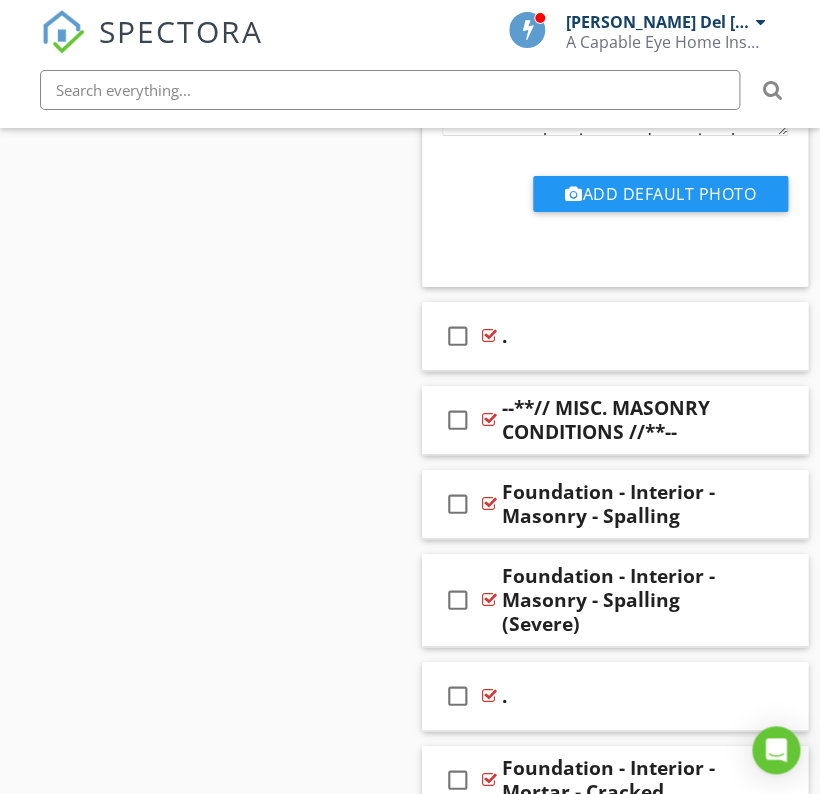 scroll, scrollTop: 18311, scrollLeft: 0, axis: vertical 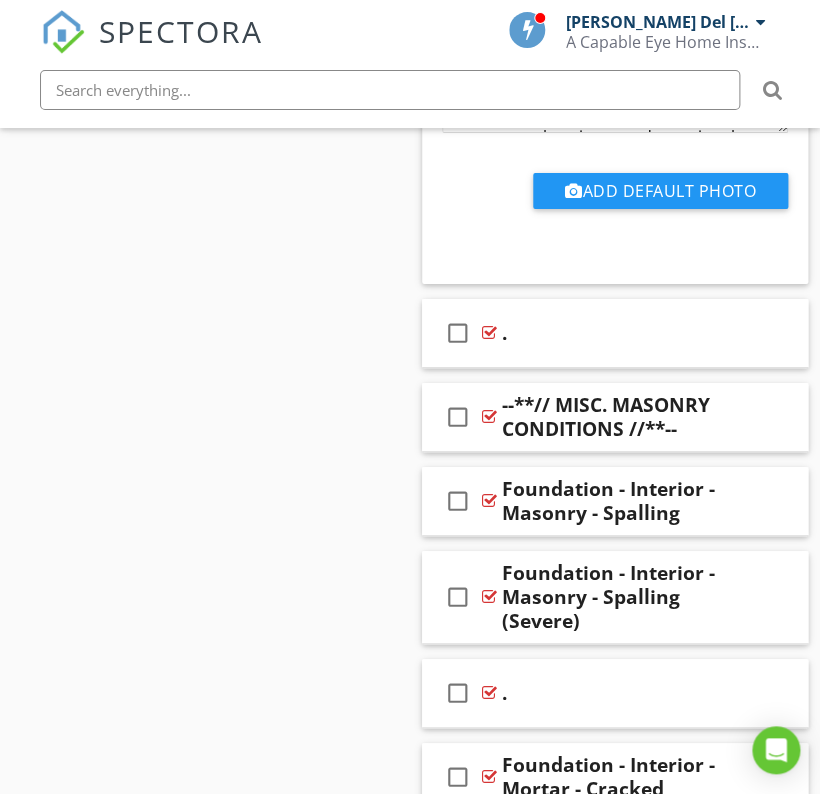 click on "Comments
New
Informational   check_box_outline_blank     Select All       check_box_outline_blank
Foundation Type
check_box_outline_blank
Slab Type
New
Limitations
New
Concerns   check_box_outline_blank     Select All     check_box_outline_blank
Foundation - Interior - Previous Repairs
check_box_outline_blank
.
check_box_outline_blank
--**// FOUNDATION CONDITIONS //**--
check_box_outline_blank
Foundation - Interior - Buttresses Pulling Away
Edit Using AI
check_box_outline_blank Default to checked?           Recommendation Qualified Professional arrow_drop_down   Default Location edit       Default Text   Ordered List Unordered List XLarge" at bounding box center (615, -5665) 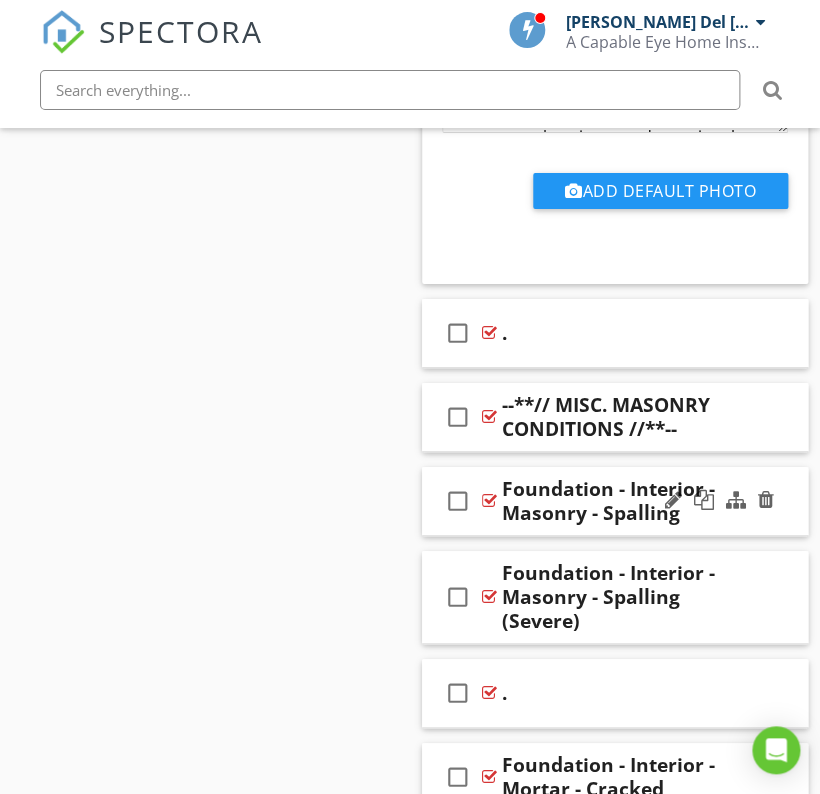 click on "check_box_outline_blank
Foundation - Interior - Masonry - Spalling" at bounding box center [615, 501] 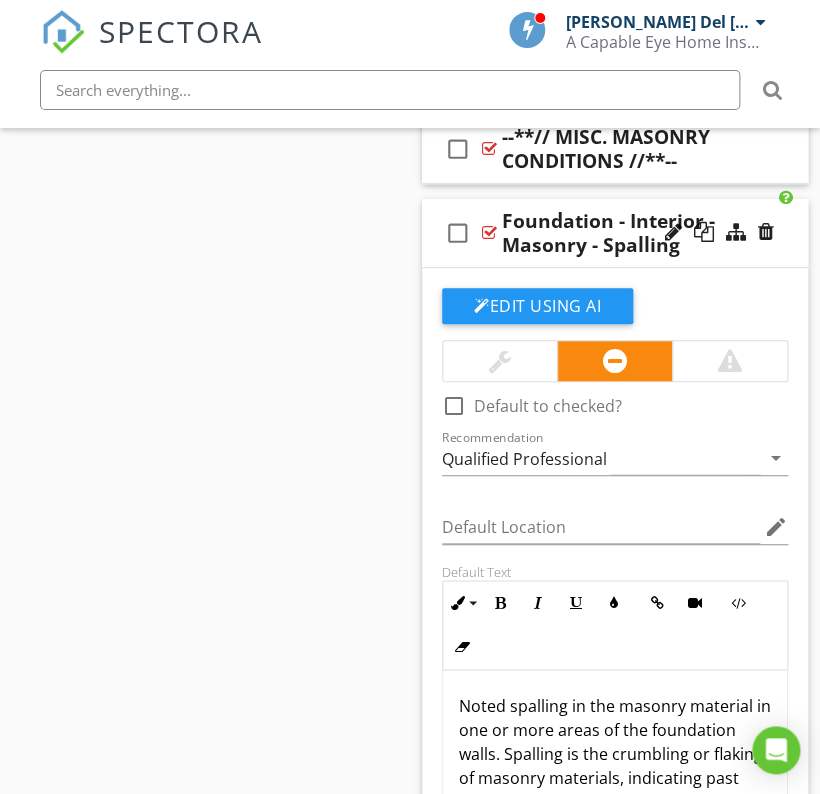 scroll, scrollTop: 18583, scrollLeft: 0, axis: vertical 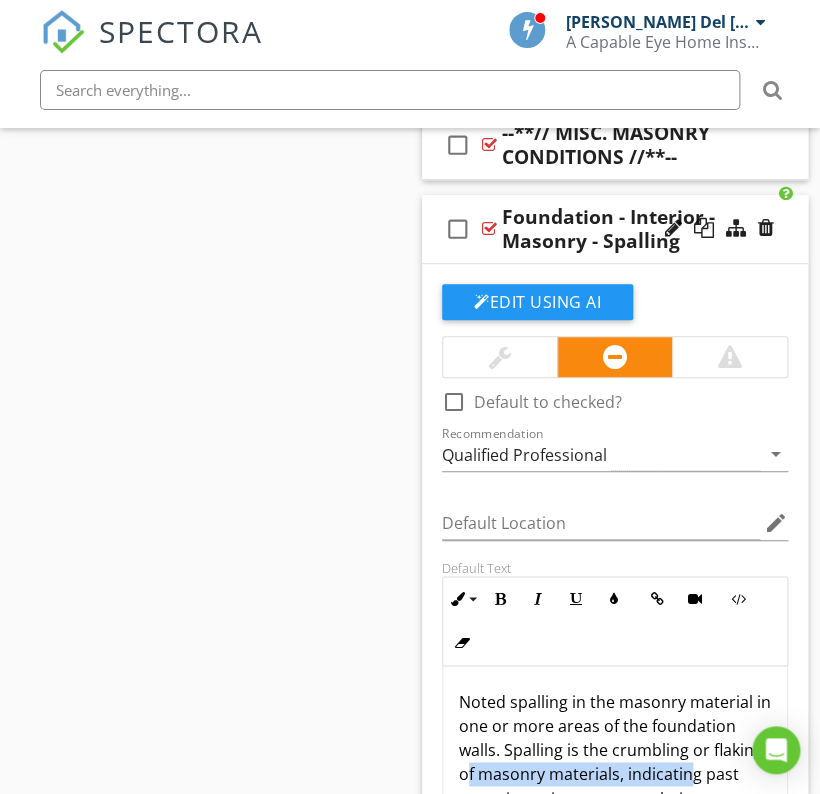 drag, startPoint x: 554, startPoint y: 713, endPoint x: 518, endPoint y: 720, distance: 36.67424 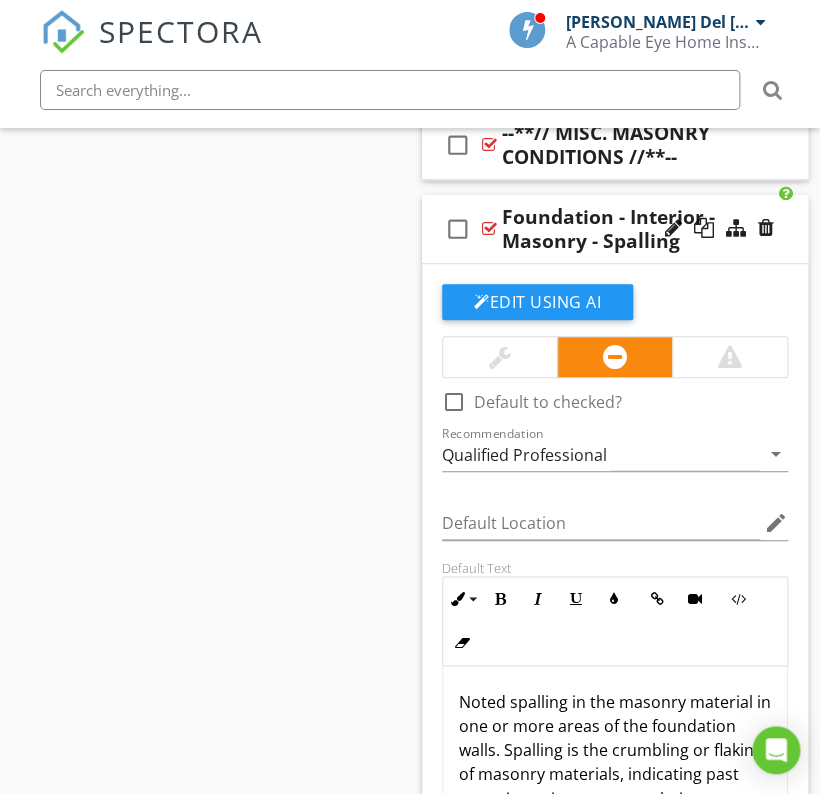 click on "Noted spalling in the masonry material in one or more areas of the foundation walls. Spalling is the crumbling or flaking of masonry materials, indicating past water intrusion or accumulation. Deteriorating masonry may weaken the structure significantly. Recommend further evaluation and correction as necessary by a qualified contractor." at bounding box center [615, 798] 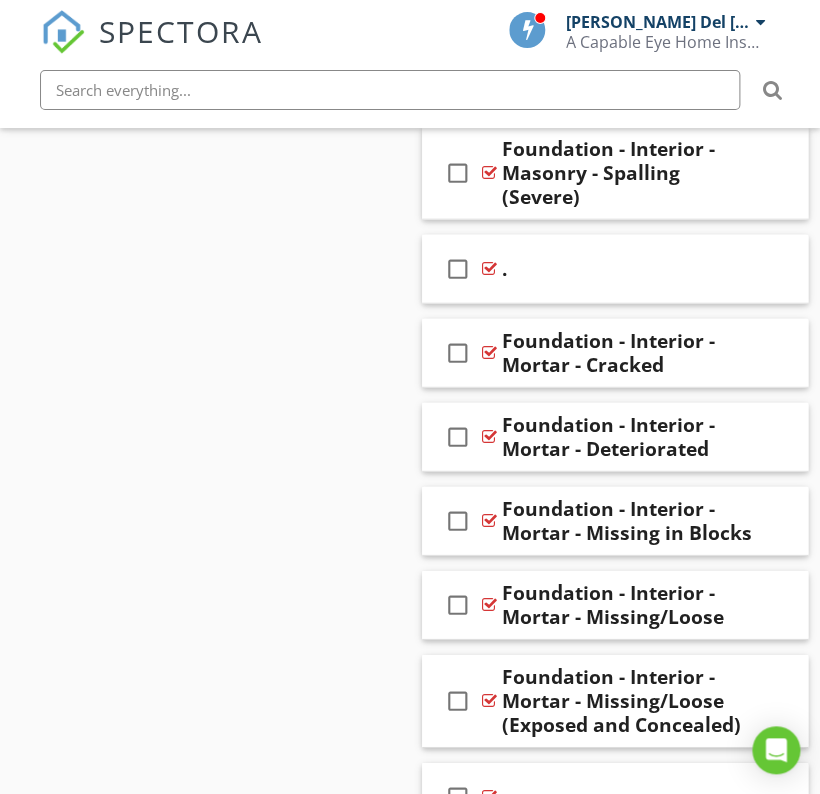 scroll, scrollTop: 19476, scrollLeft: 0, axis: vertical 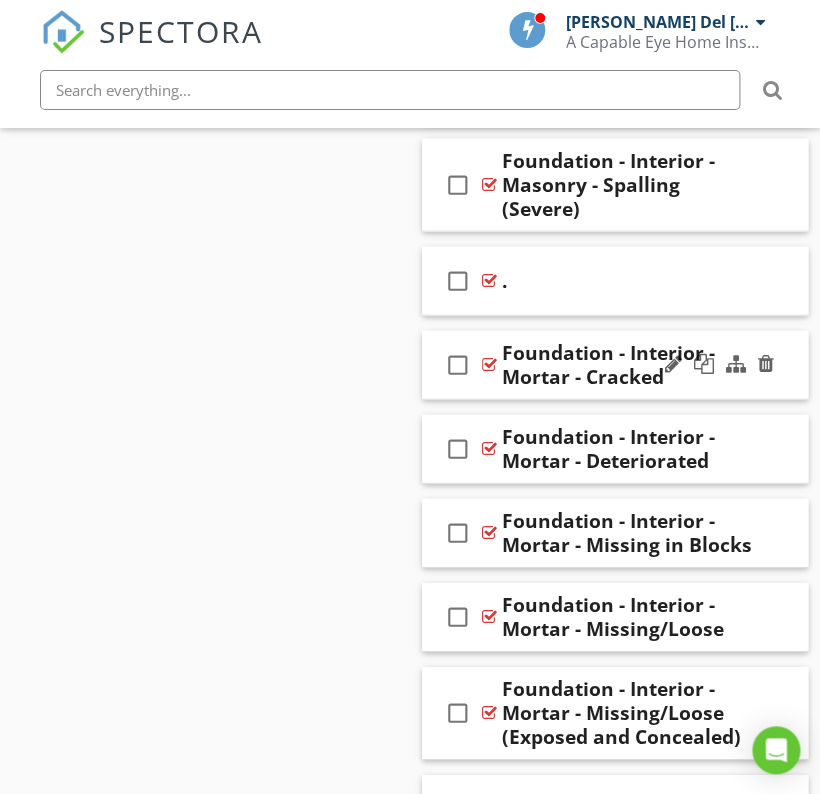 click on "check_box_outline_blank
Foundation - Interior - Mortar - Cracked" at bounding box center [615, 365] 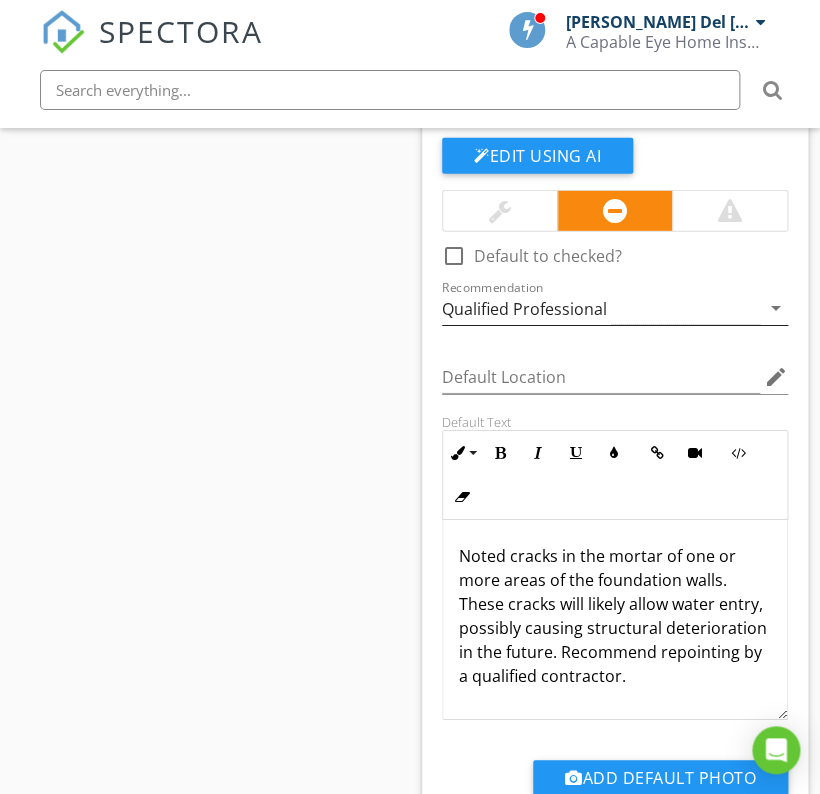 scroll, scrollTop: 19759, scrollLeft: 0, axis: vertical 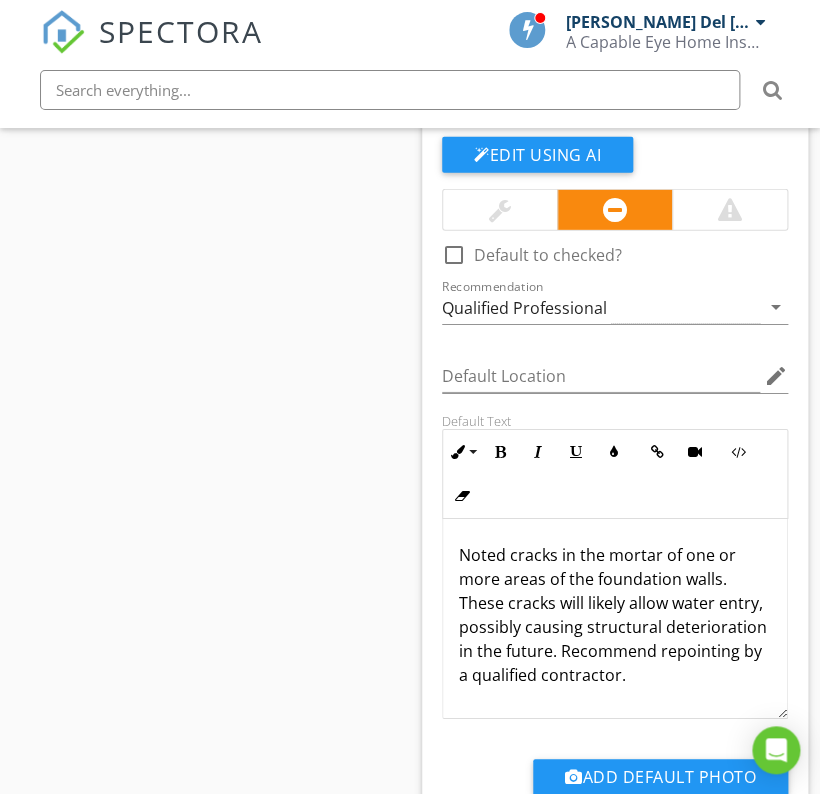 click on "Noted cracks in the mortar of one or more areas of the foundation walls. These cracks will likely allow water entry, possibly causing structural deterioration in the future. Recommend repointing by a qualified contractor." at bounding box center (615, 615) 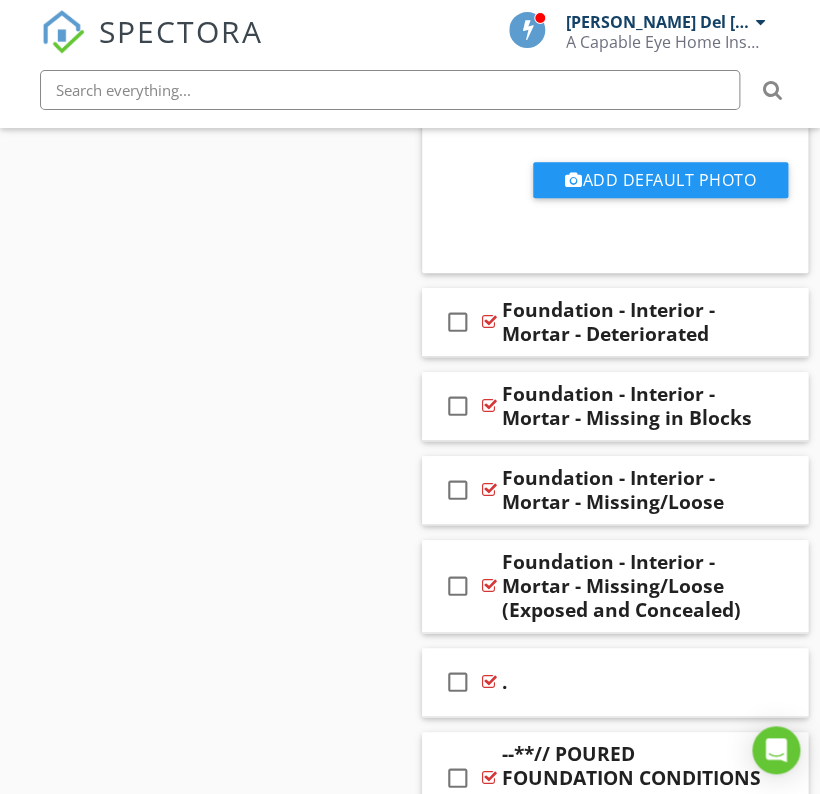 scroll, scrollTop: 20359, scrollLeft: 0, axis: vertical 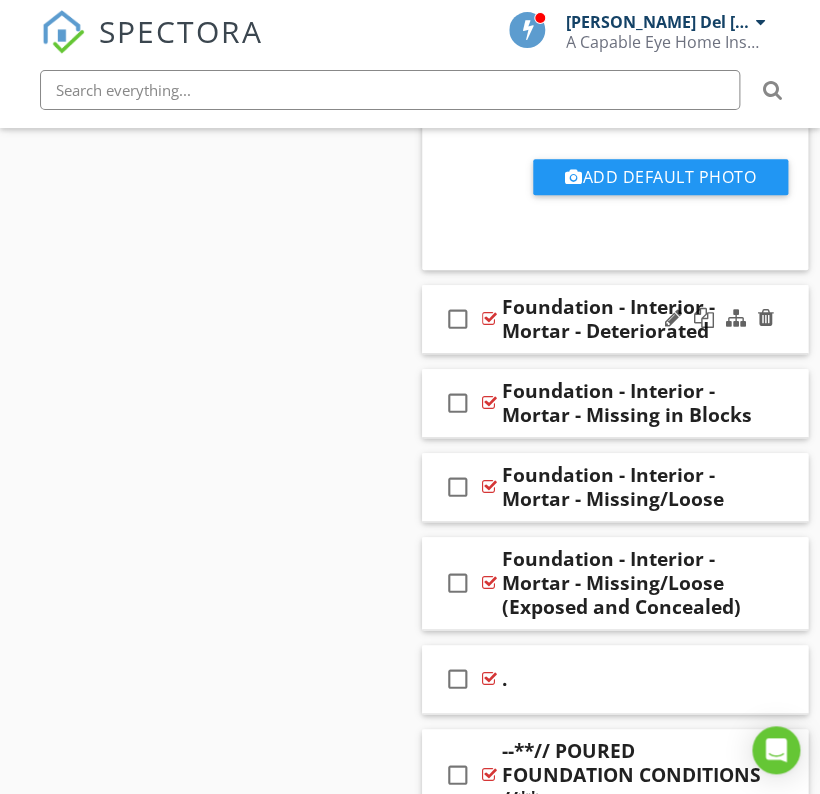 click on "check_box_outline_blank
Foundation - Interior - Mortar - Deteriorated" at bounding box center [615, 319] 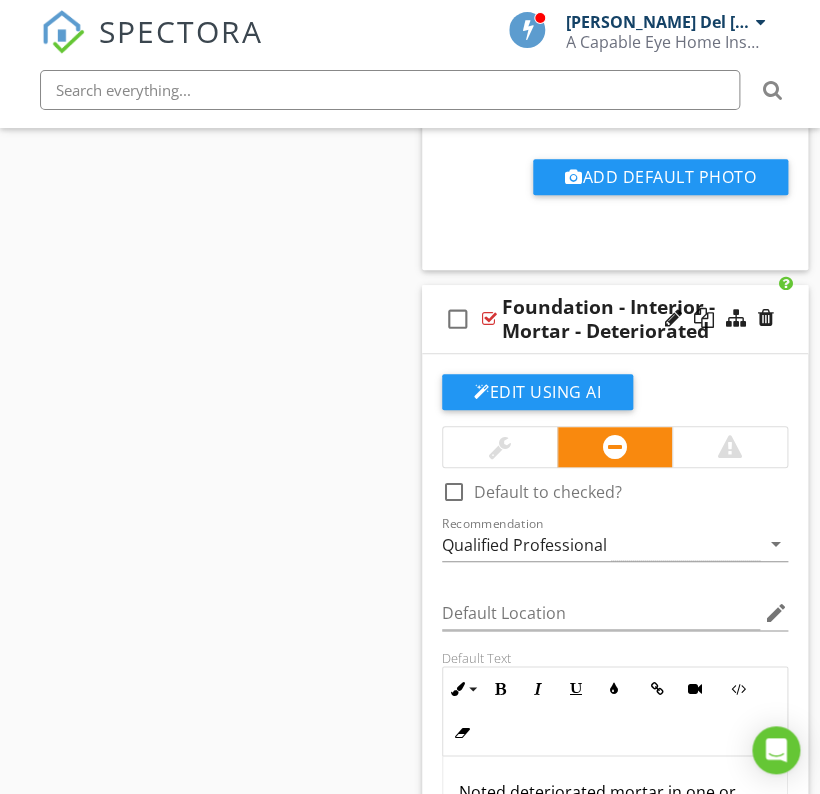 scroll, scrollTop: 64, scrollLeft: 0, axis: vertical 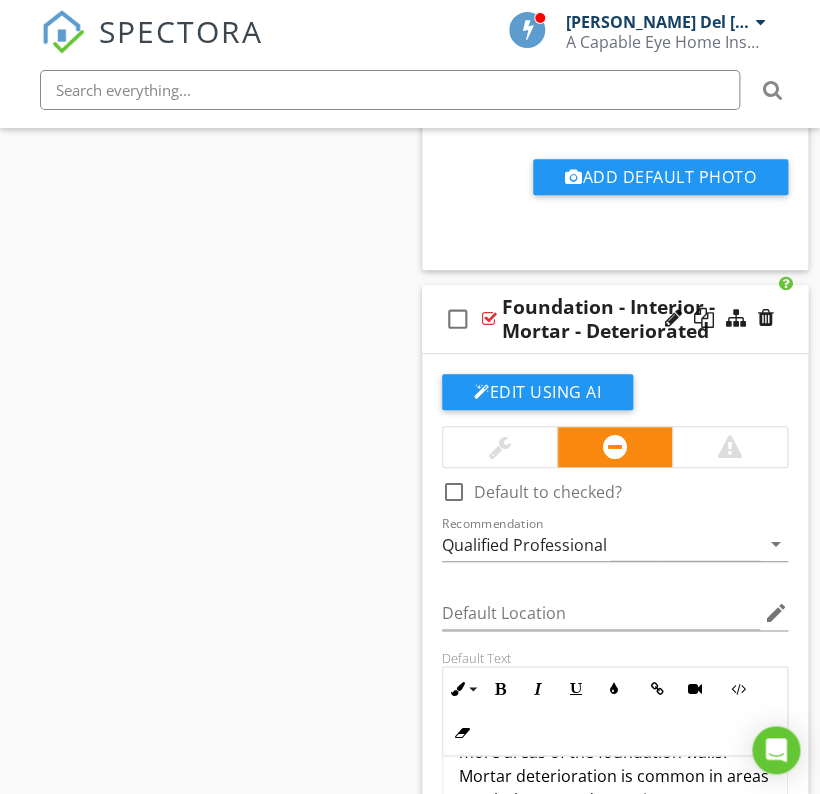 click on "Noted deteriorated mortar in one or more areas of the foundation walls. Mortar deterioration is common in areas regularly exposed to moisture. Deteriorating mortar may result in water damage to the building interior and to the masonry. Recommend further evaluation and repointing by a qualified contractor." at bounding box center [615, 824] 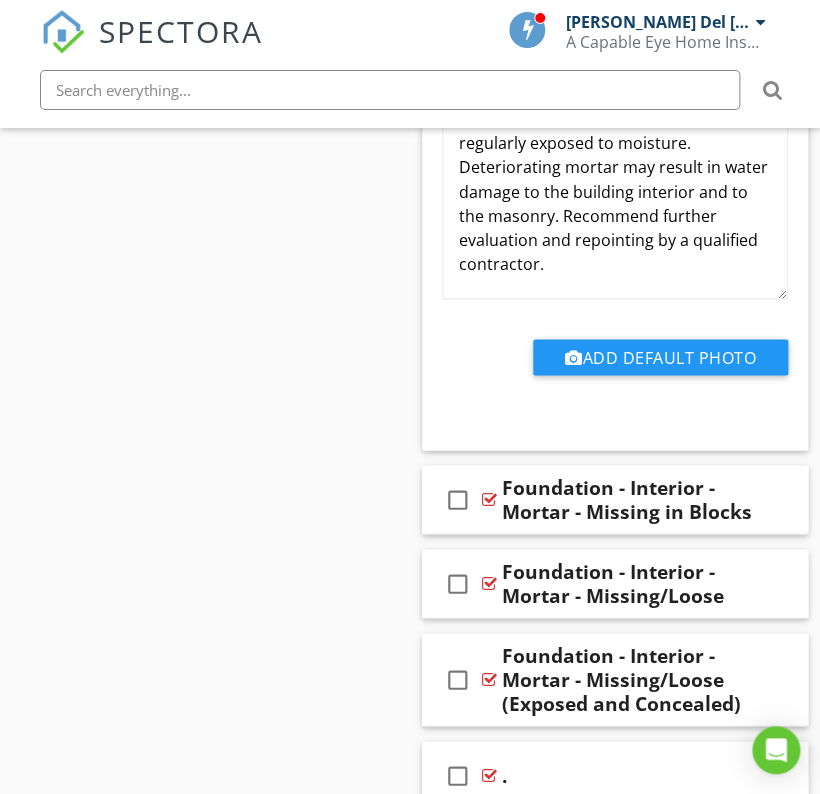 scroll, scrollTop: 21017, scrollLeft: 0, axis: vertical 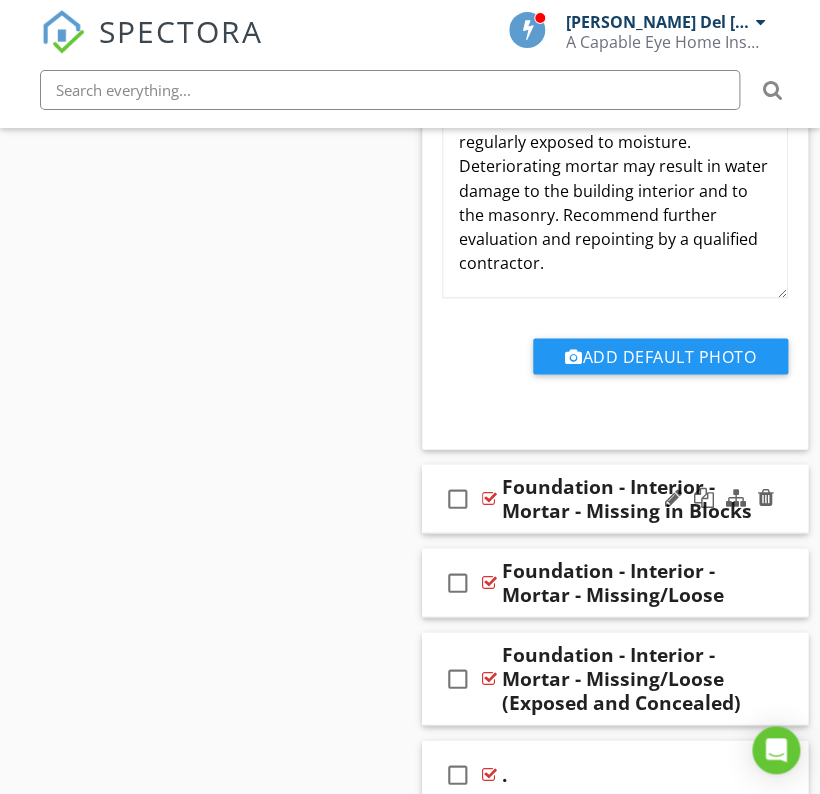 click on "check_box_outline_blank
Foundation - Interior - Mortar - Missing in Blocks" at bounding box center [615, 498] 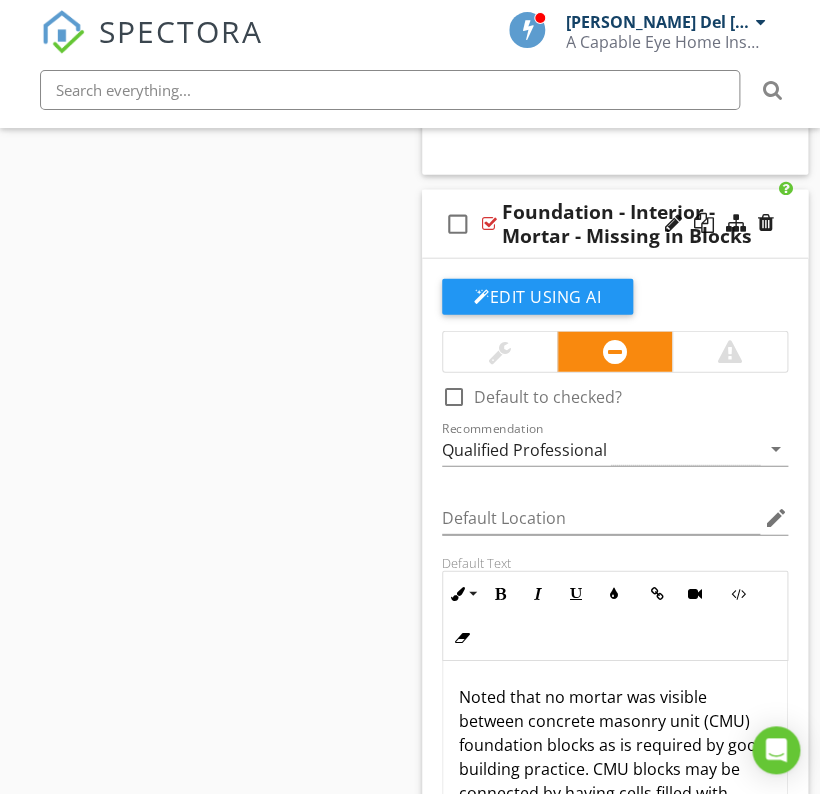 scroll, scrollTop: 21295, scrollLeft: 0, axis: vertical 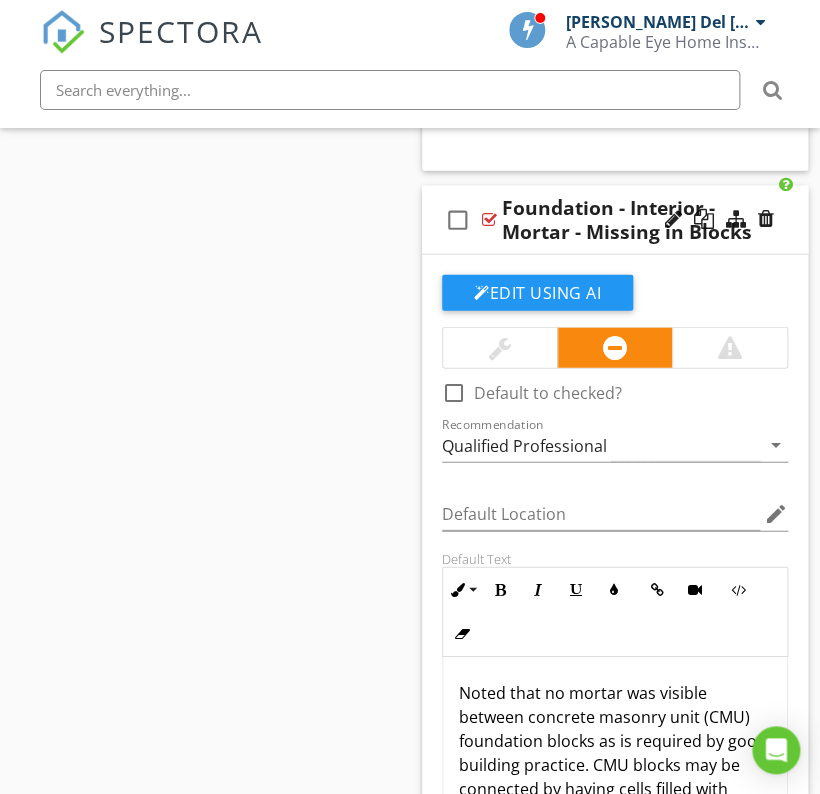 click on "Noted that no mortar was visible between concrete masonry unit (CMU) foundation blocks as is required by good building practice. CMU blocks may be connected by having cells filled with grout and/or steel reinforcement. Recommend that confirmation of the actual condition be provided by a qualified masonry contractor. Confirmation may require invasive methods or electronic testing with ground penetrating radar." at bounding box center (615, 825) 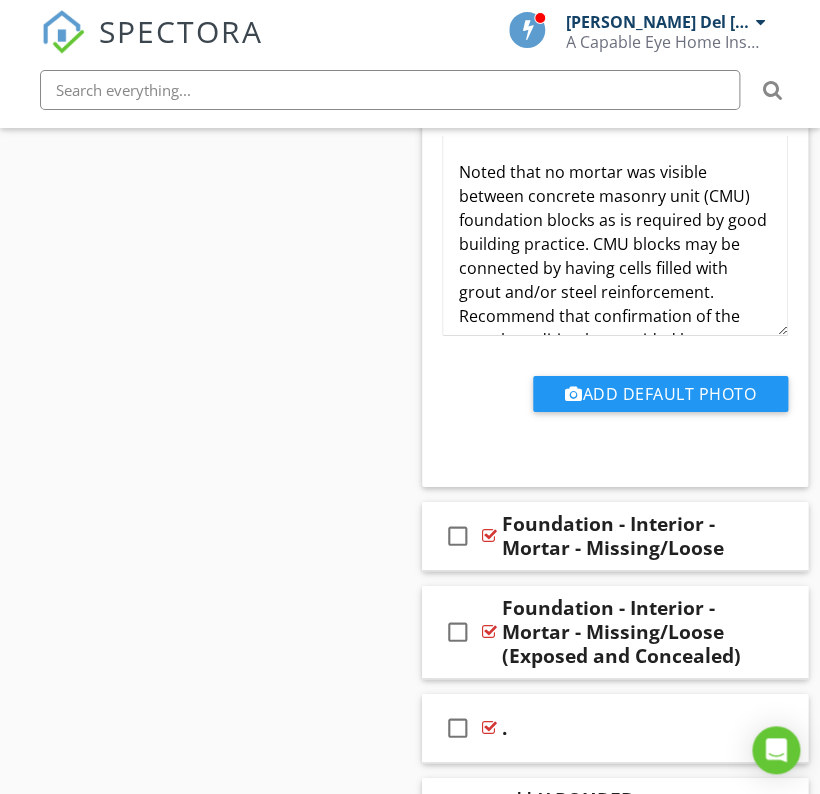 scroll, scrollTop: 21824, scrollLeft: 0, axis: vertical 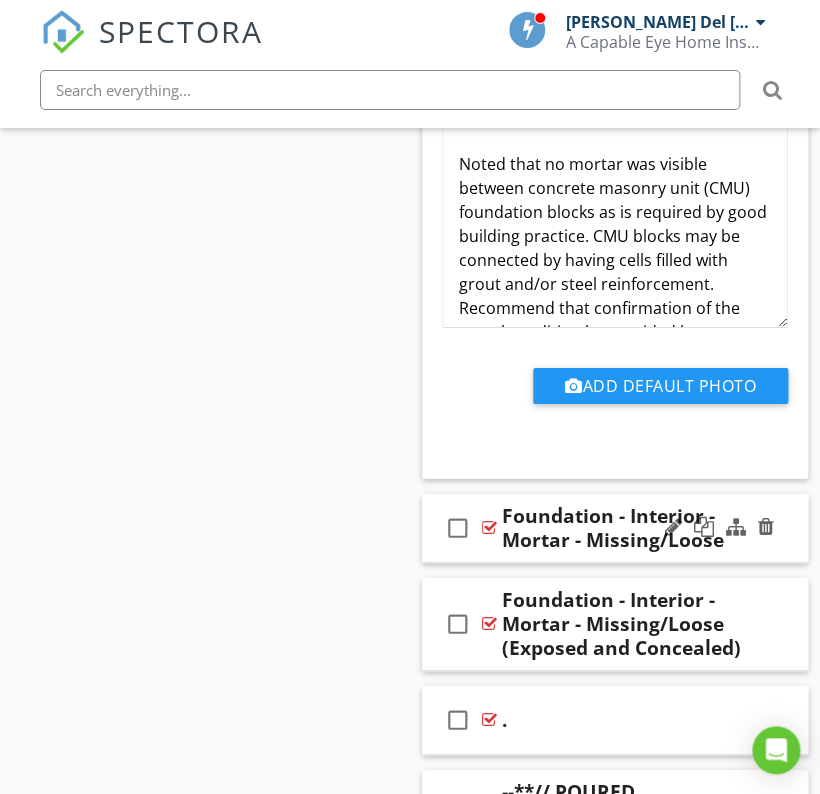 click on "check_box_outline_blank
Foundation - Interior - Mortar - Missing/Loose" at bounding box center (615, 528) 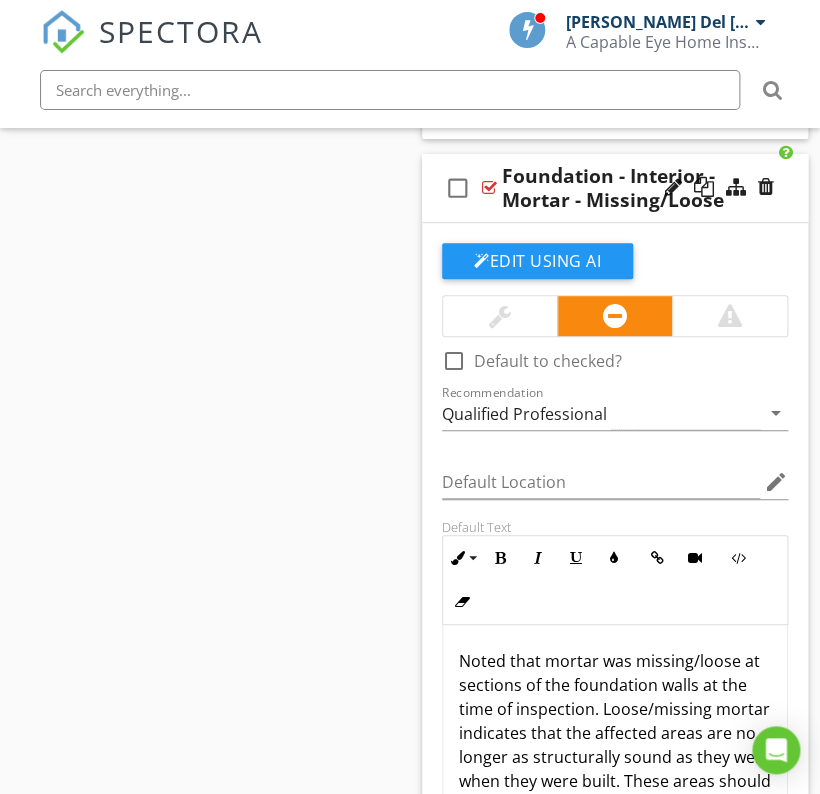 scroll, scrollTop: 22174, scrollLeft: 0, axis: vertical 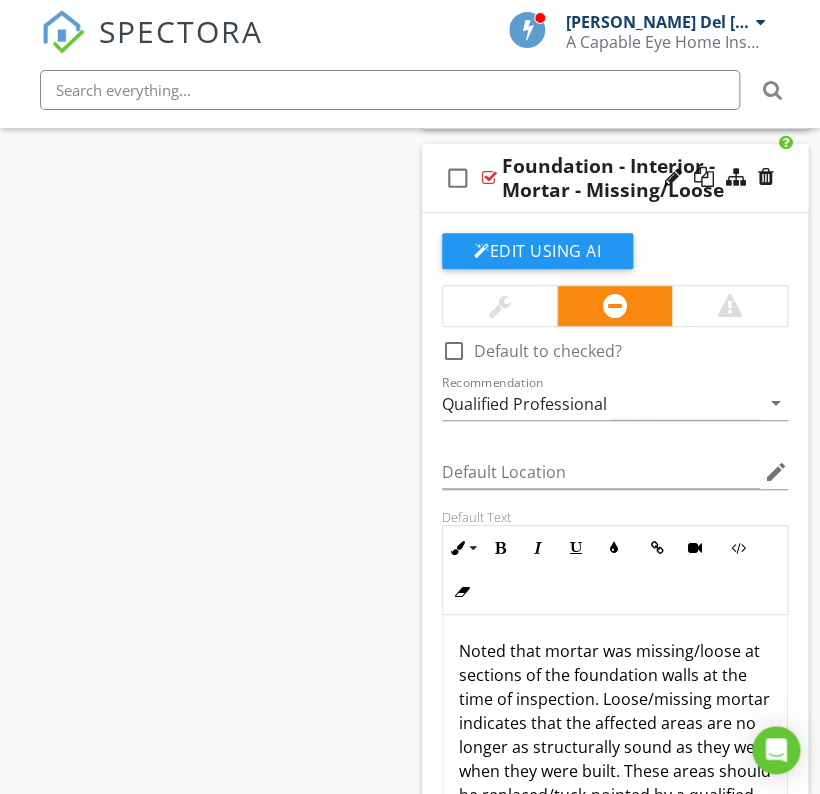 click on "Noted that mortar was missing/loose at sections of the foundation walls at the time of inspection. Loose/missing mortar indicates that the affected areas are no longer as structurally sound as they were when they were built. These areas should be replaced/tuck-pointed by a qualified professional to prevent continued deterioration and moisture intrusion. After the tuck-pointing is completed the area should be monitored for movement. A qualified professional should be consulted prior to expiration of your Inspection Objection Deadline to ensure foundation is structurally sound." at bounding box center [615, 819] 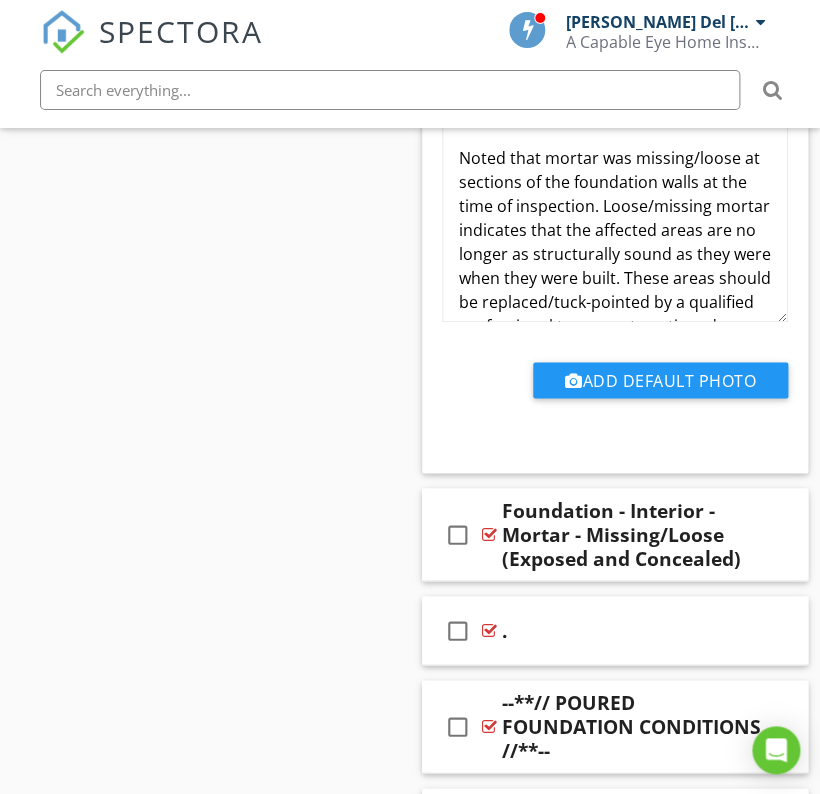 scroll, scrollTop: 22679, scrollLeft: 0, axis: vertical 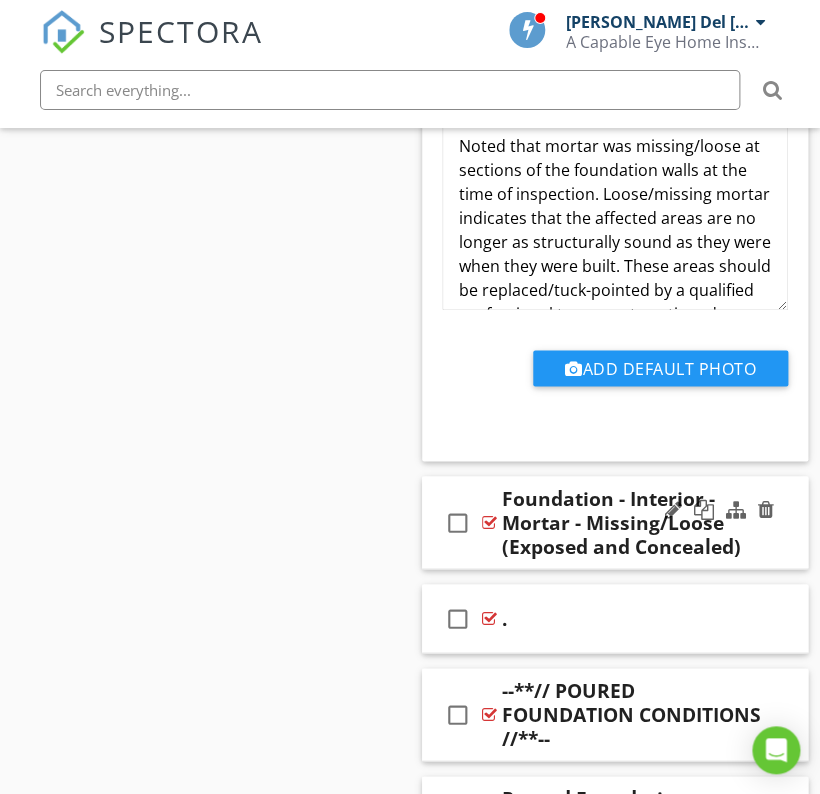 click on "check_box_outline_blank
Foundation - Interior - Mortar - Missing/Loose (Exposed and Concealed)" at bounding box center [615, 522] 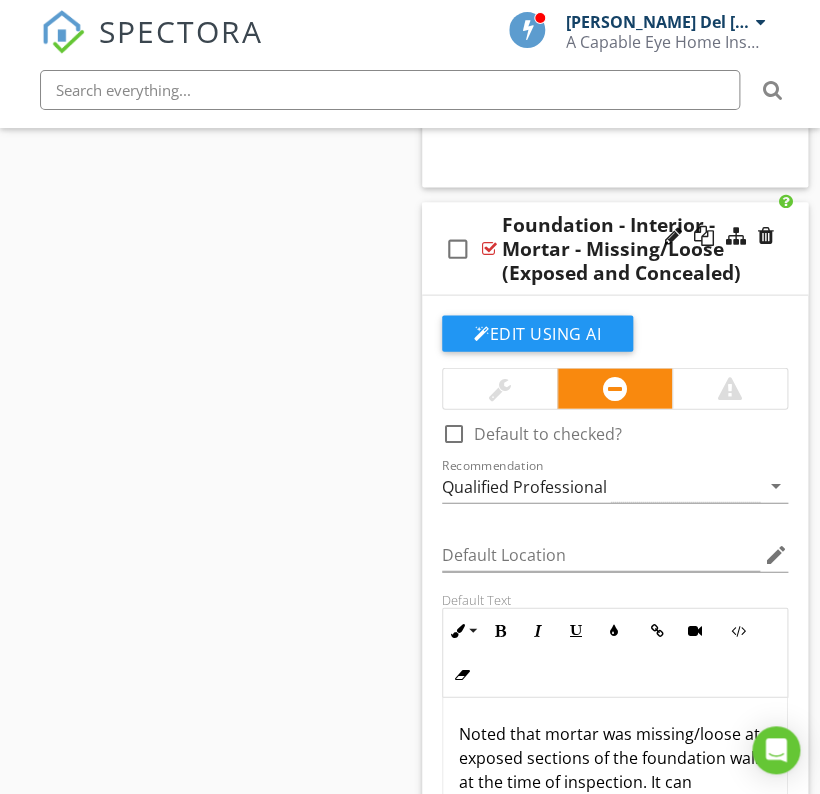 scroll, scrollTop: 22955, scrollLeft: 0, axis: vertical 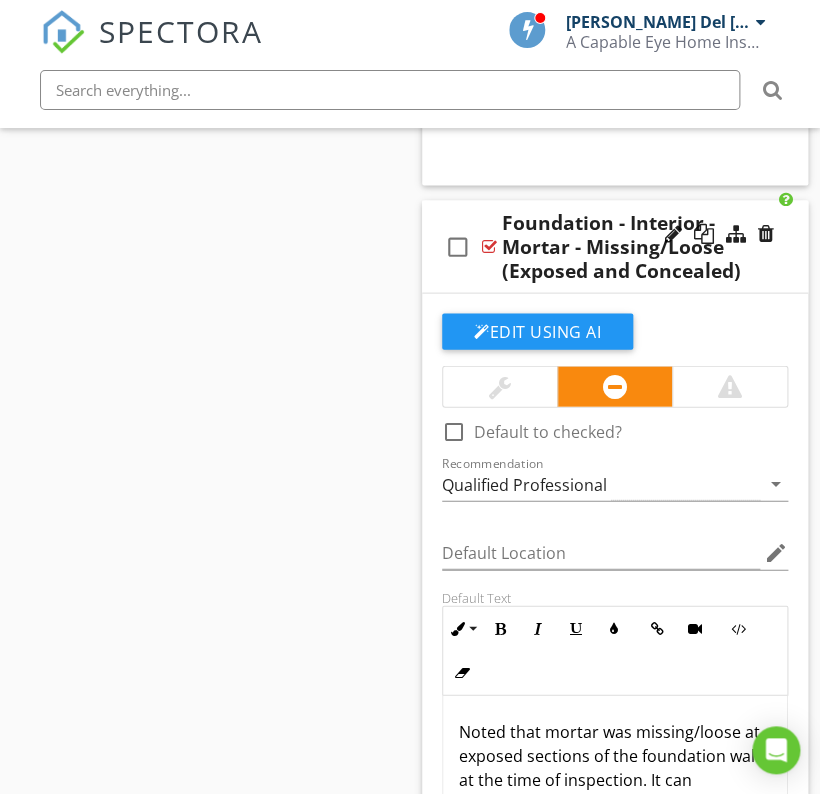 click on "Noted that mortar was missing/loose at exposed sections of the foundation walls at the time of inspection. It can reasonably be expected to be found in concealed sections of the wall as well. Loose/missing mortar indicates that the affected areas are no longer as structurally sound as they were when they were built. These areas should be replaced/tuck-pointed by a qualified professional to prevent continued deterioration and moisture intrusion. After the tuck-pointing is completed the area should be monitored for movement. A qualified professional should be consulted prior to expiration of your Inspection Objection Deadline to ensure foundation is structurally sound." at bounding box center (615, 935) 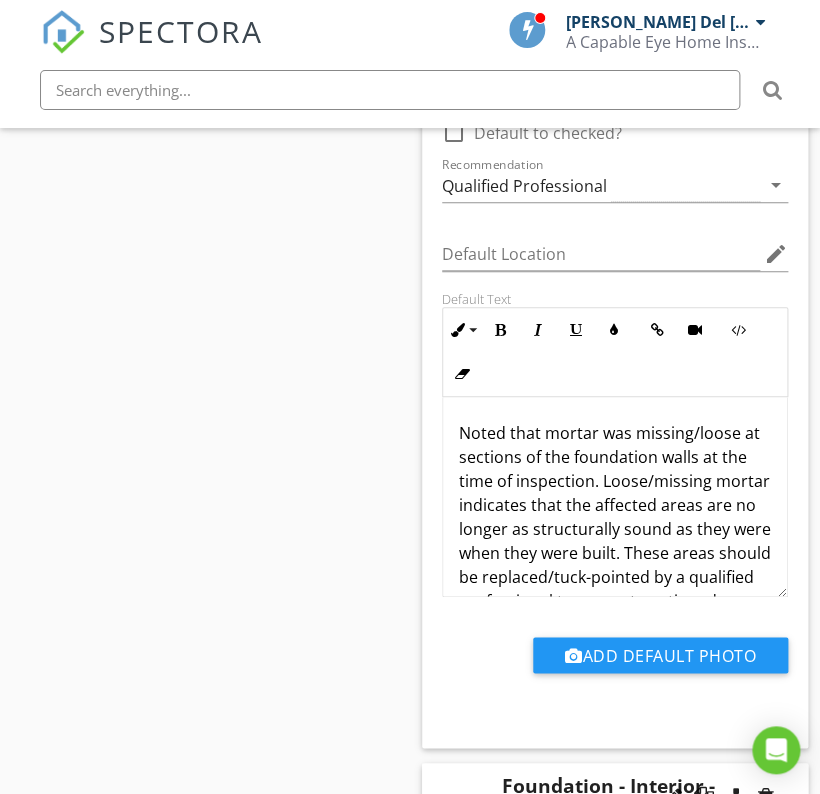 scroll, scrollTop: 22393, scrollLeft: 0, axis: vertical 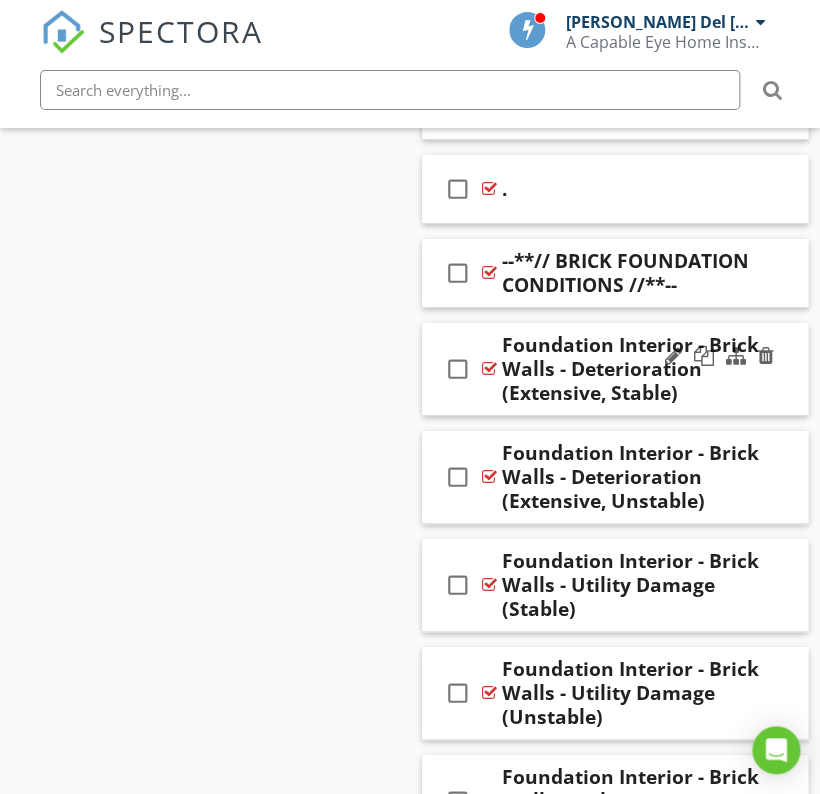 click on "check_box_outline_blank
Foundation Interior - Brick Walls - Deterioration (Extensive, Stable)" at bounding box center [615, 369] 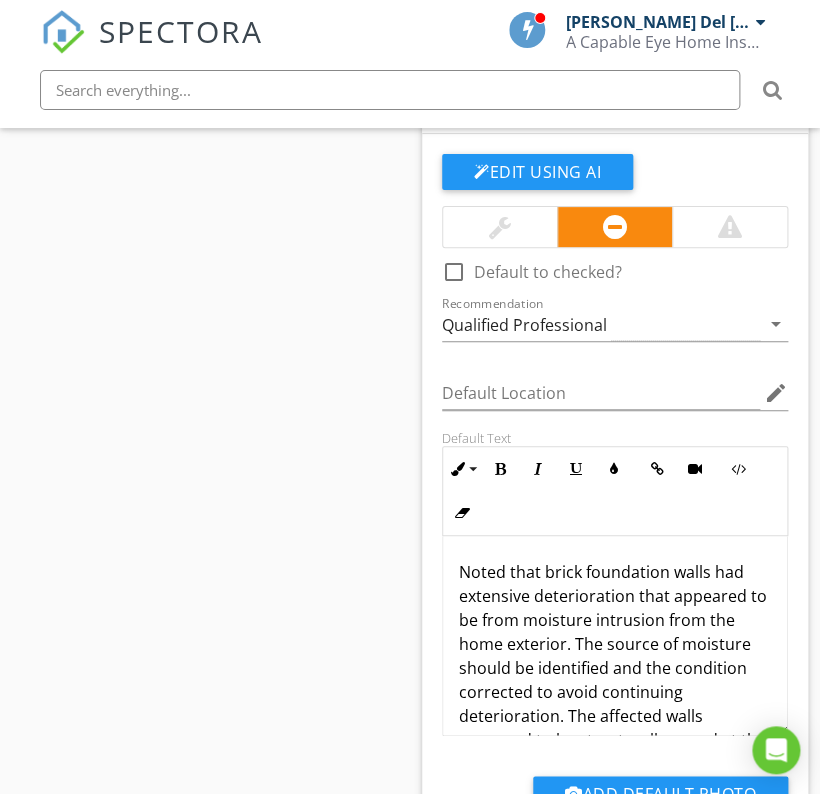 scroll, scrollTop: 25812, scrollLeft: 0, axis: vertical 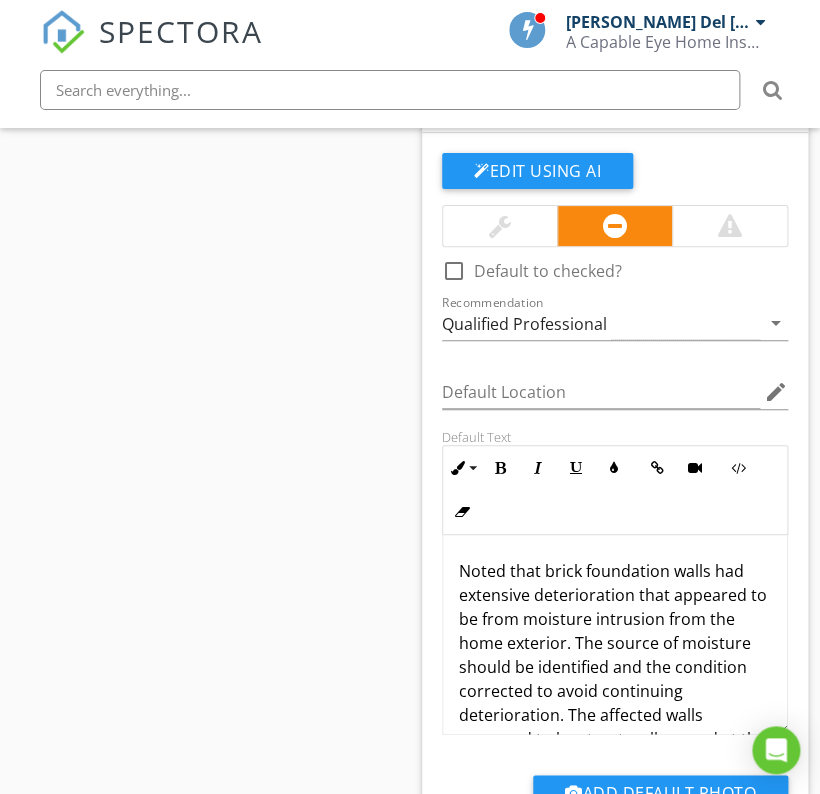click on "Noted that brick foundation walls had extensive deterioration that appeared to be from moisture intrusion from the home exterior. The source of moisture should be identified and the condition corrected to avoid continuing deterioration. The affected walls appeared to be structurally sound at the time of the inspection." at bounding box center [615, 667] 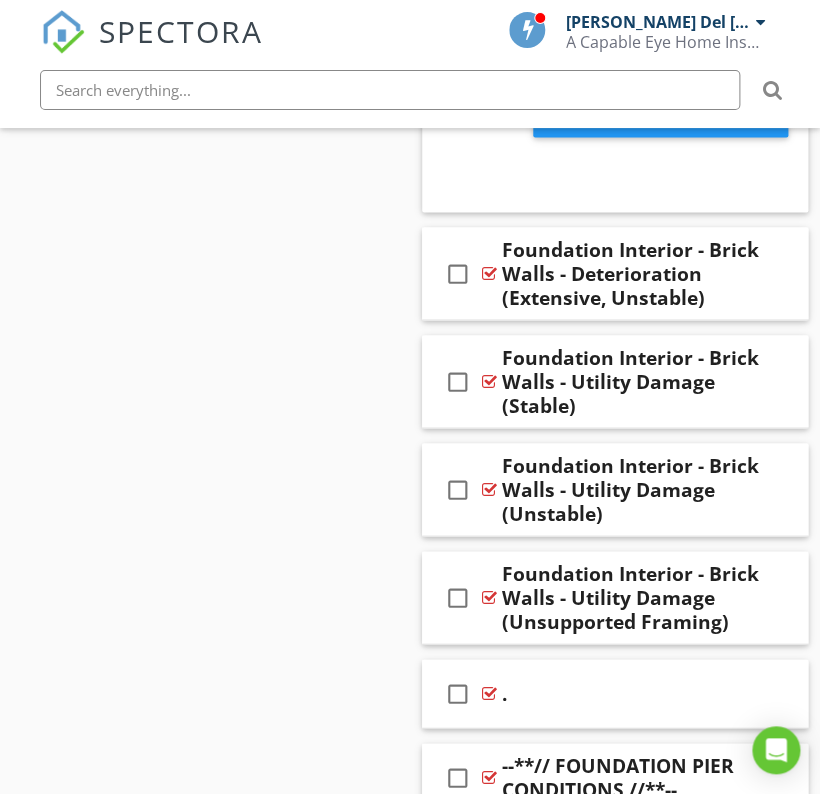 scroll, scrollTop: 26487, scrollLeft: 0, axis: vertical 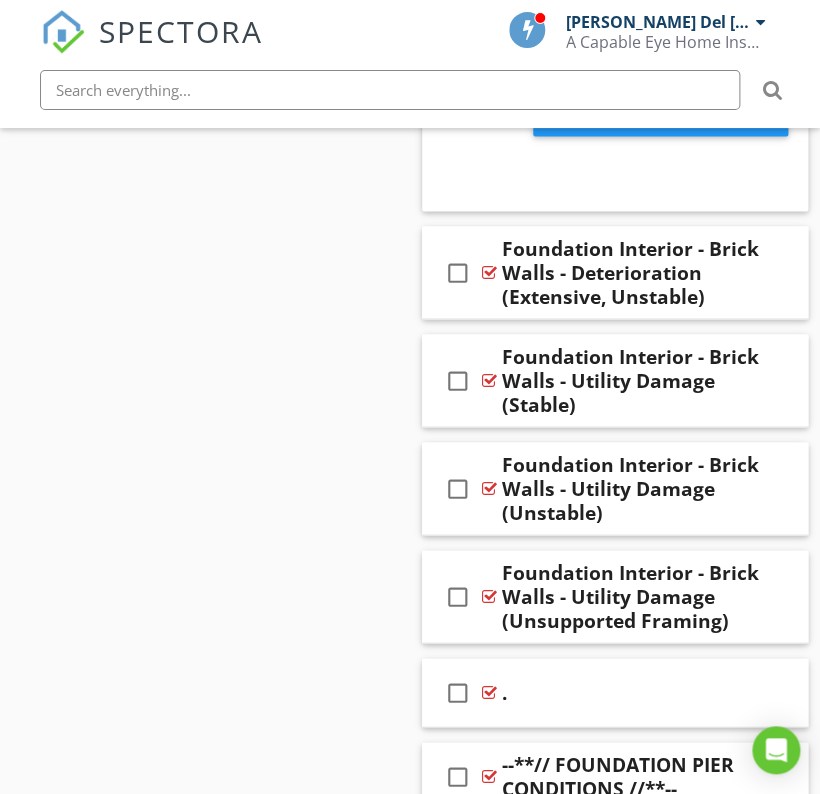 click on "Sections
Introduction           Inspection Details           Property           Lot & Grounds           Exterior           Roof System           Chimneys, Fireplaces & Stoves           Garage           Electrical System           Plumbing System           HVAC System           Structure           Interior           Kitchen           Laundry Room/Area           Bathrooms           Extra Services           Standards & Limitations            Exclusions
Section
Attachments
Attachment
Items
Foundation & Slab           Support Posts & Columns           Floor & Wall Structure           Crawlspace           Moisture Intrusion           Limitations
Item
Comments
New
Informational   check_box_outline_blank     Select All       check_box_outline_blank
Foundation Type" at bounding box center [410, -11213] 